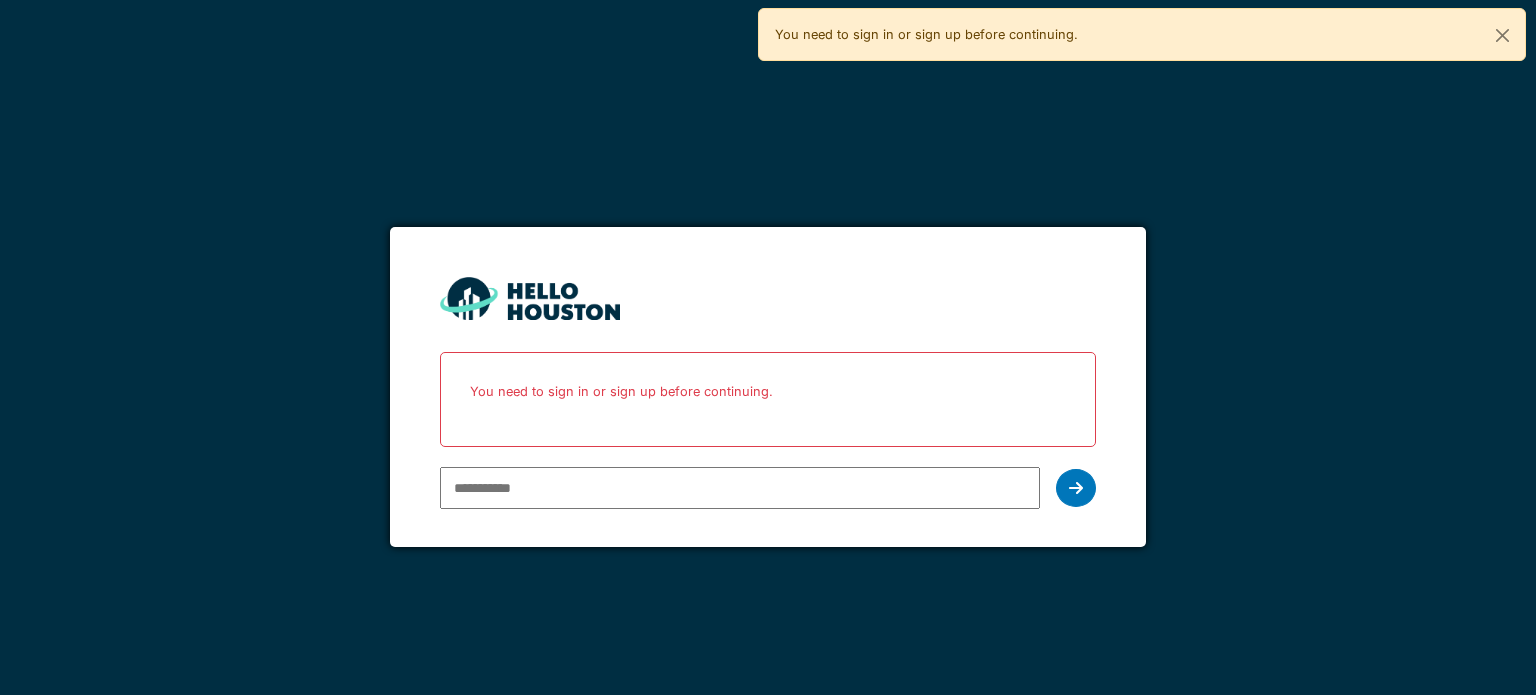 type on "**********" 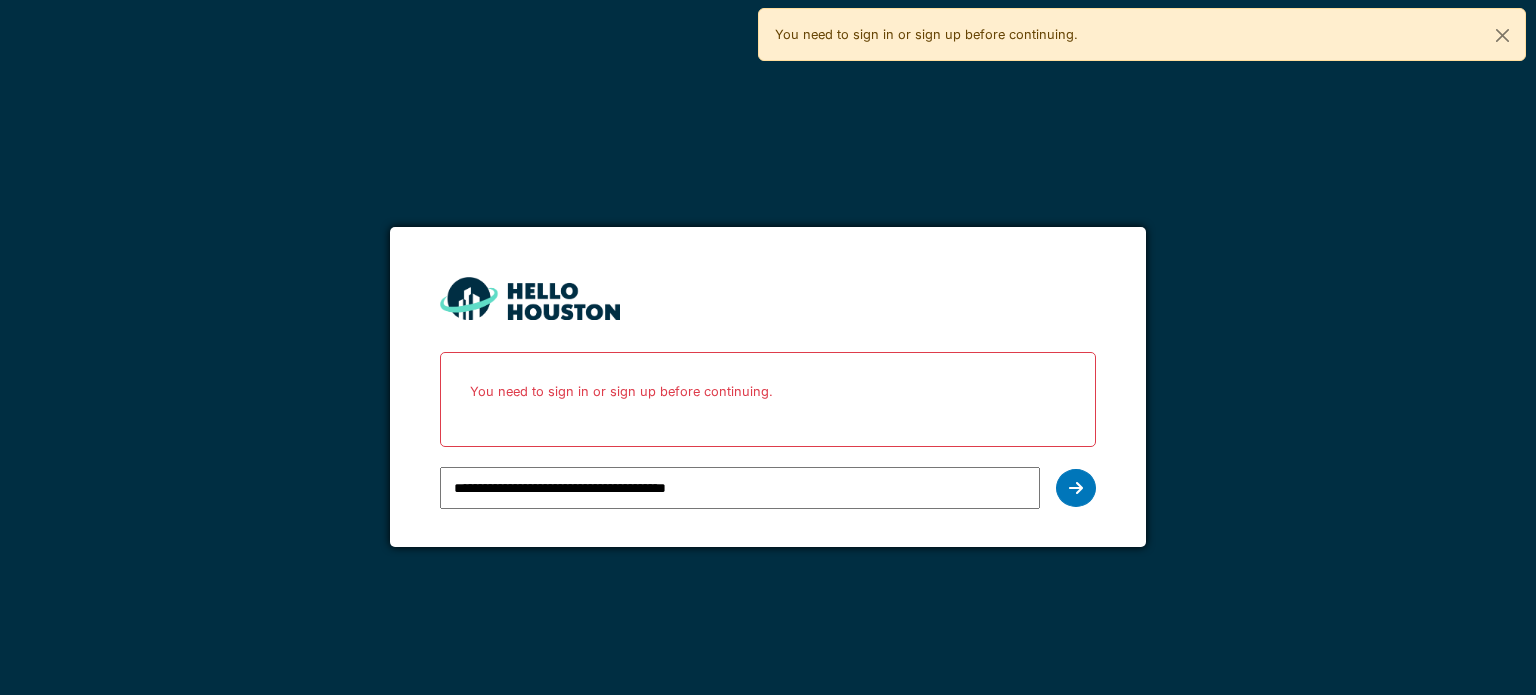 scroll, scrollTop: 0, scrollLeft: 0, axis: both 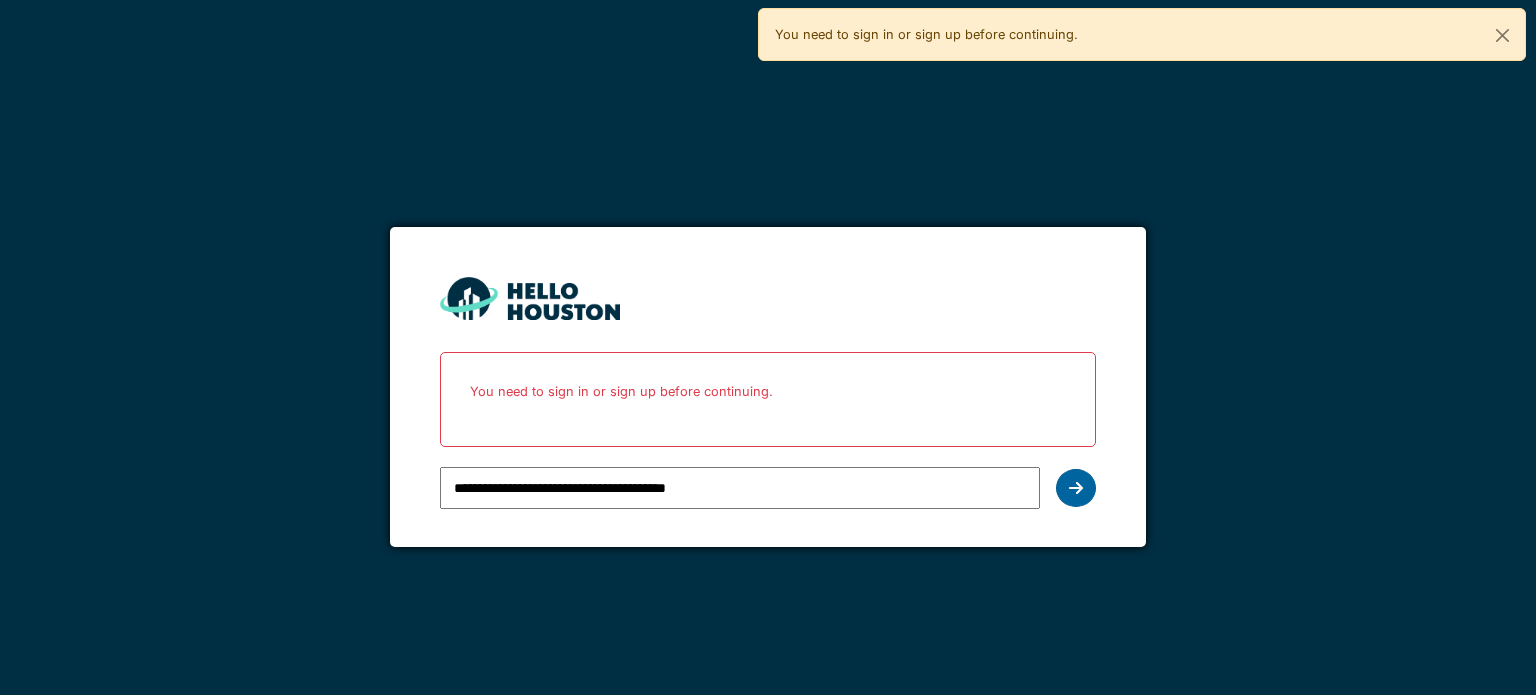 drag, startPoint x: 1052, startPoint y: 488, endPoint x: 1066, endPoint y: 491, distance: 14.3178215 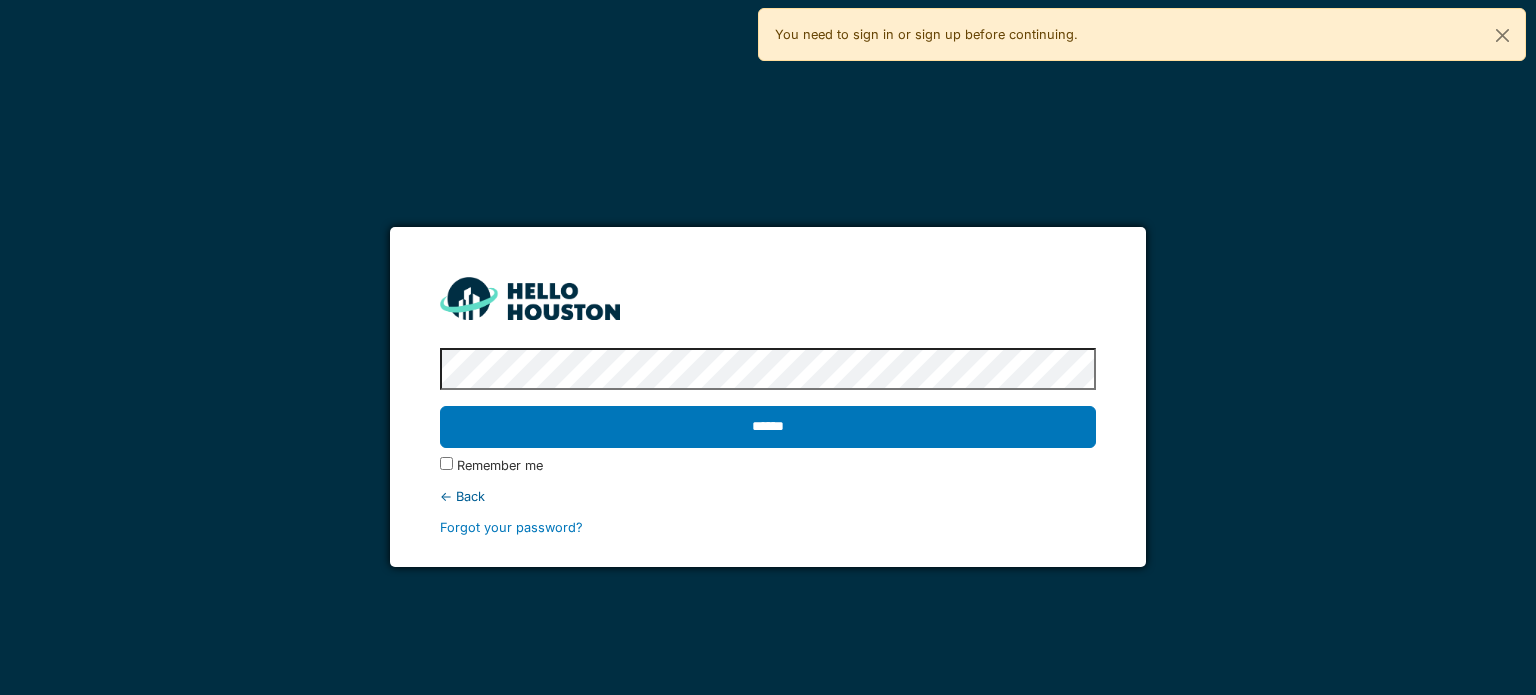 drag, startPoint x: 619, startPoint y: 442, endPoint x: 874, endPoint y: 402, distance: 258.1182 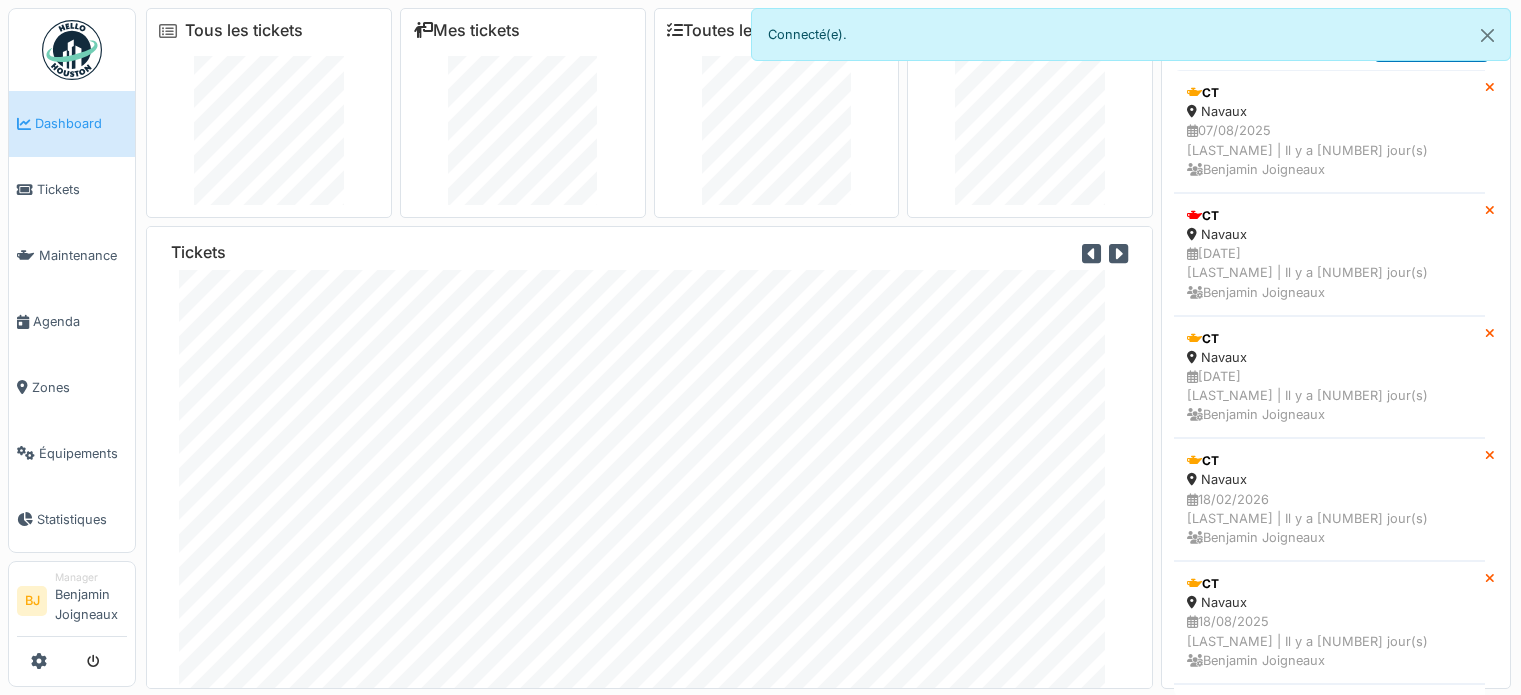 scroll, scrollTop: 0, scrollLeft: 0, axis: both 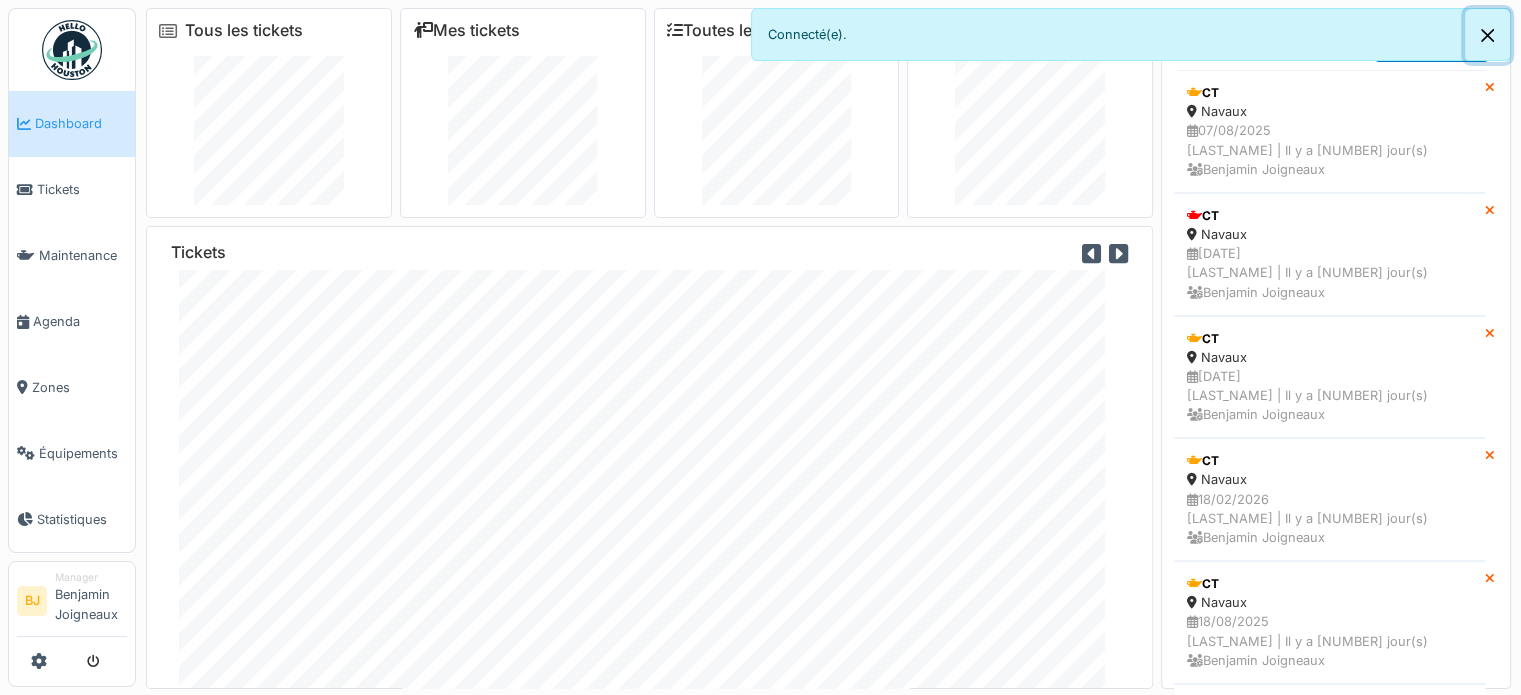 click at bounding box center [1487, 35] 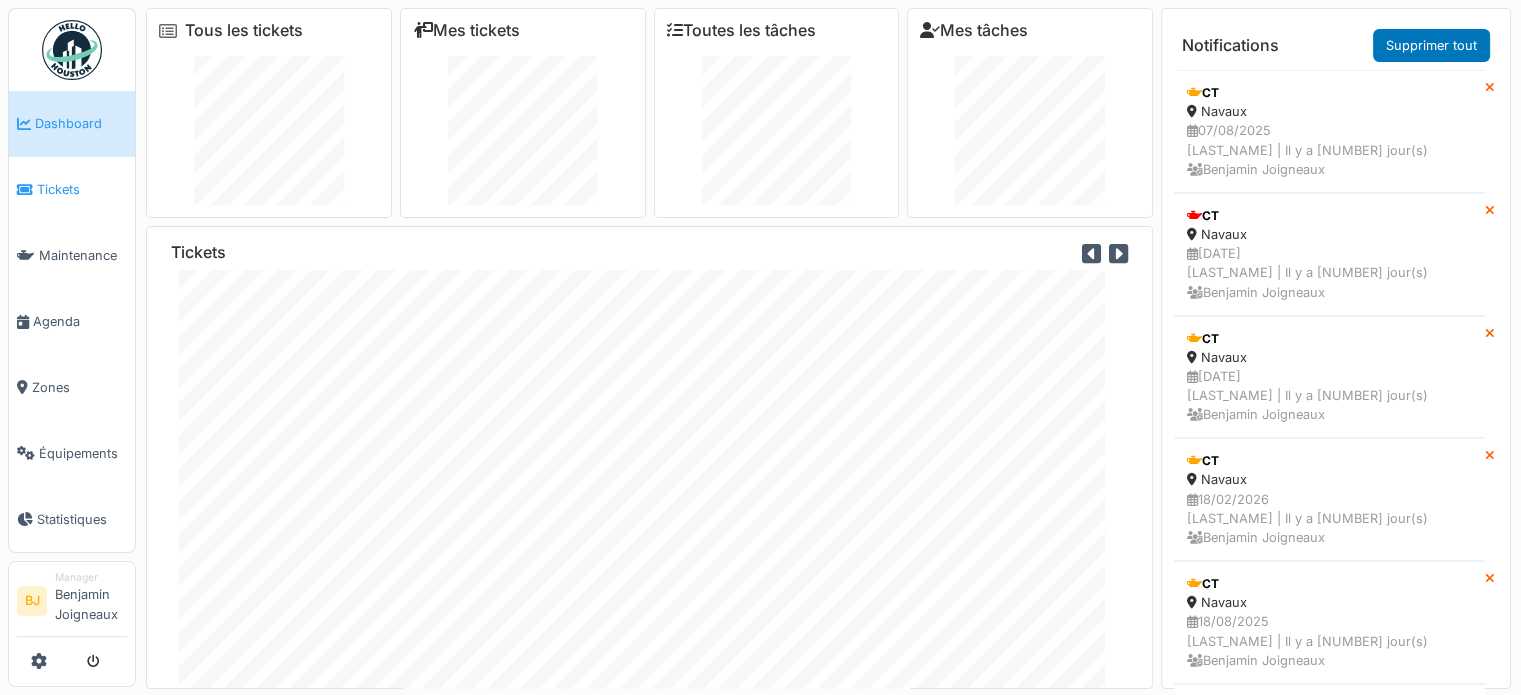 click on "Tickets" at bounding box center (82, 189) 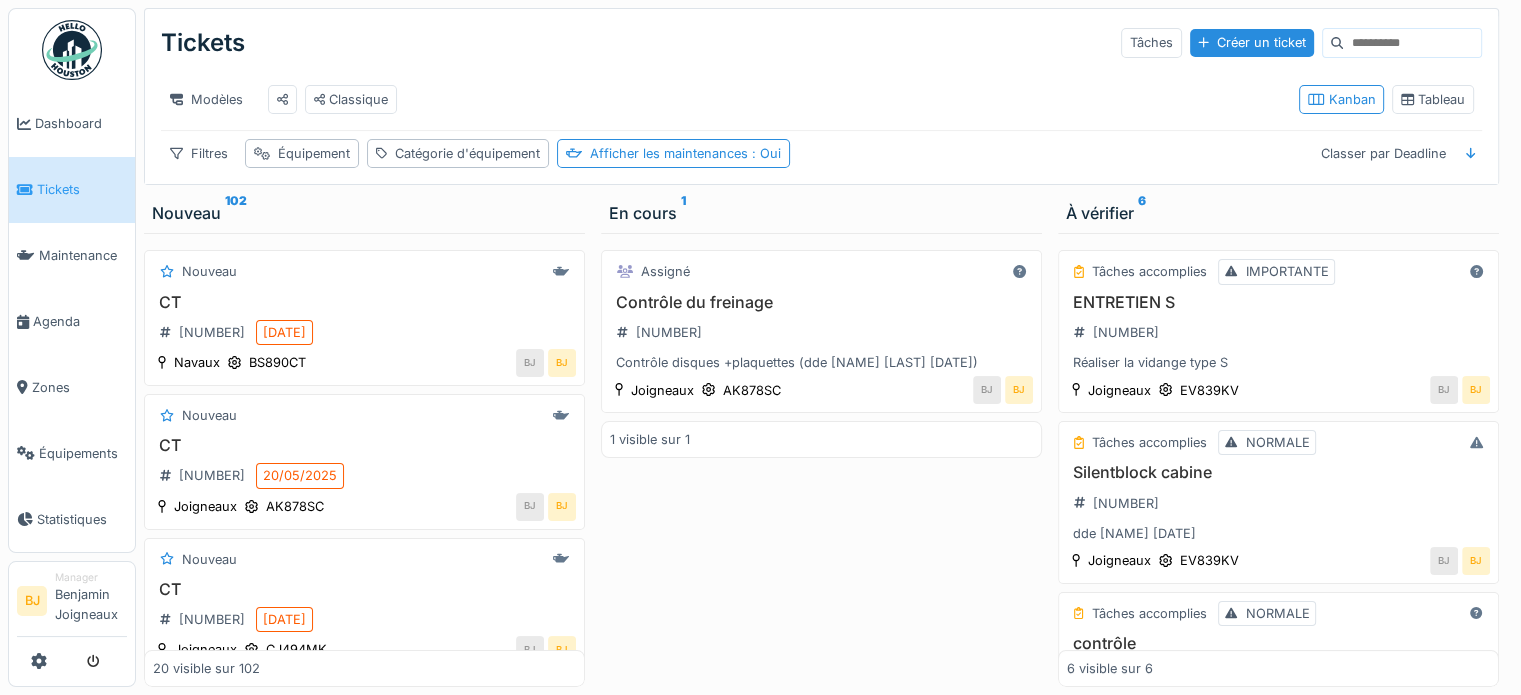 scroll, scrollTop: 15, scrollLeft: 0, axis: vertical 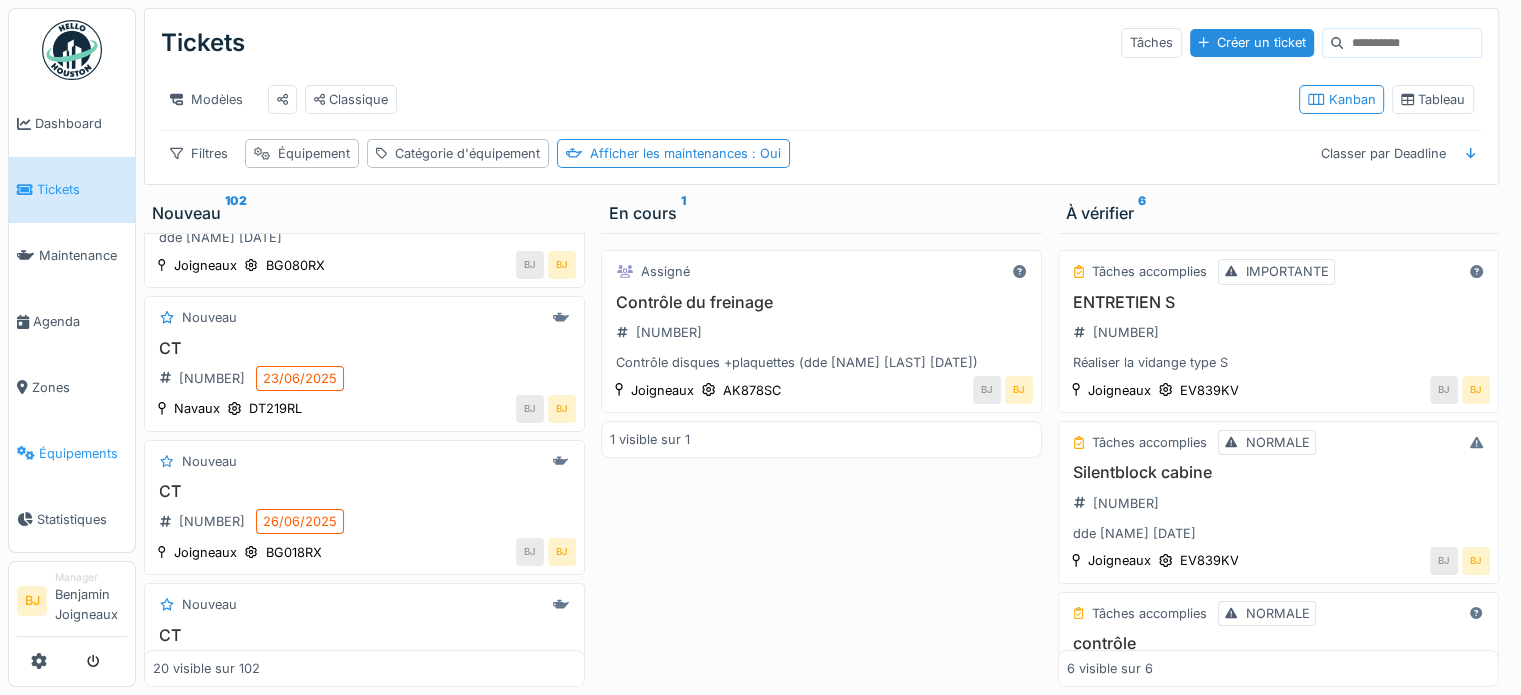 click on "Équipements" at bounding box center (72, 453) 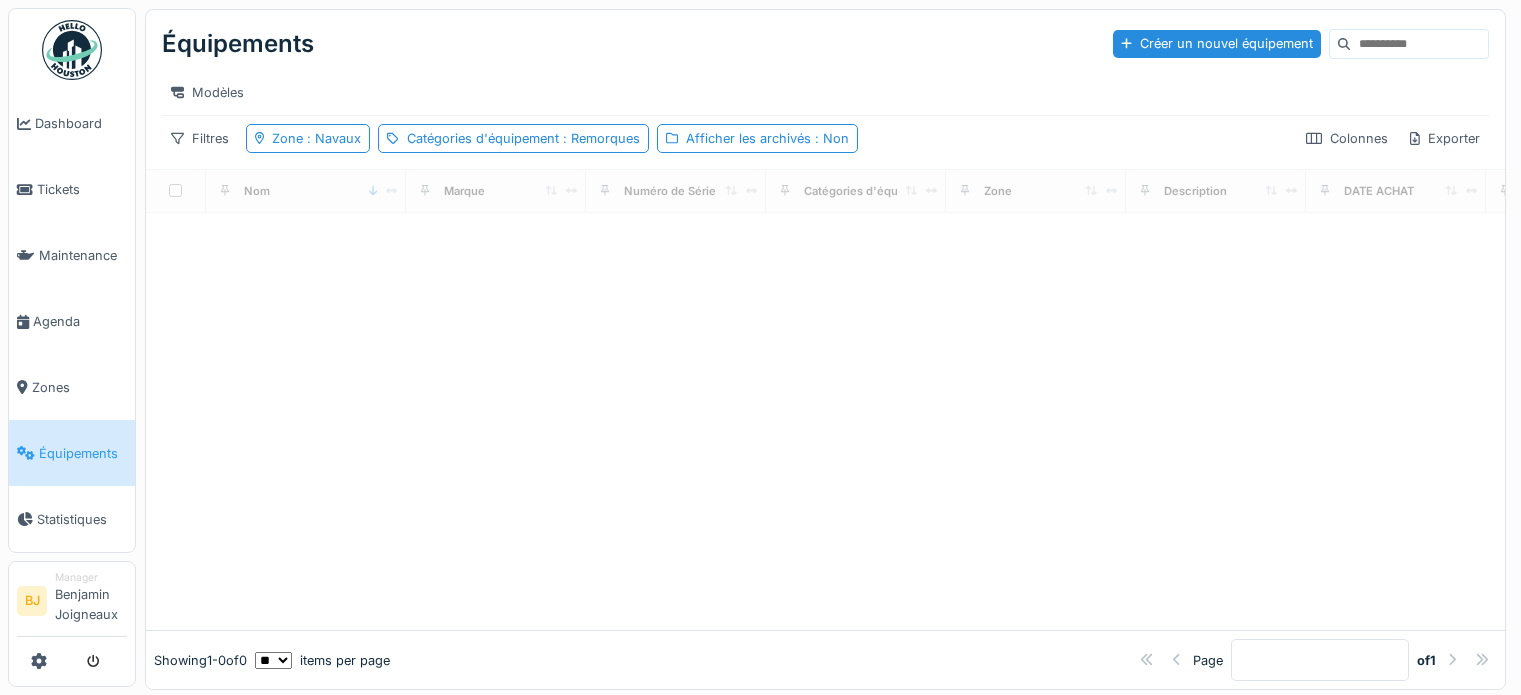 scroll, scrollTop: 0, scrollLeft: 0, axis: both 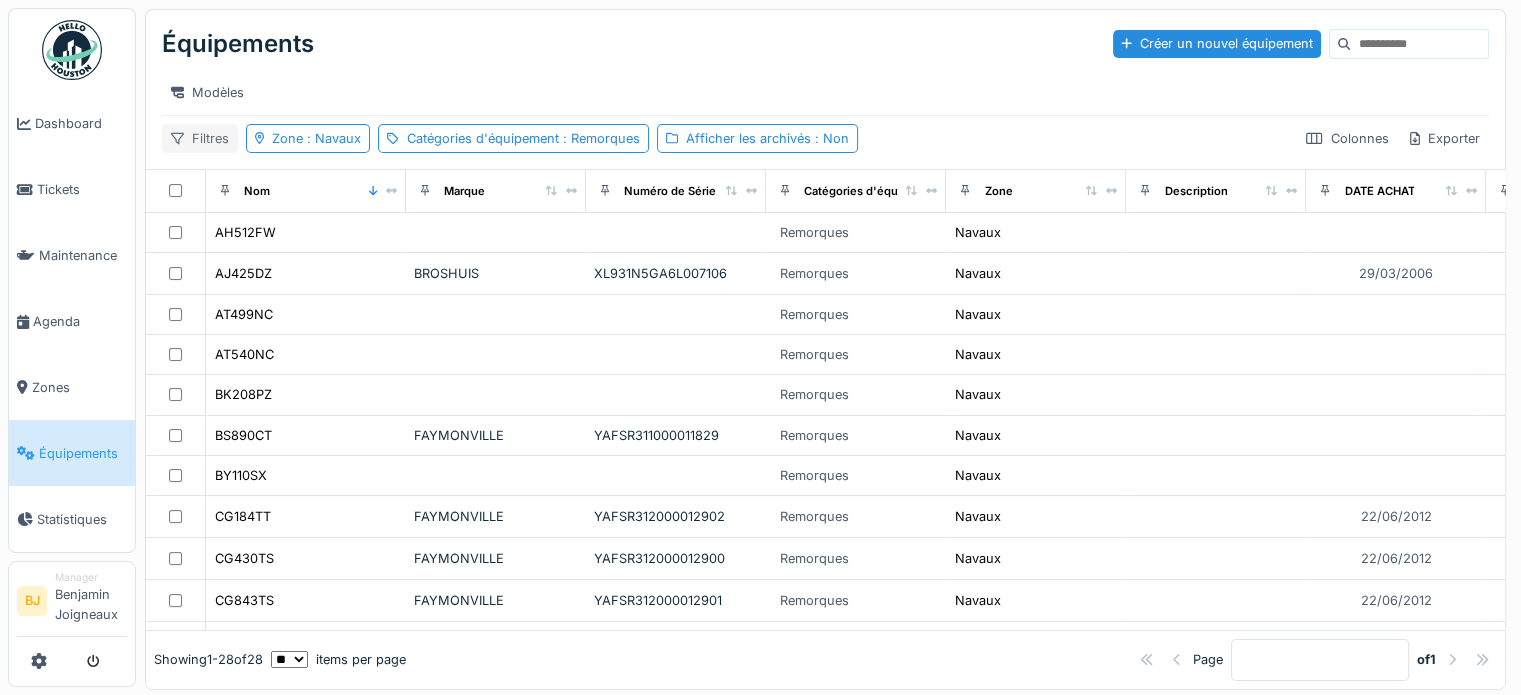 click on "Filtres" at bounding box center (200, 138) 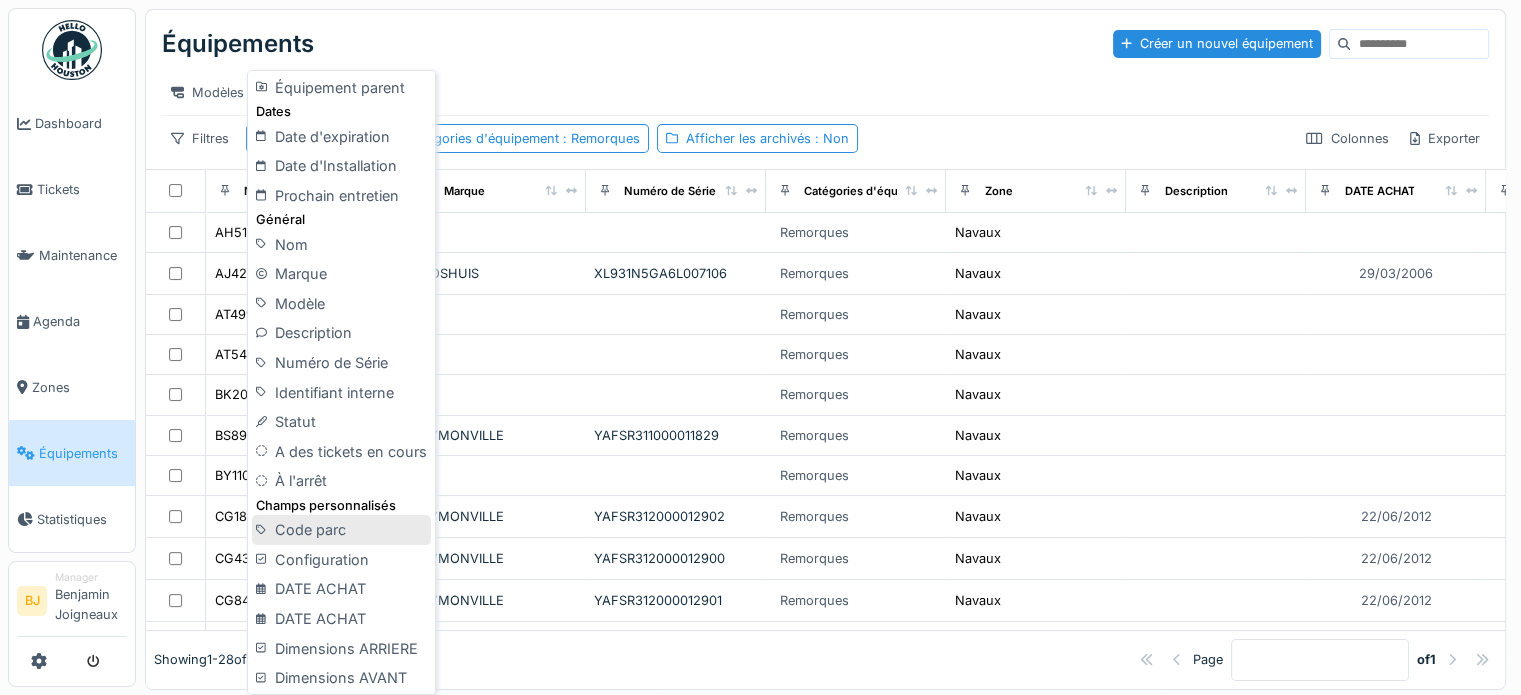 scroll, scrollTop: 398, scrollLeft: 0, axis: vertical 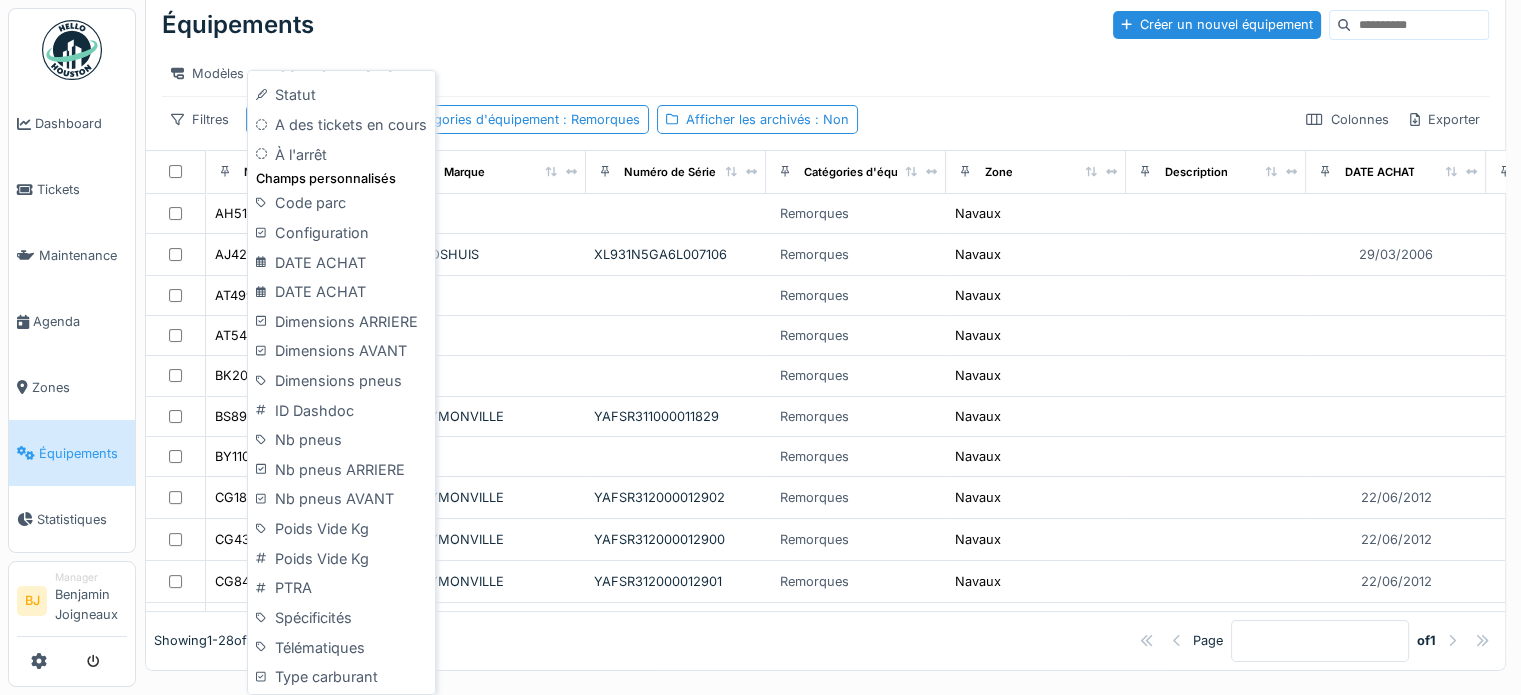 click on "Modèles" at bounding box center [825, 73] 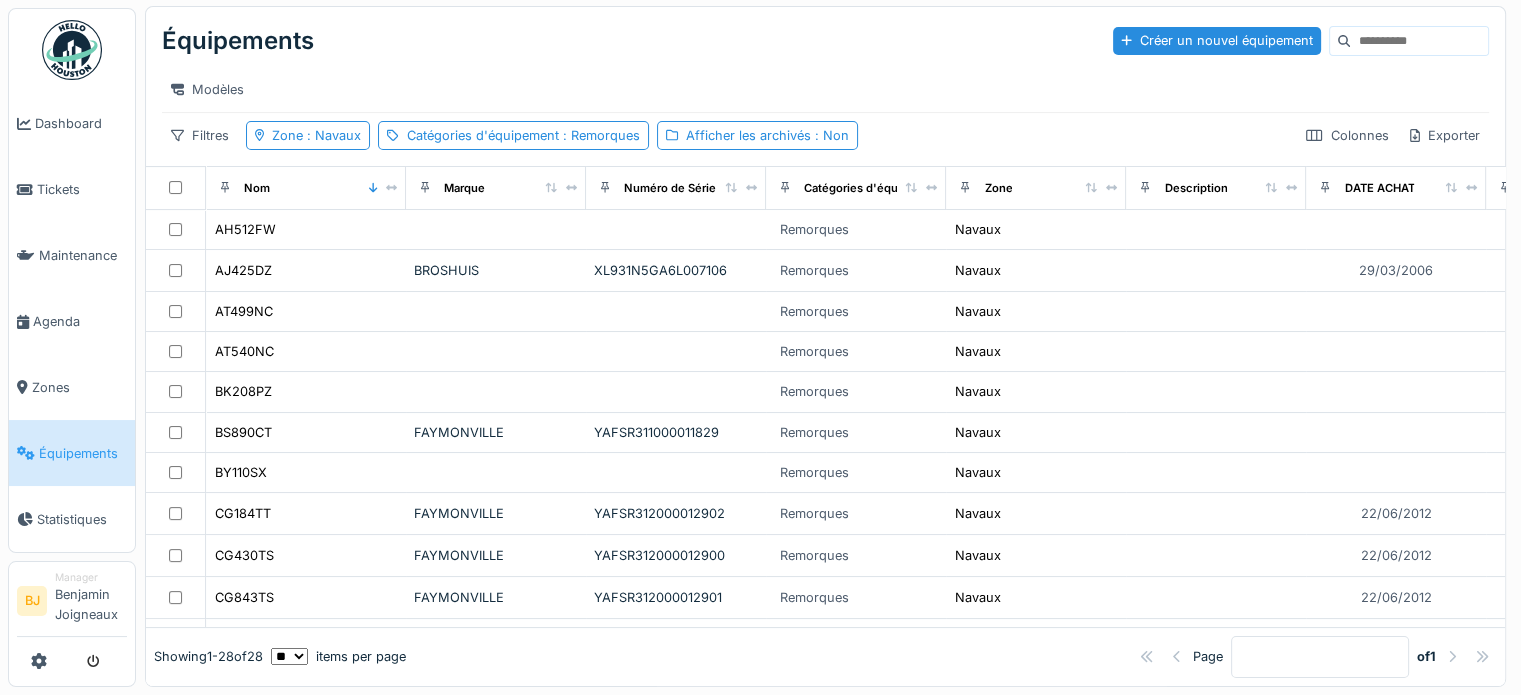scroll, scrollTop: 0, scrollLeft: 0, axis: both 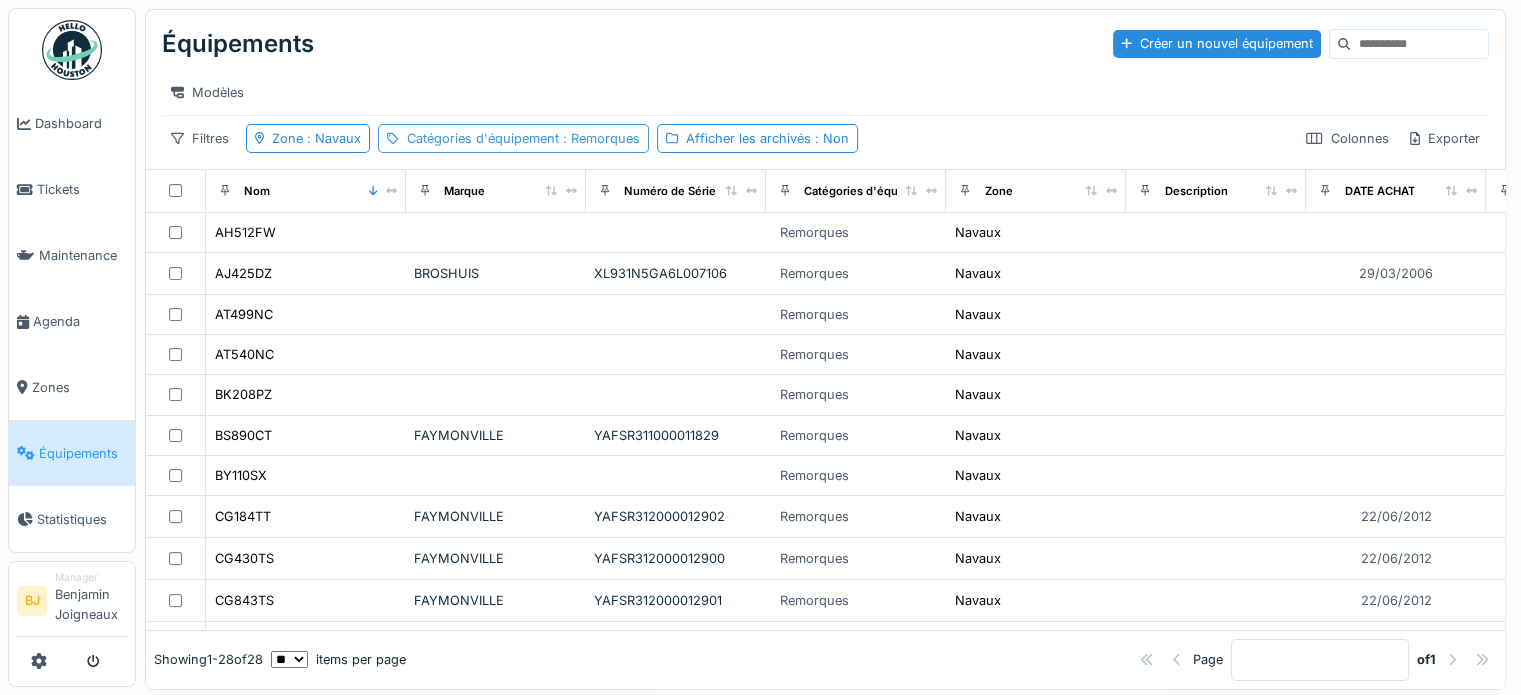 click on "Catégories d'équipement   :   Remorques" at bounding box center [523, 138] 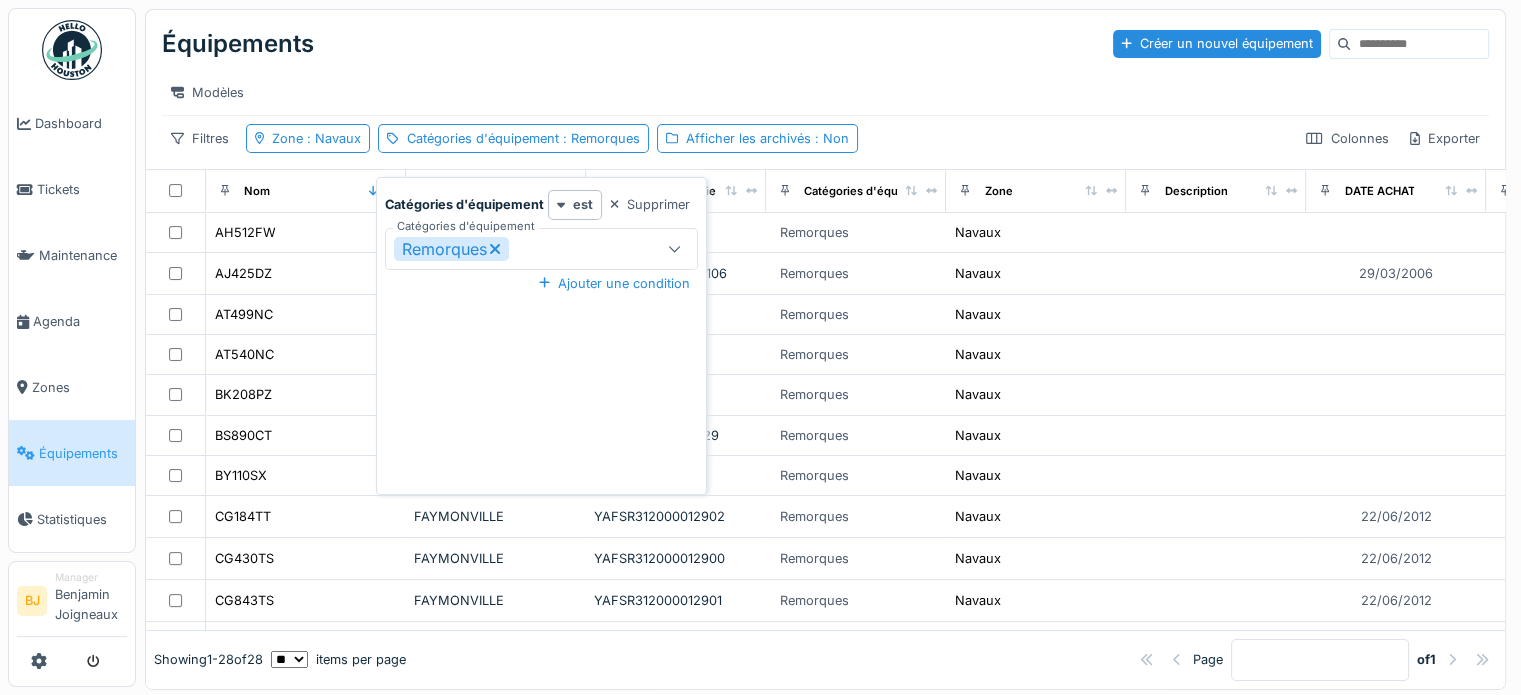 click on "Remorques" at bounding box center [526, 249] 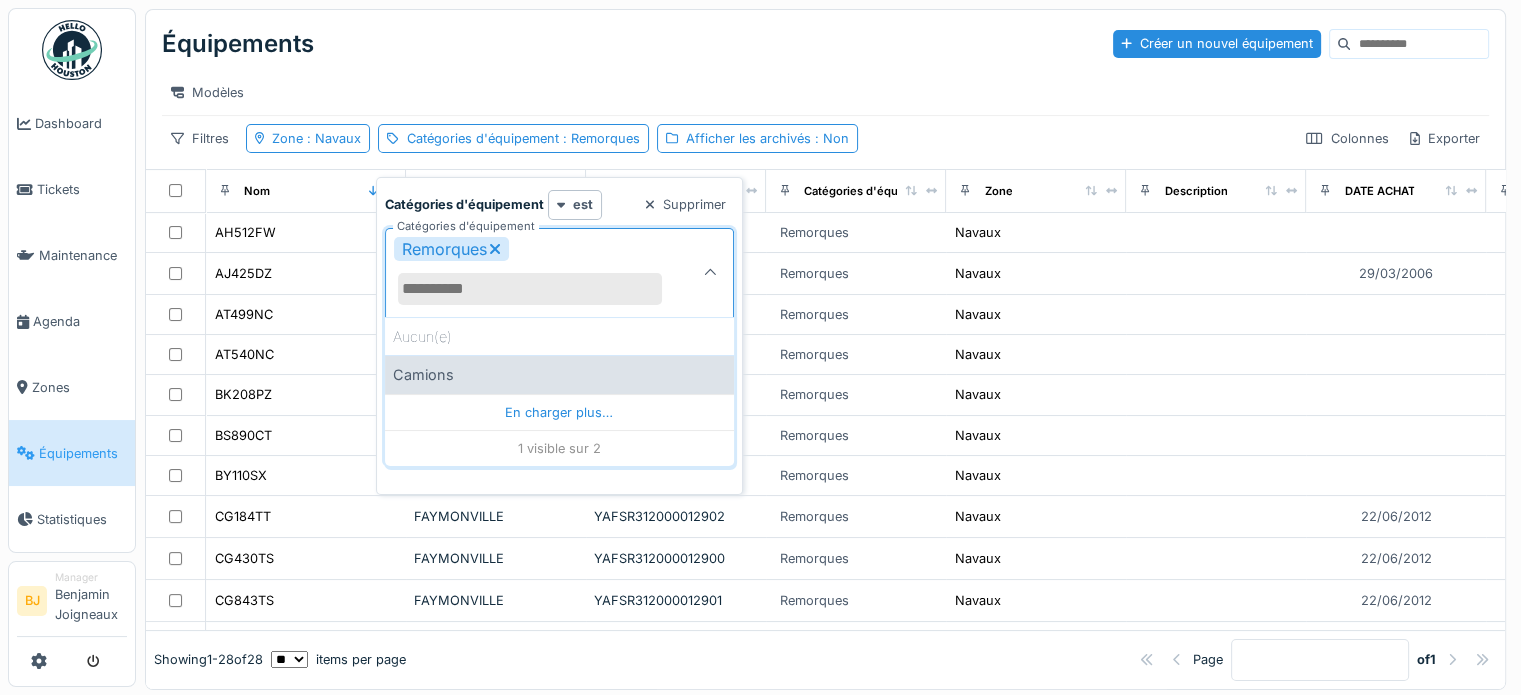 click on "Camions" at bounding box center (559, 374) 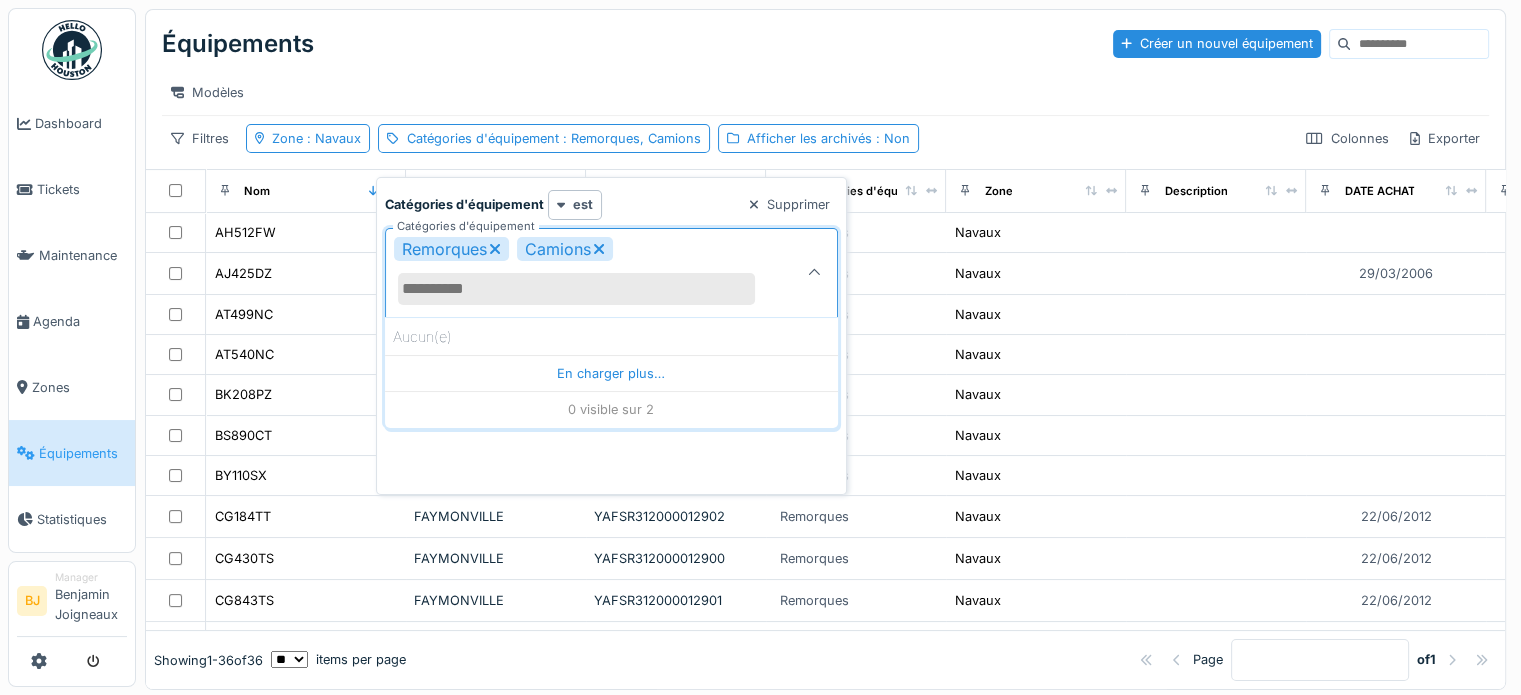 click 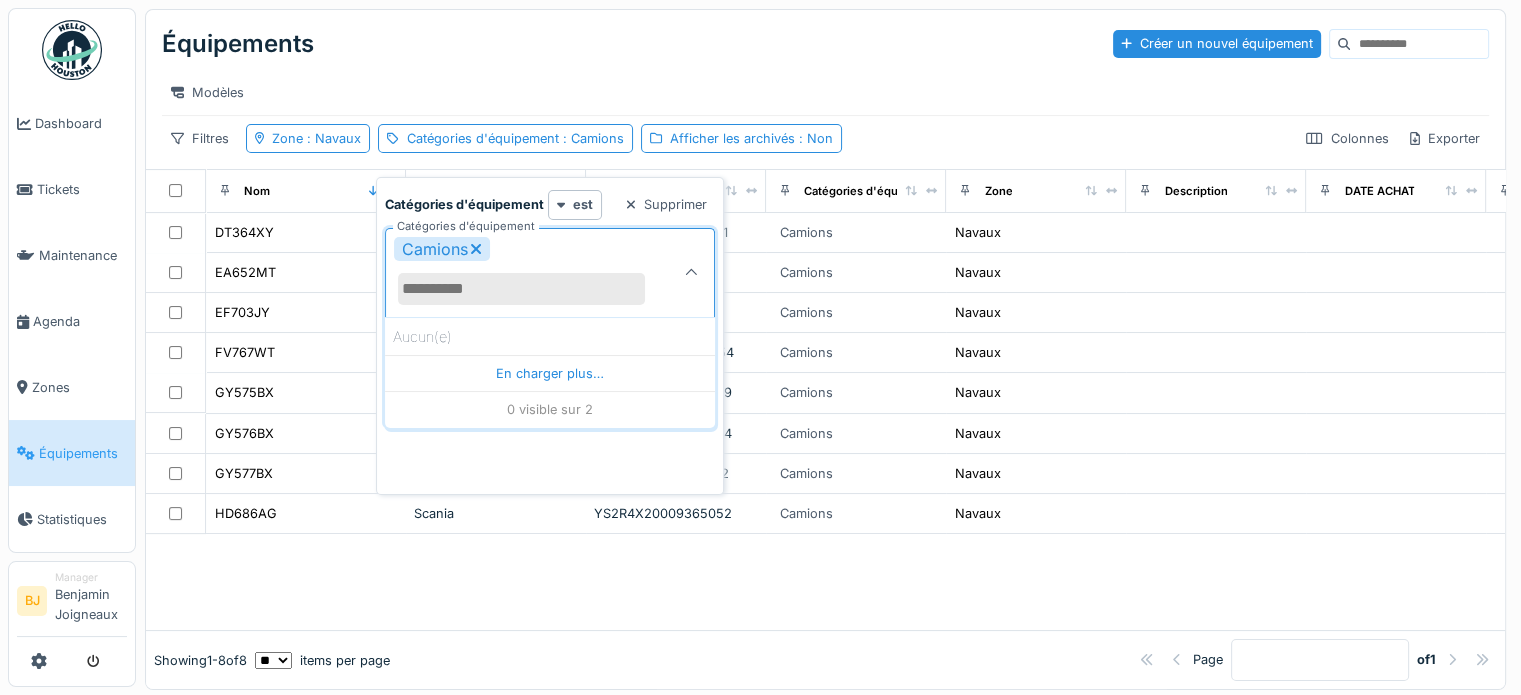 click on "Équipements Créer un nouvel équipement Modèles Filtres Zone   :   Navaux Catégories d'équipement   :   Camions Afficher les archivés   :   Non Colonnes Exporter" at bounding box center (825, 89) 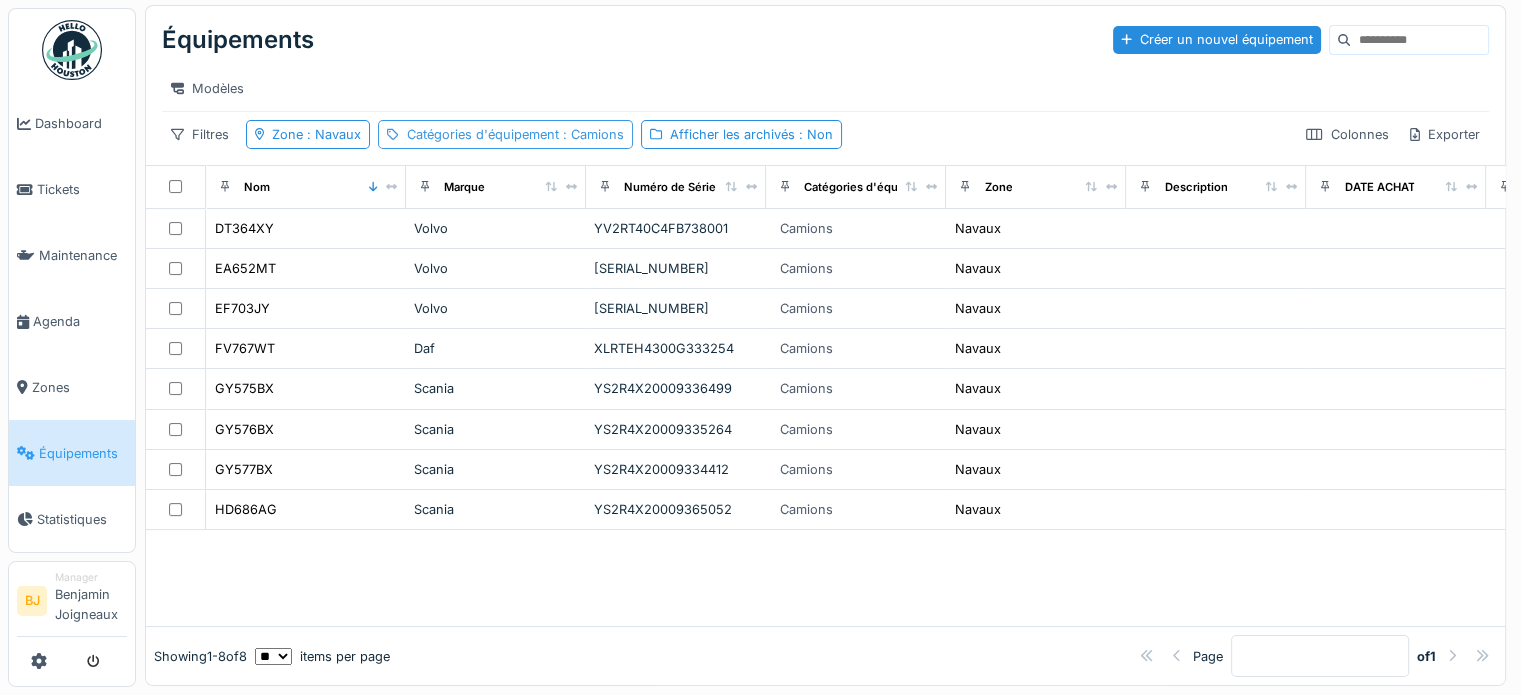 scroll, scrollTop: 0, scrollLeft: 0, axis: both 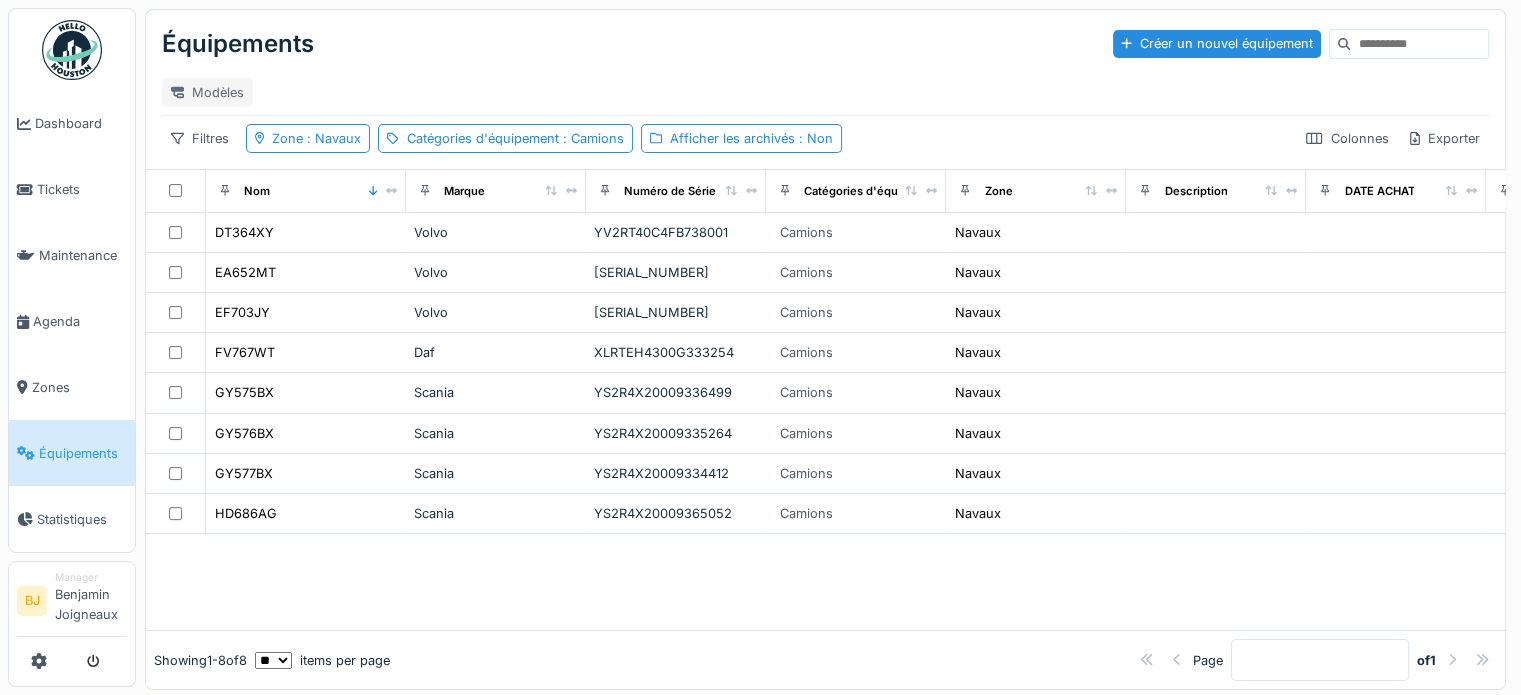 click on "Modèles" at bounding box center [207, 92] 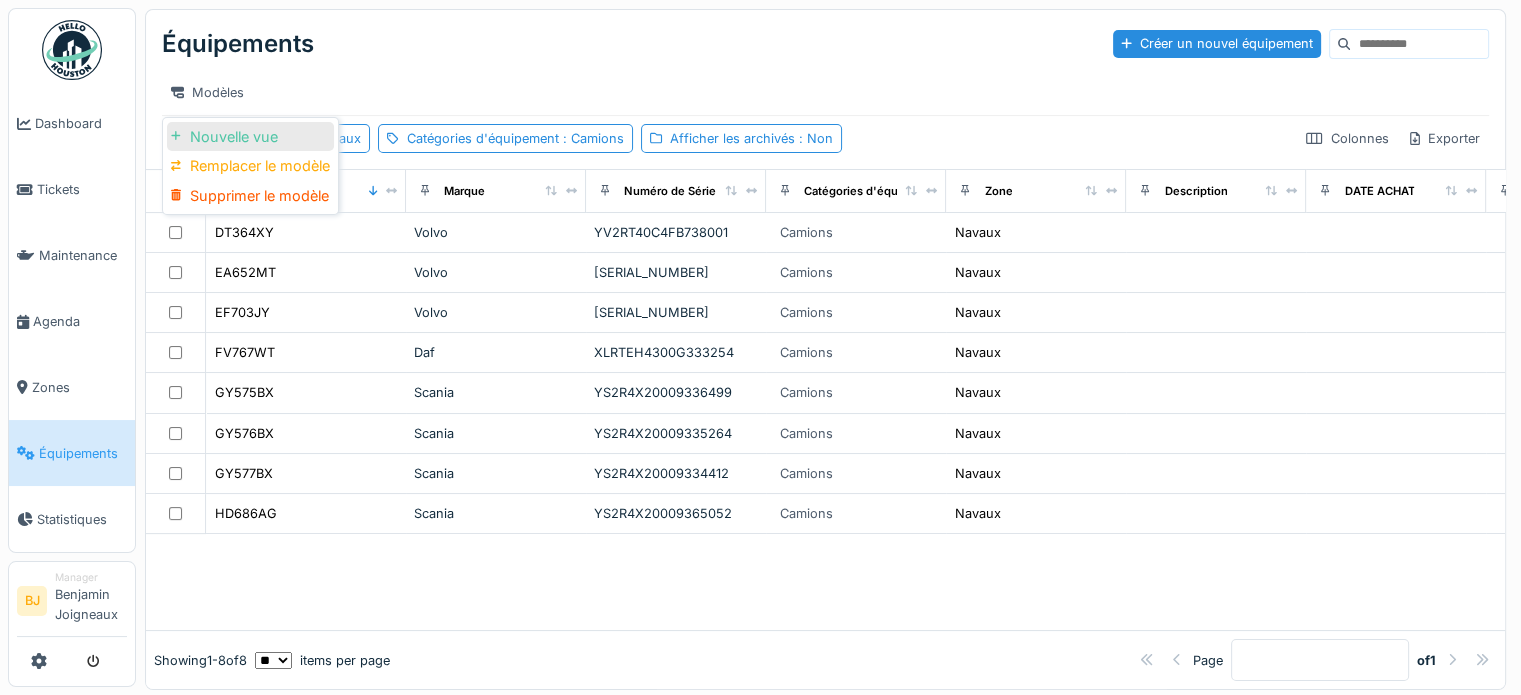 click on "Nouvelle vue" at bounding box center (250, 137) 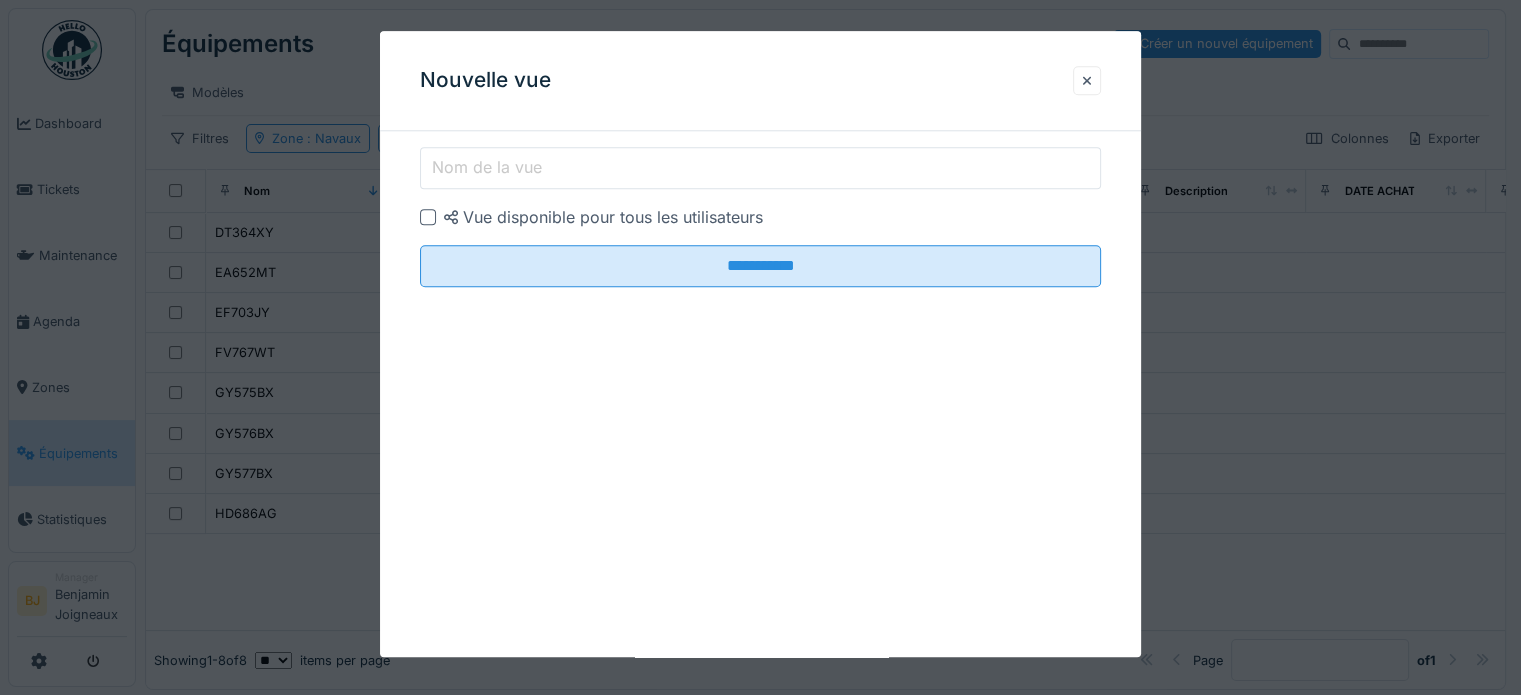 click on "Nom de la vue" at bounding box center [487, 167] 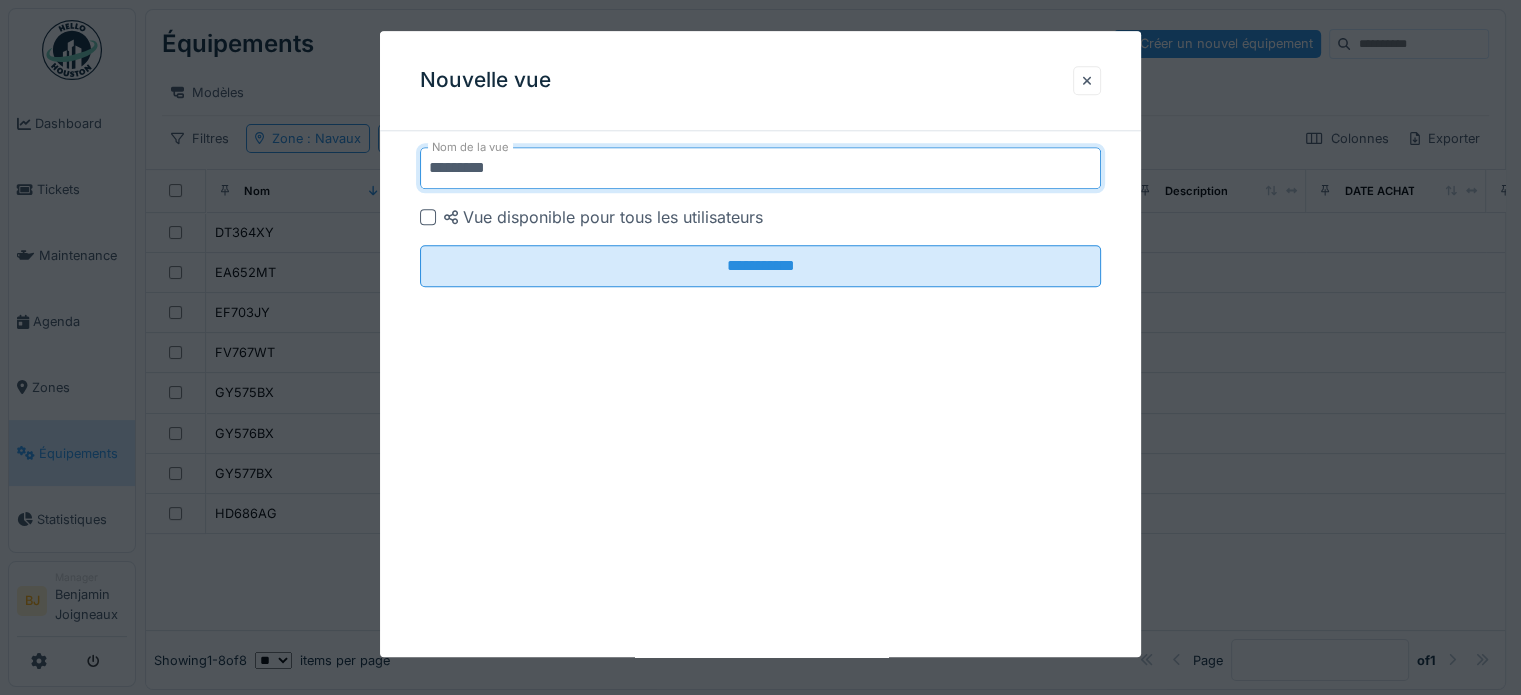 type on "*********" 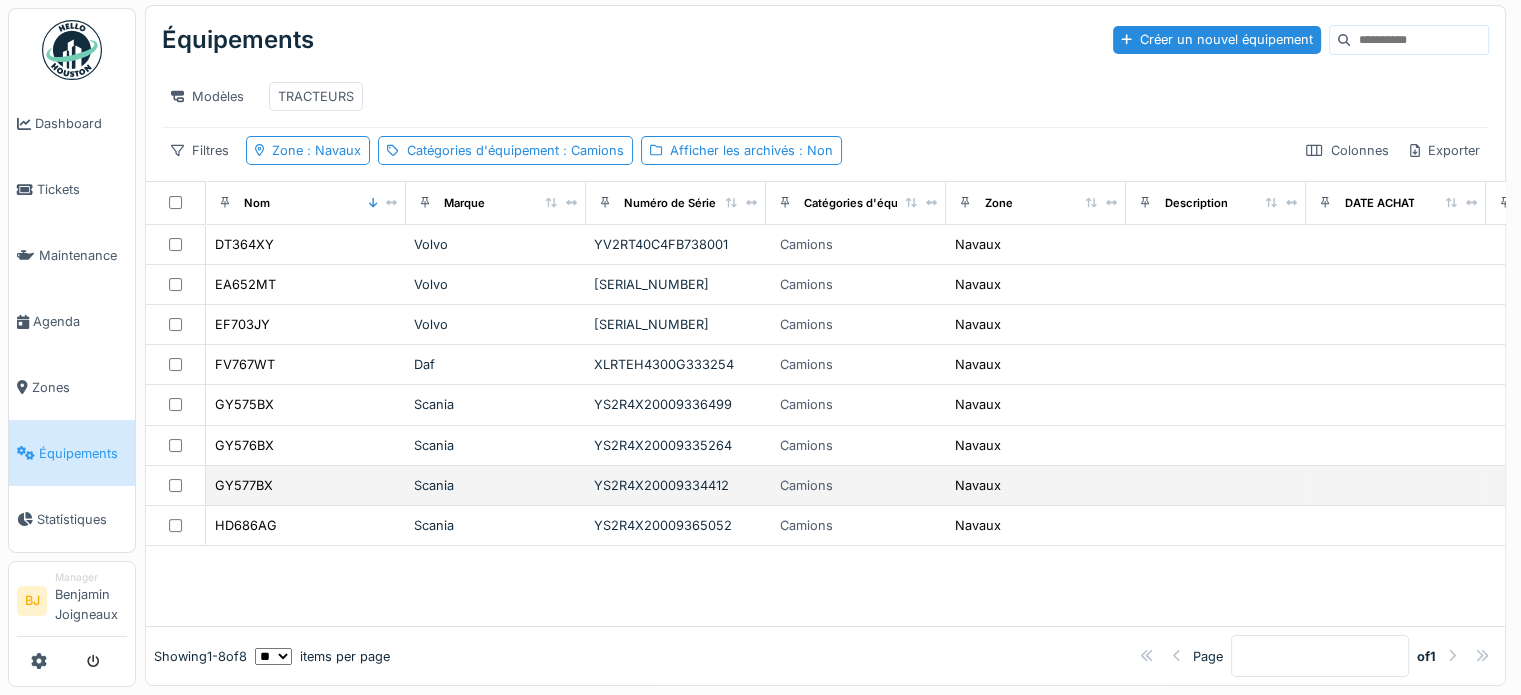 scroll, scrollTop: 0, scrollLeft: 0, axis: both 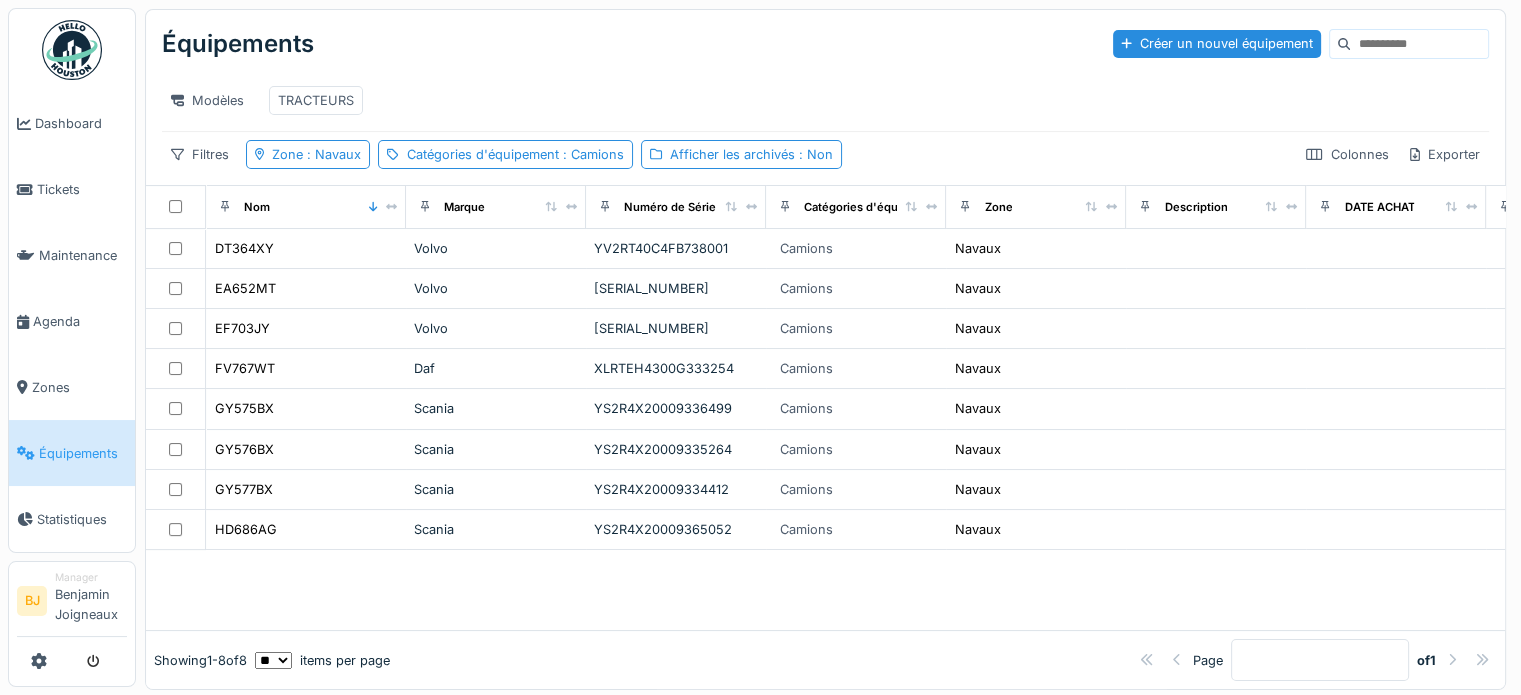 click on "** ** ** *** *** ***" at bounding box center (273, 660) 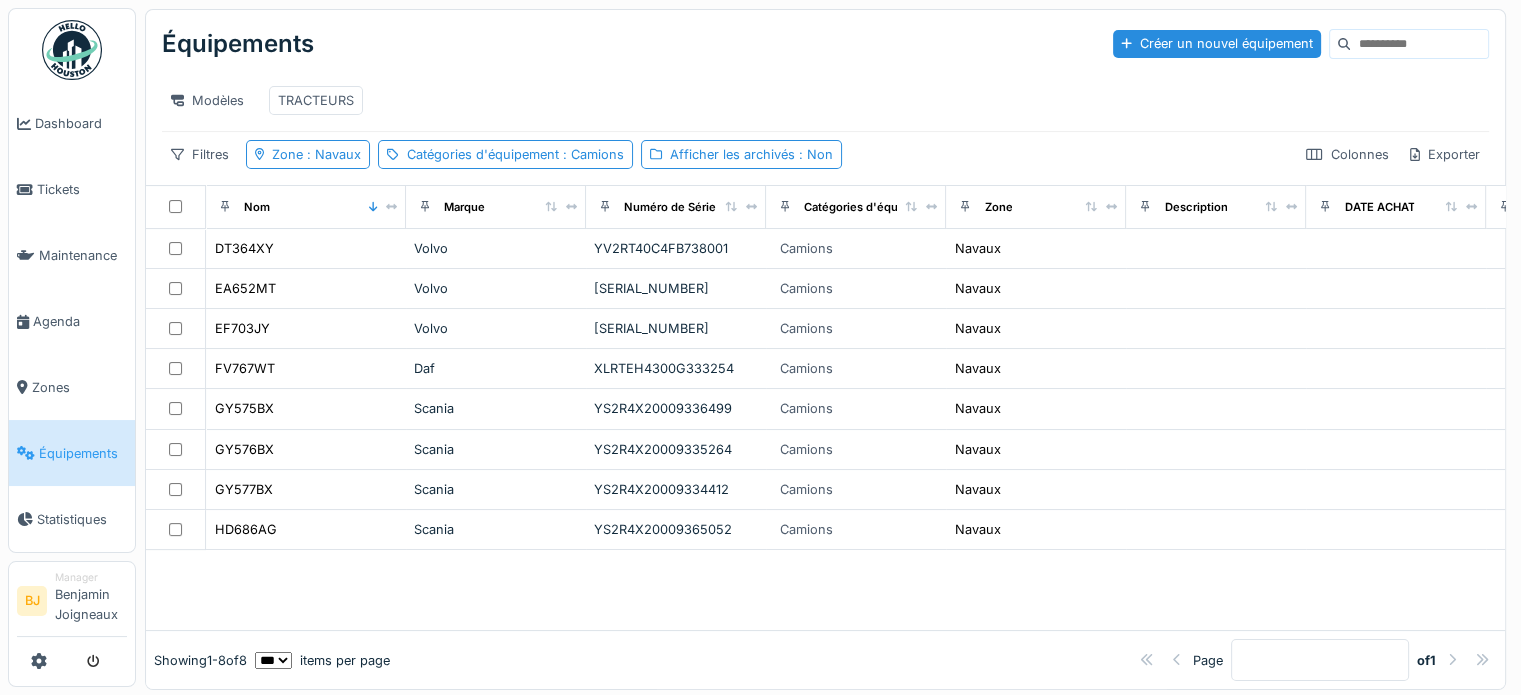 click on "** ** ** *** *** ***" at bounding box center (273, 660) 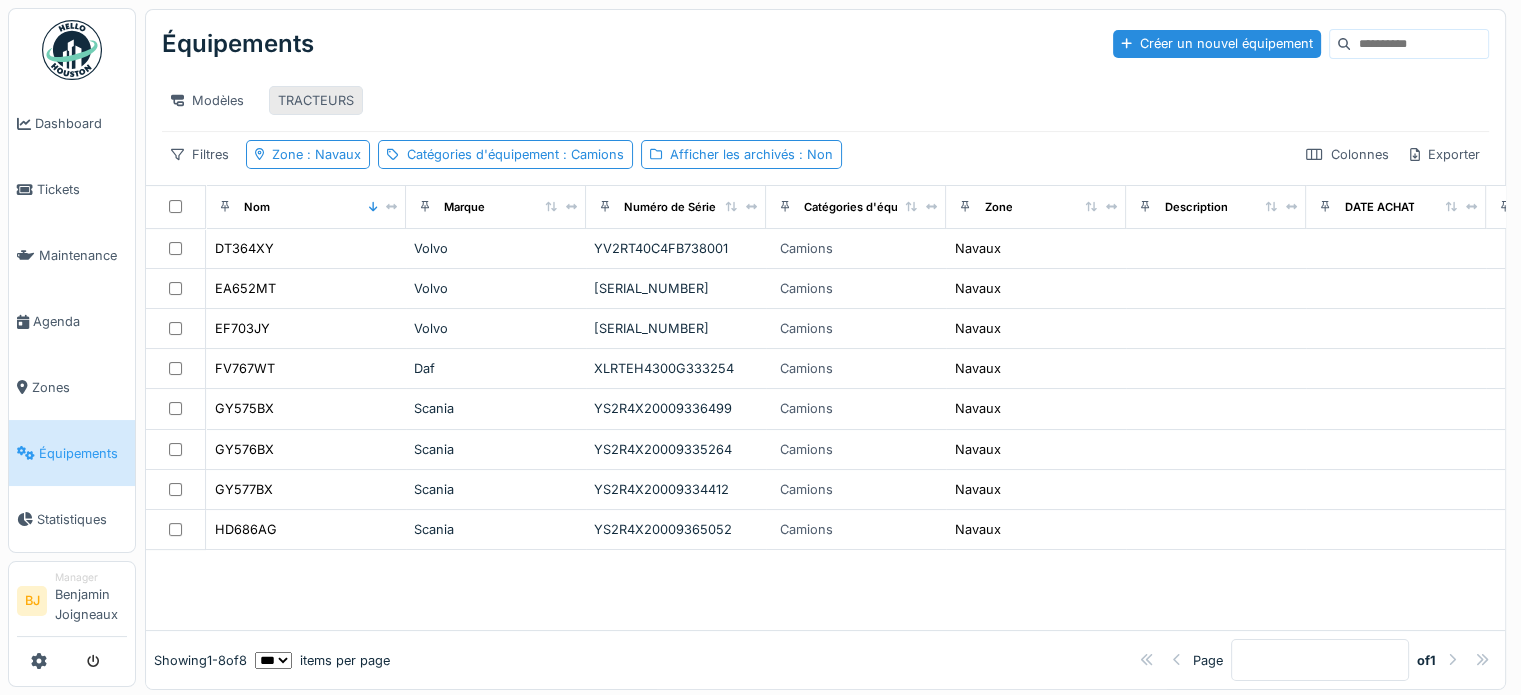 click on "TRACTEURS" at bounding box center (316, 100) 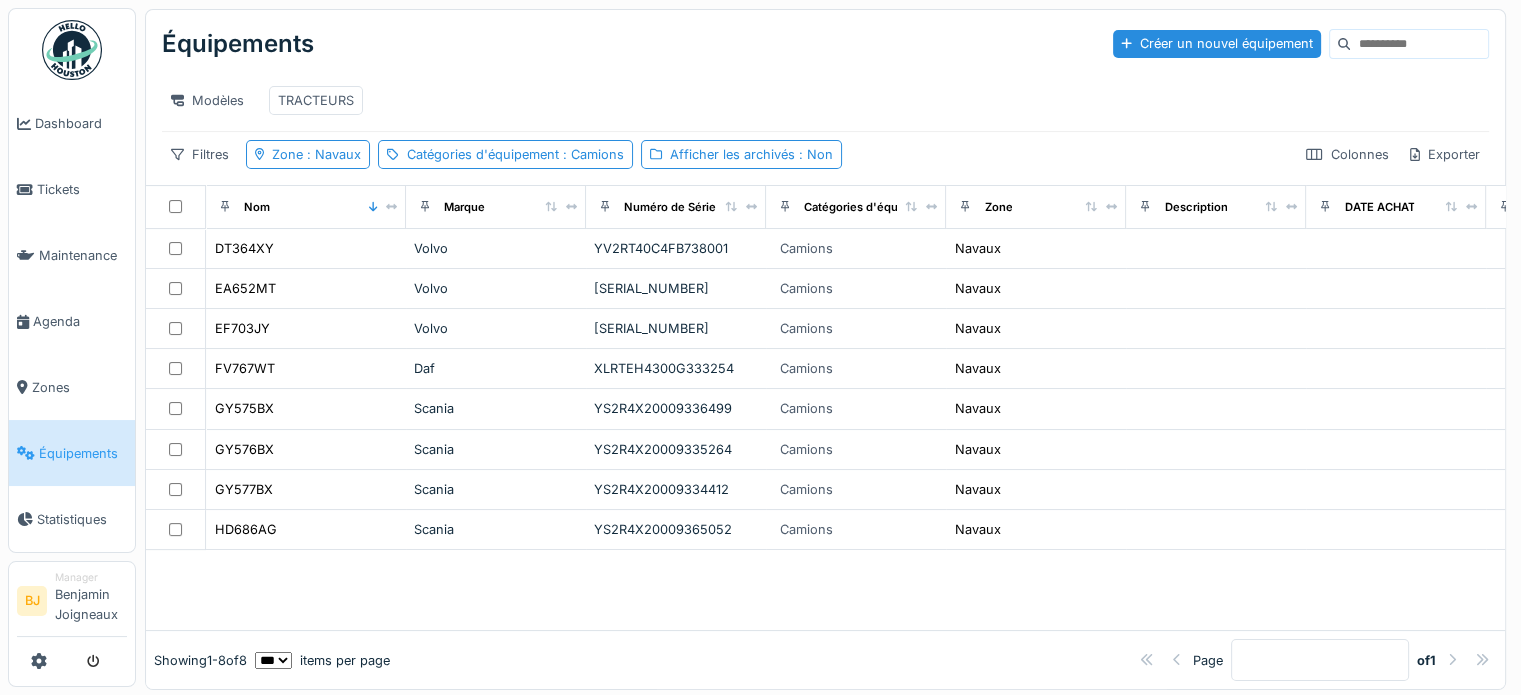 drag, startPoint x: 313, startPoint y: 93, endPoint x: 407, endPoint y: 93, distance: 94 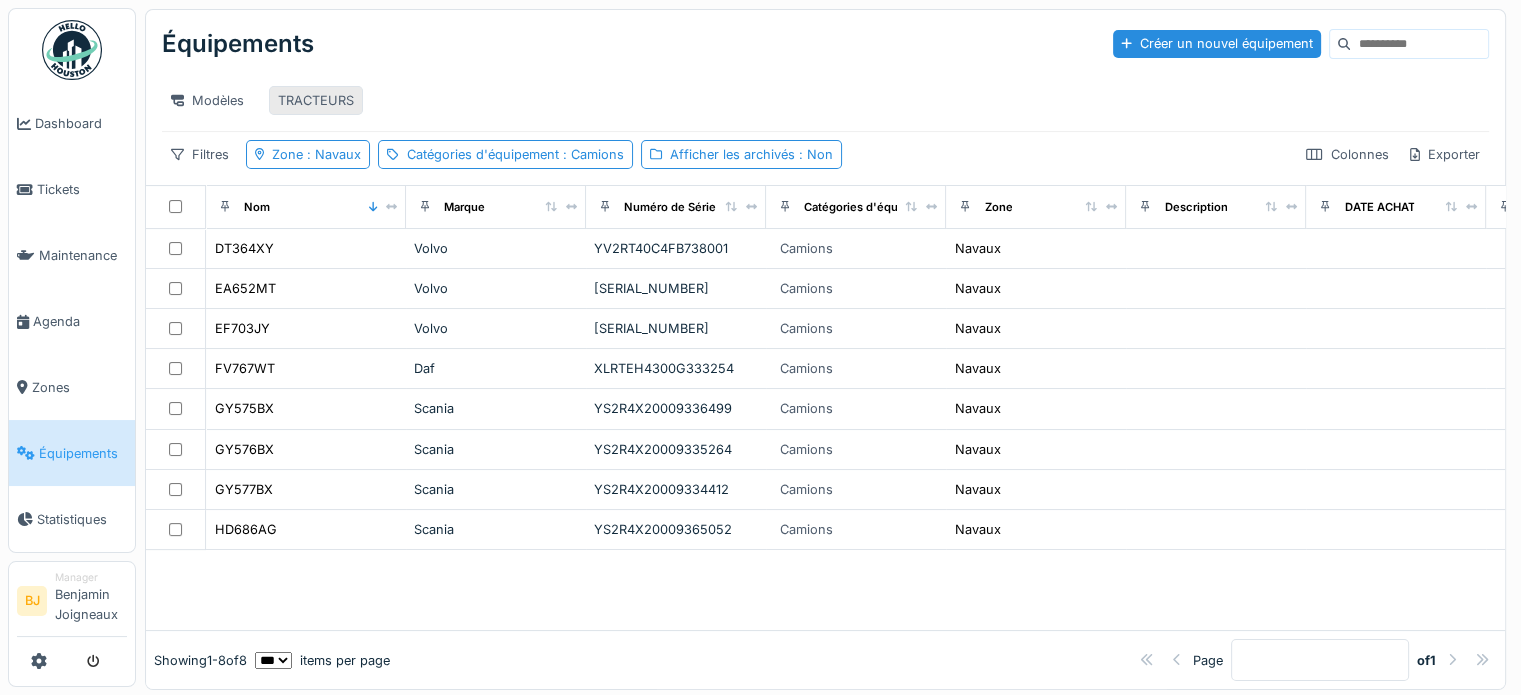 click on "TRACTEURS" at bounding box center (316, 100) 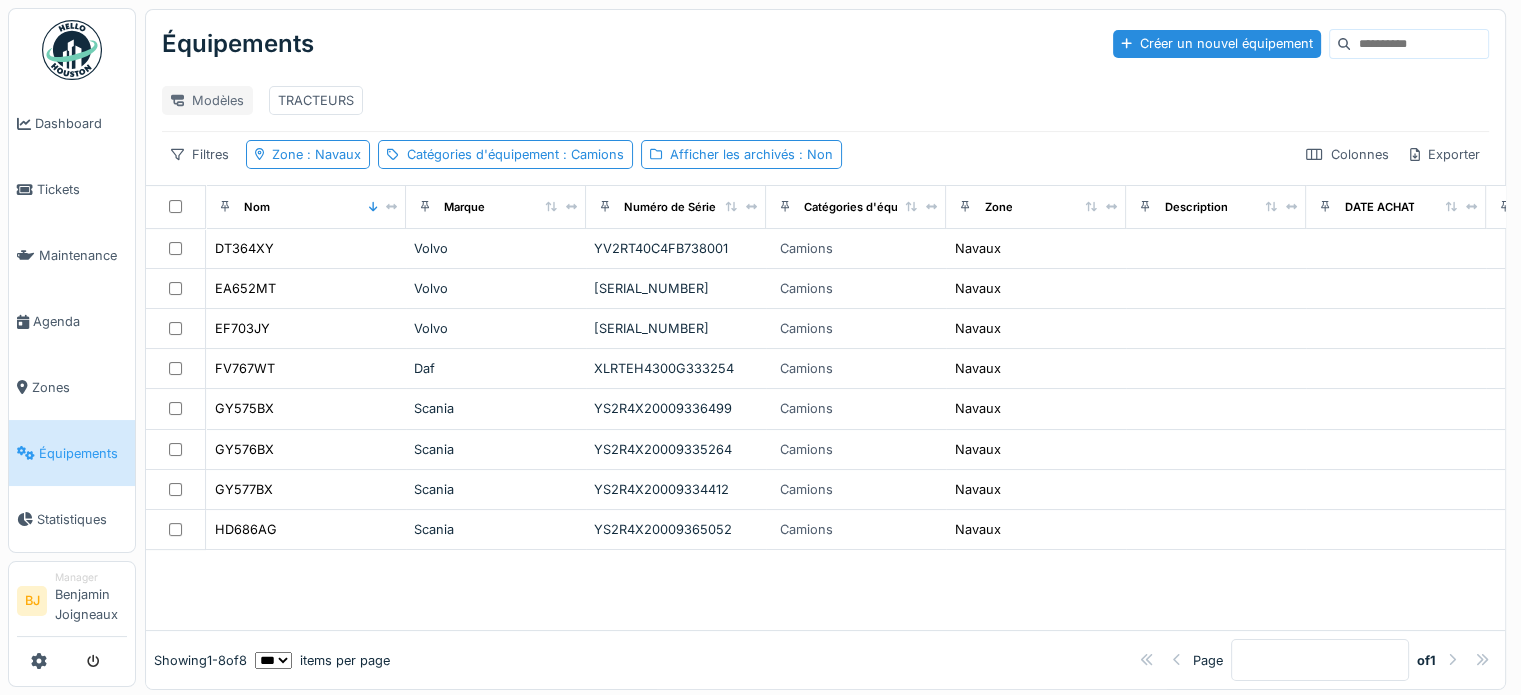 click on "Modèles" at bounding box center [207, 100] 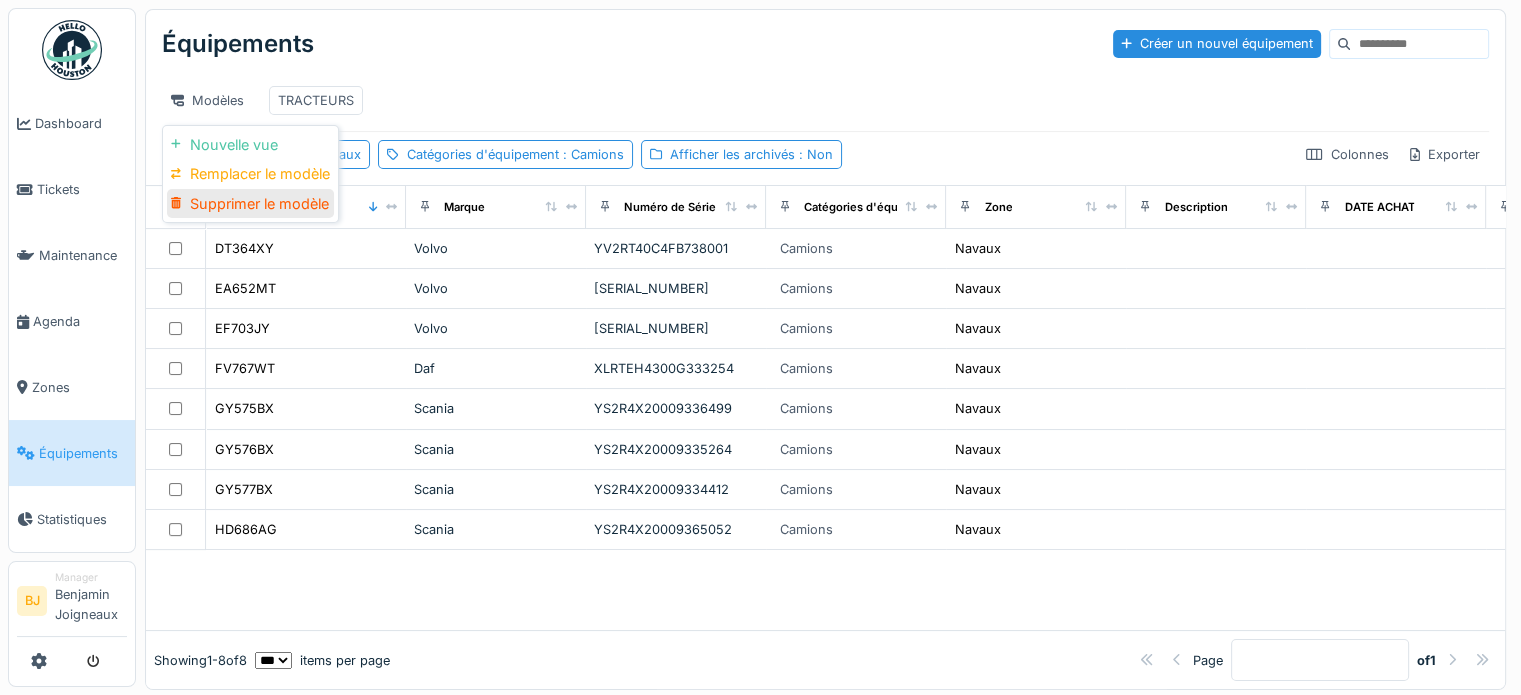 click on "Supprimer le modèle" at bounding box center [250, 204] 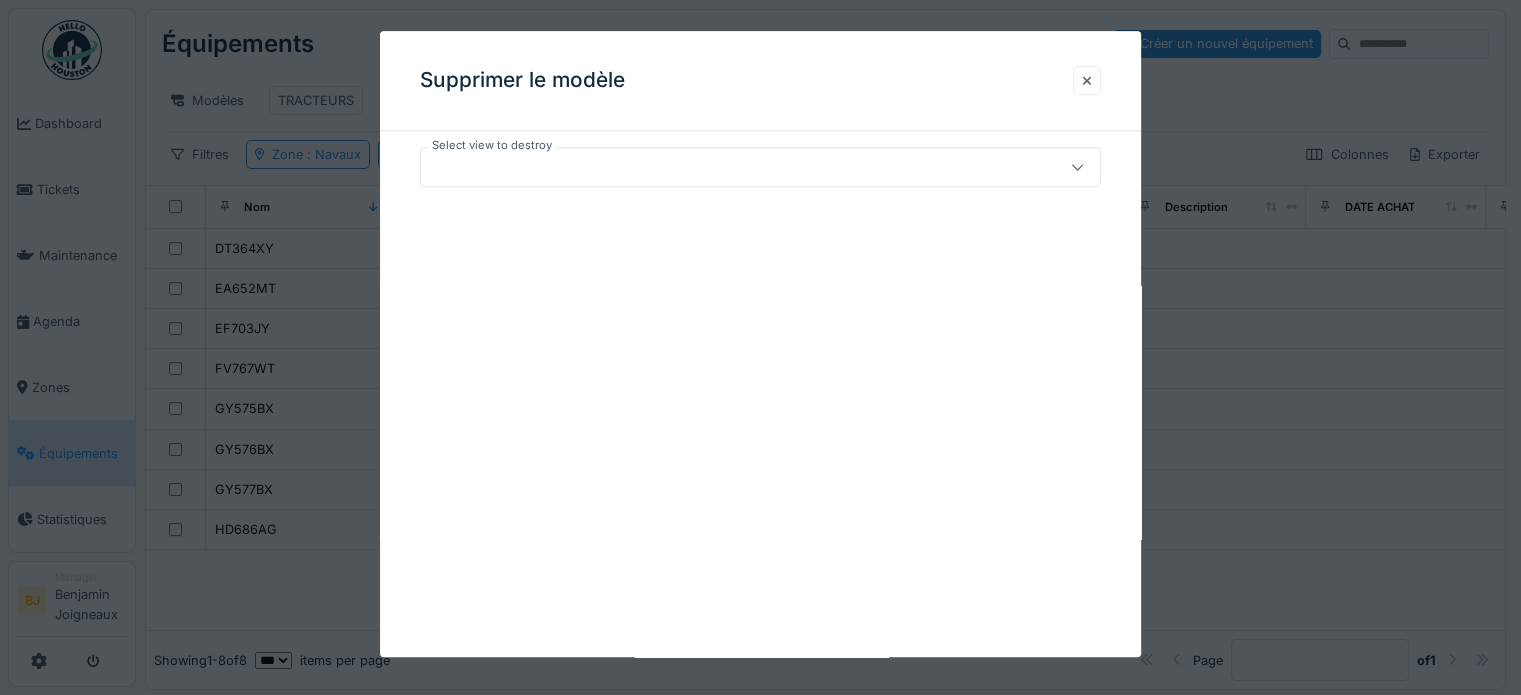 click at bounding box center [726, 167] 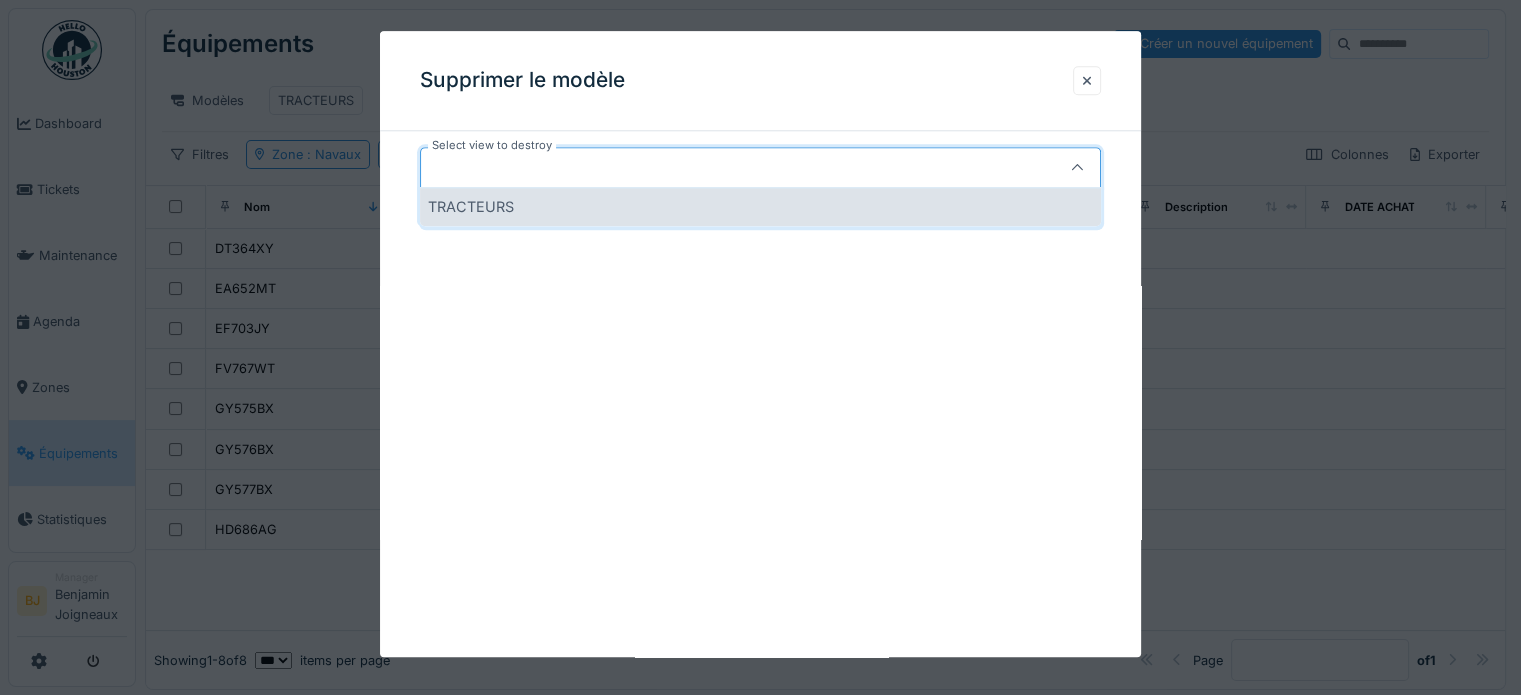 click on "TRACTEURS" at bounding box center (760, 206) 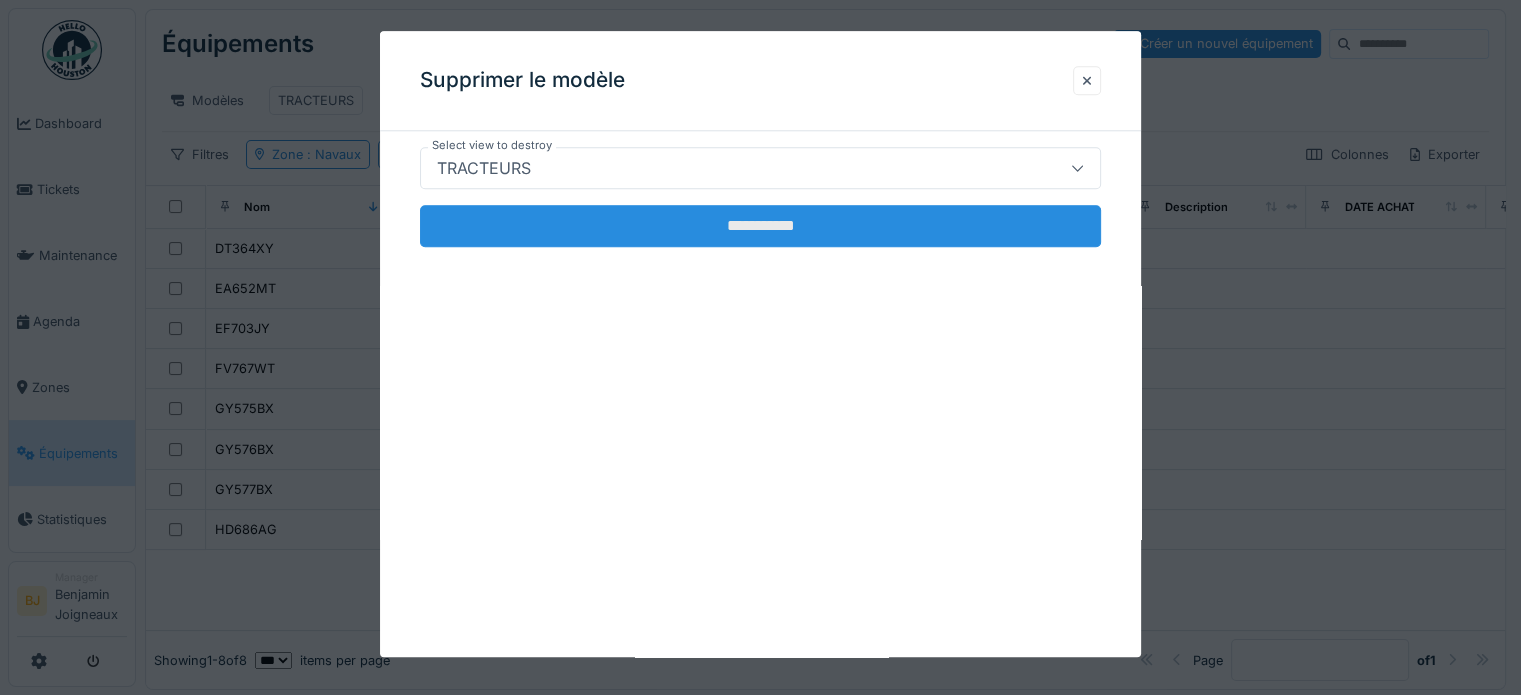 click on "**********" at bounding box center (760, 226) 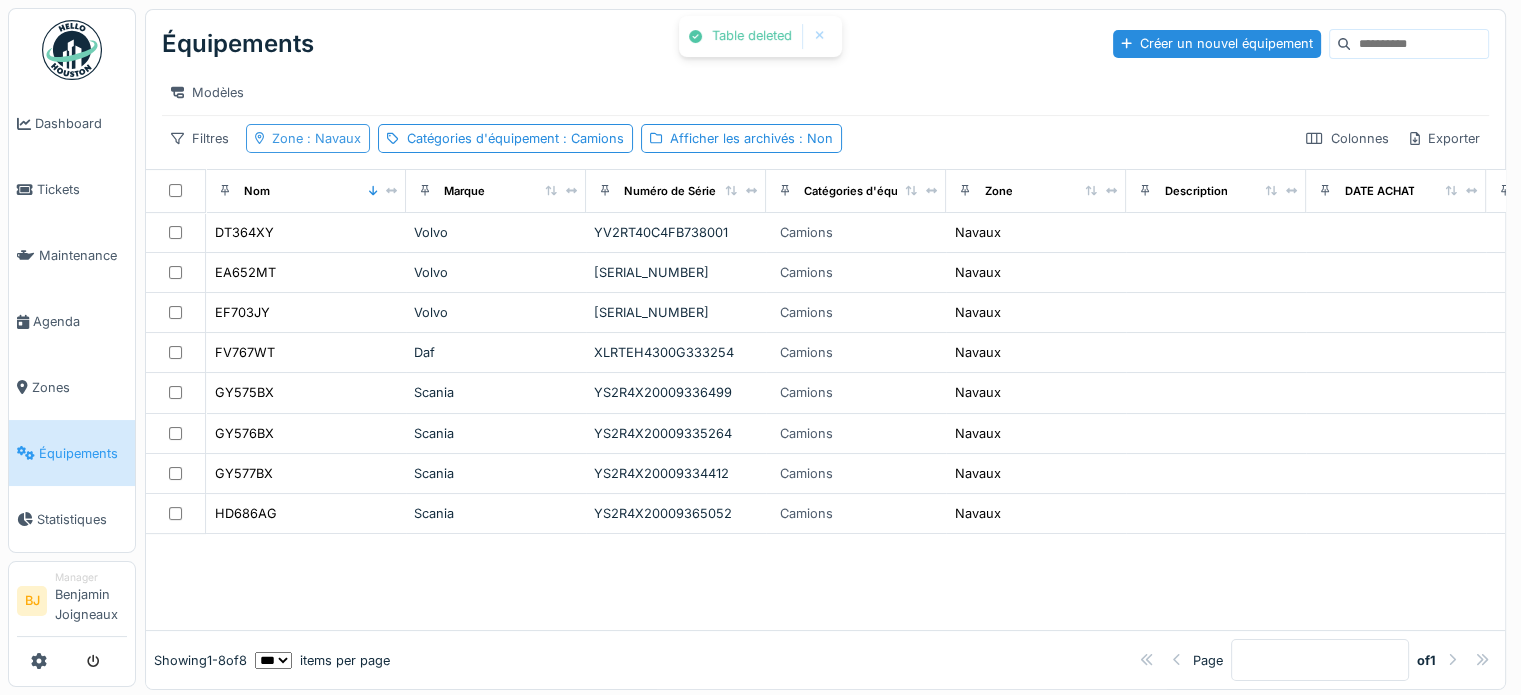 click on ":   Navaux" at bounding box center [332, 138] 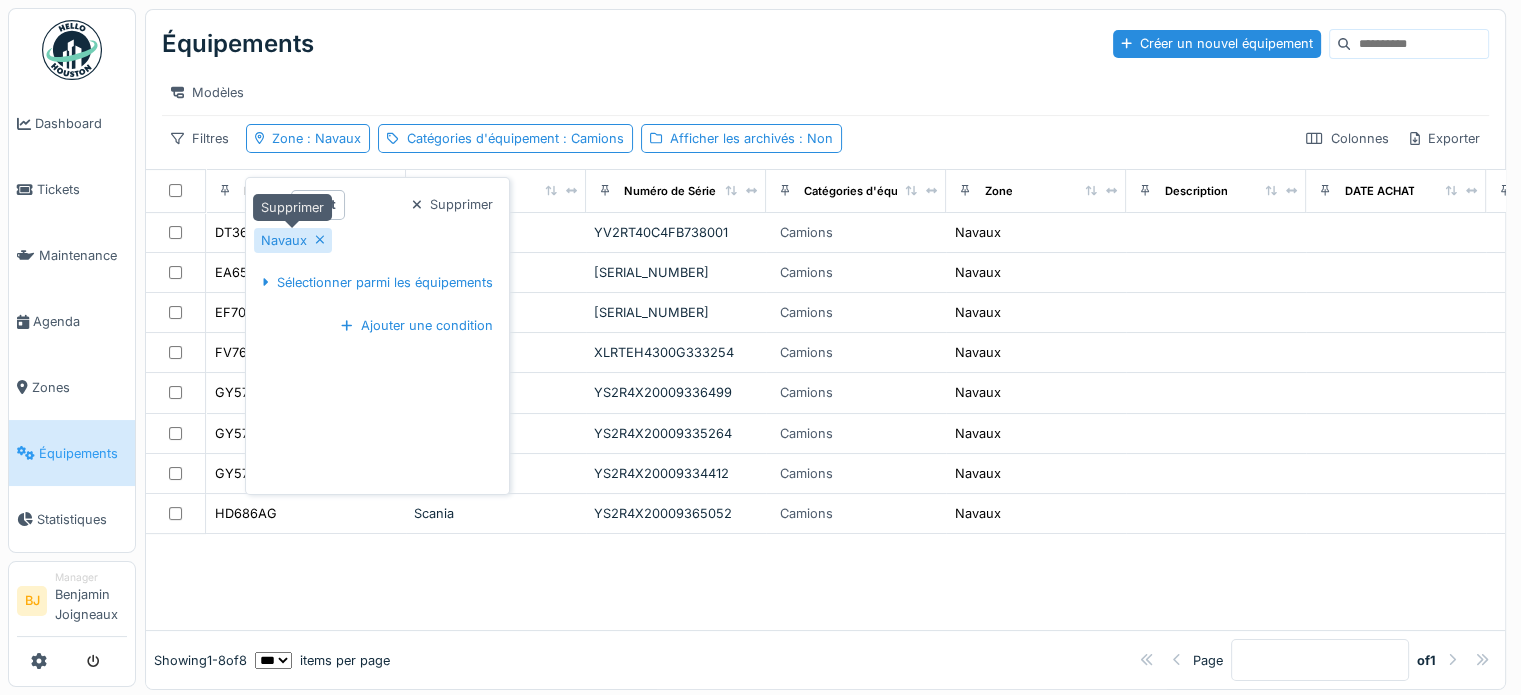 click on "Navaux" at bounding box center [377, 240] 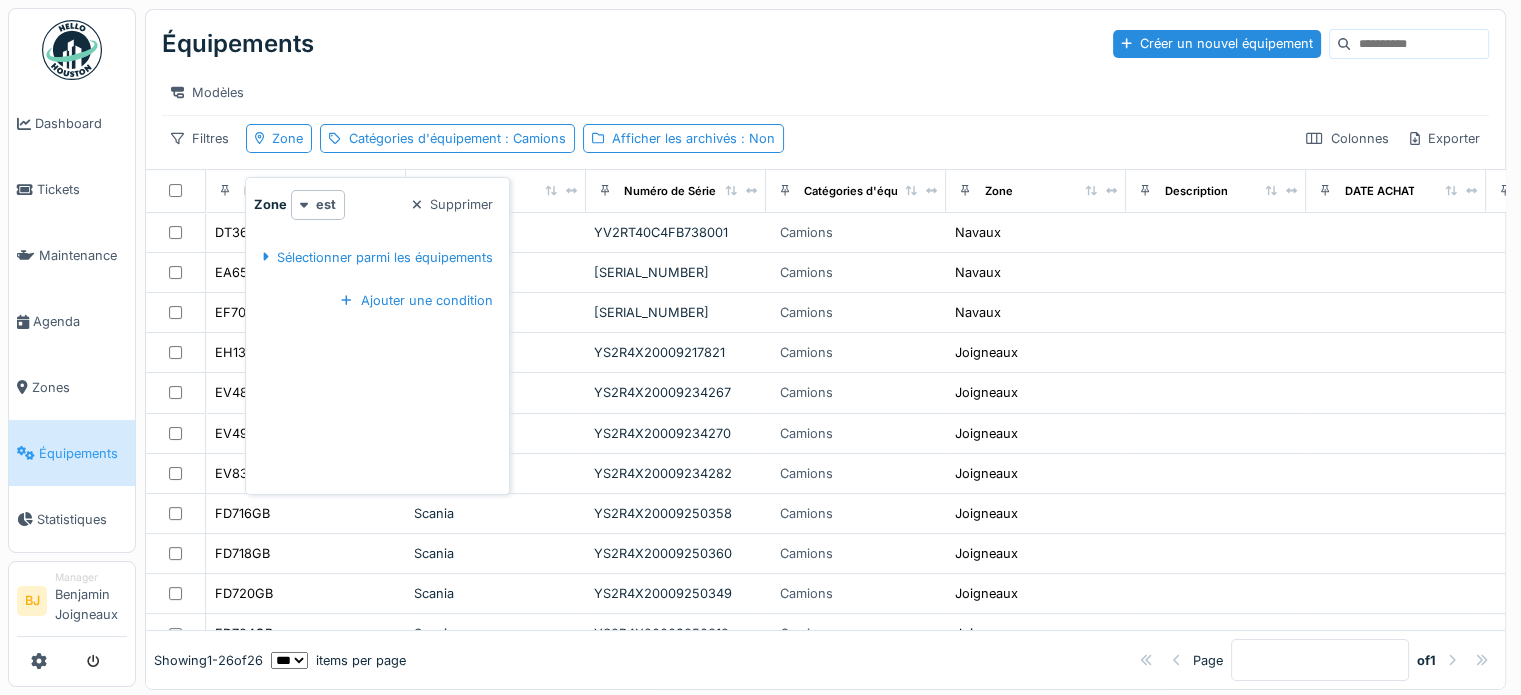 click on "Modèles" at bounding box center [825, 92] 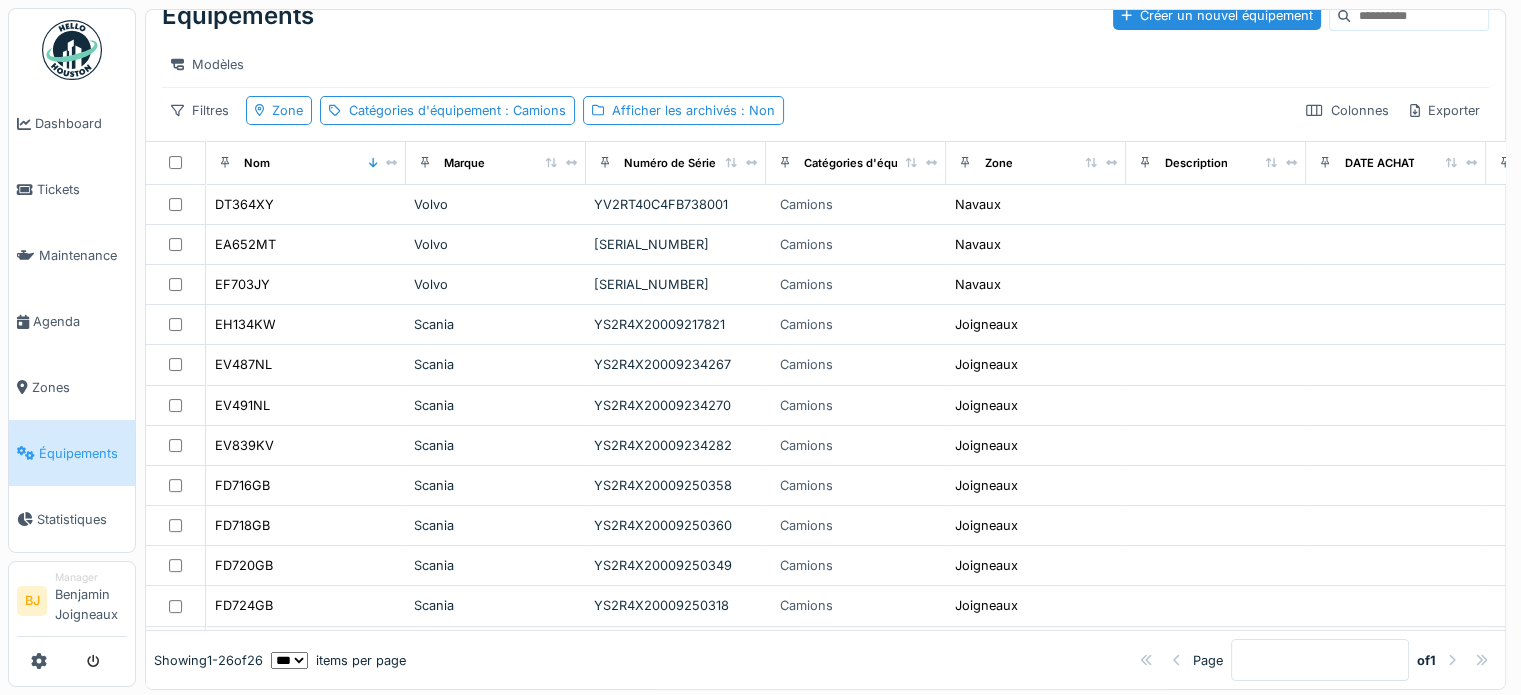 scroll, scrollTop: 0, scrollLeft: 0, axis: both 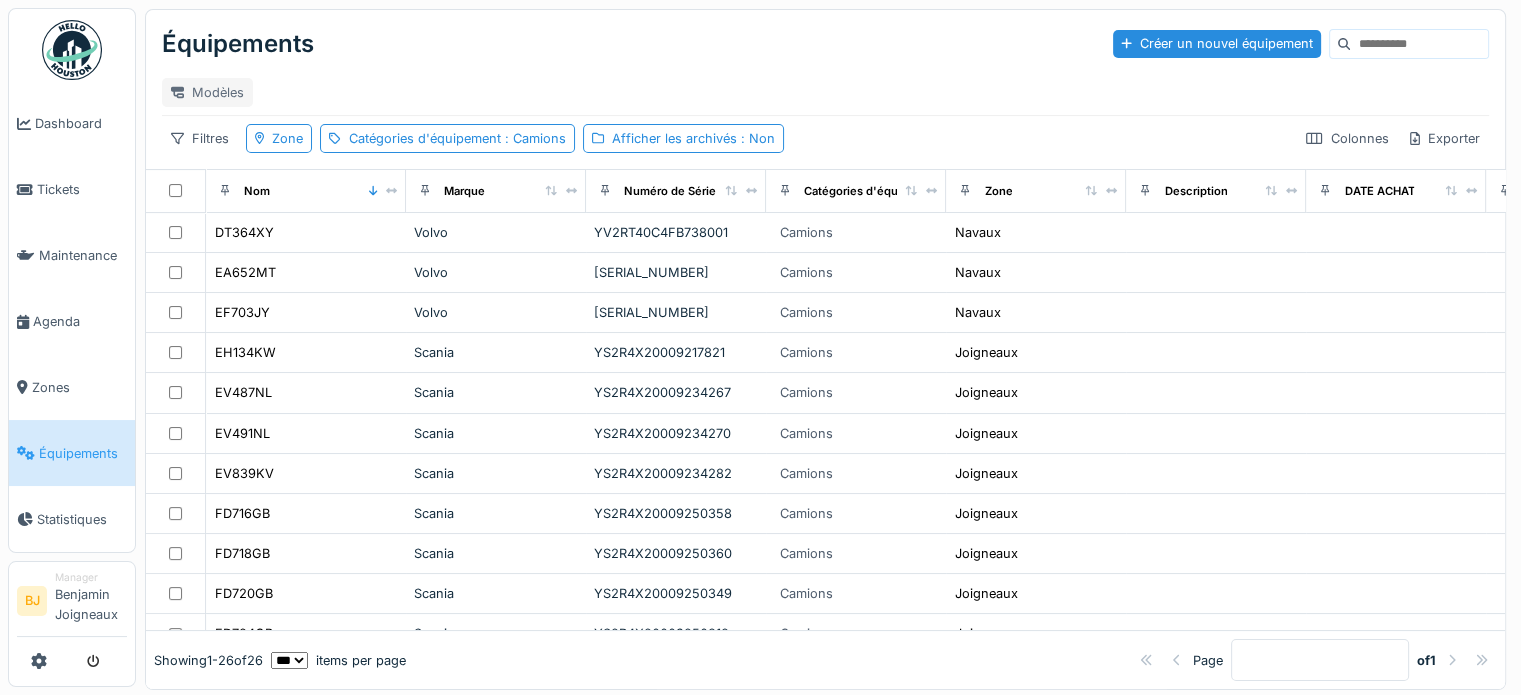 click on "Modèles" at bounding box center [207, 92] 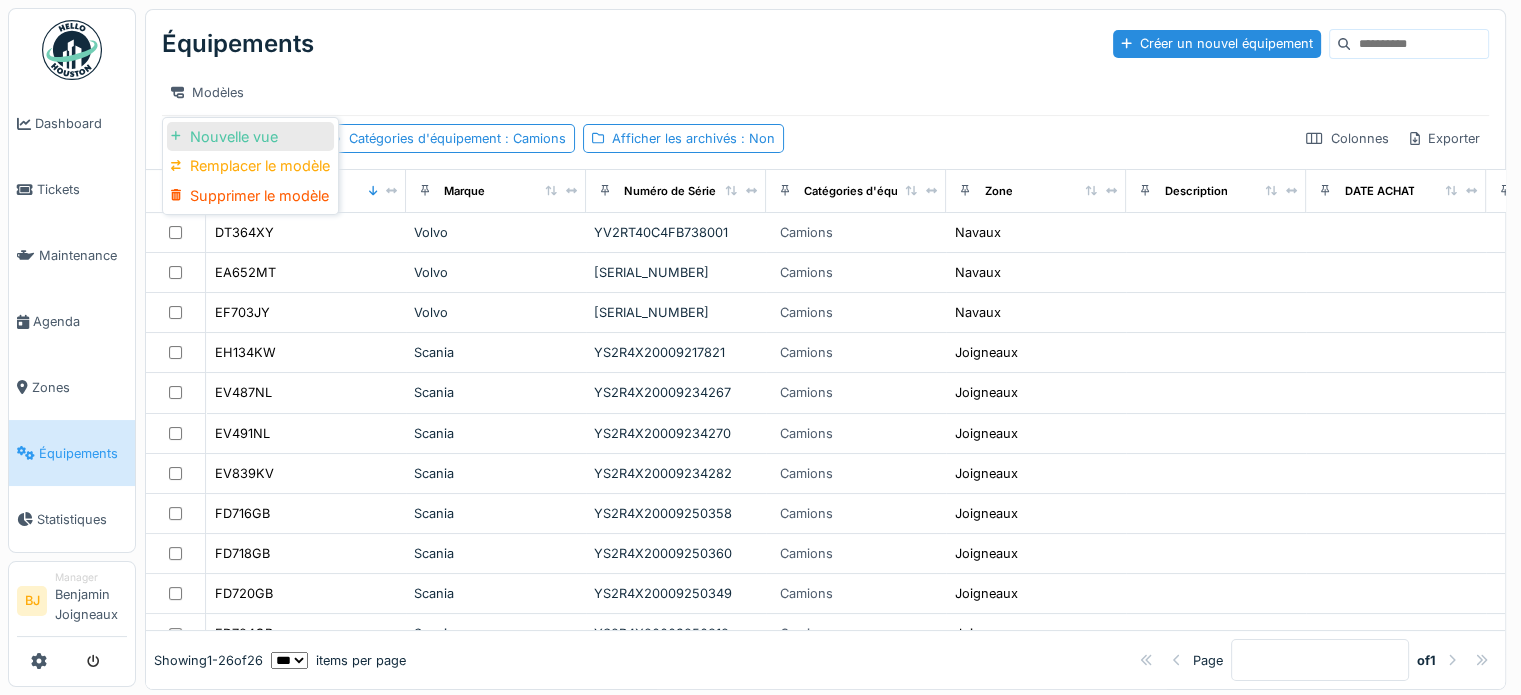 click on "Nouvelle vue" at bounding box center [250, 137] 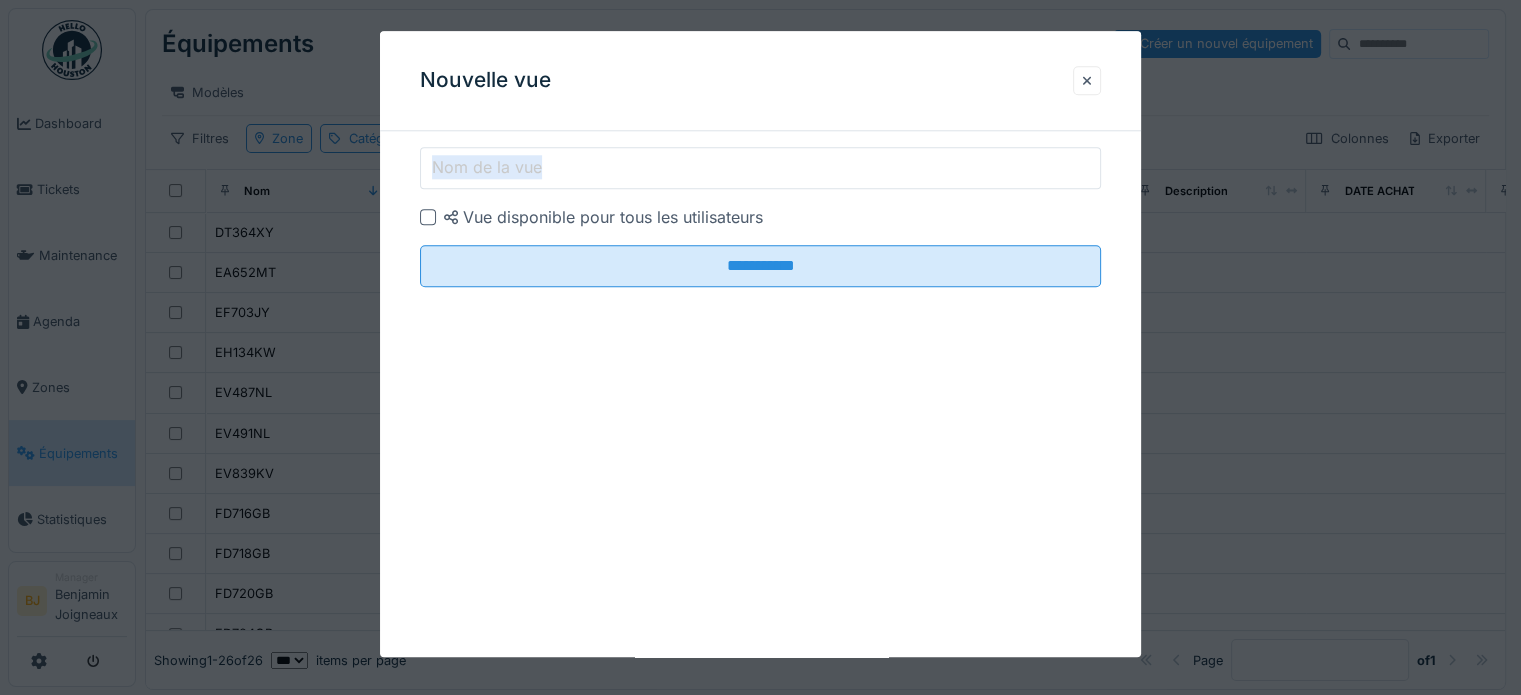click on "Nom de la vue" at bounding box center [760, 168] 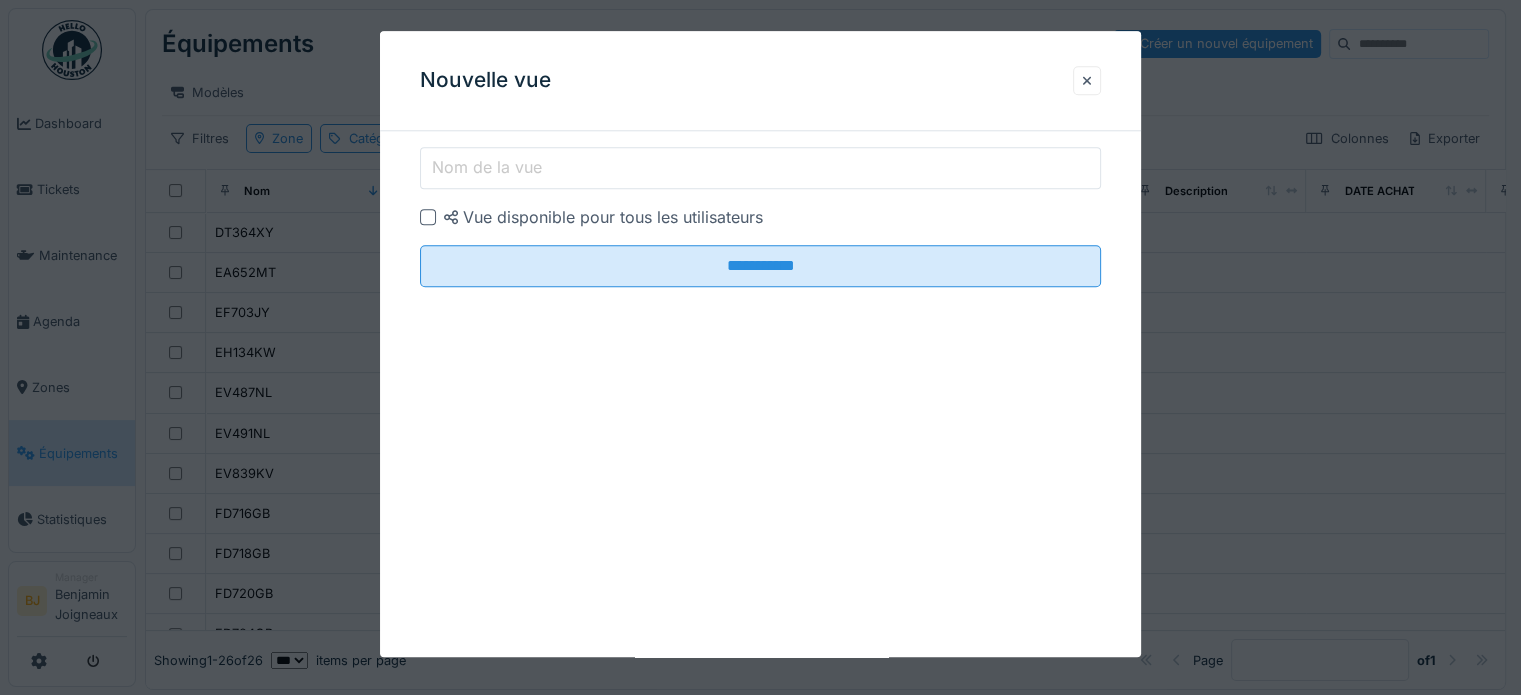 click on "Nom de la vue" at bounding box center [760, 168] 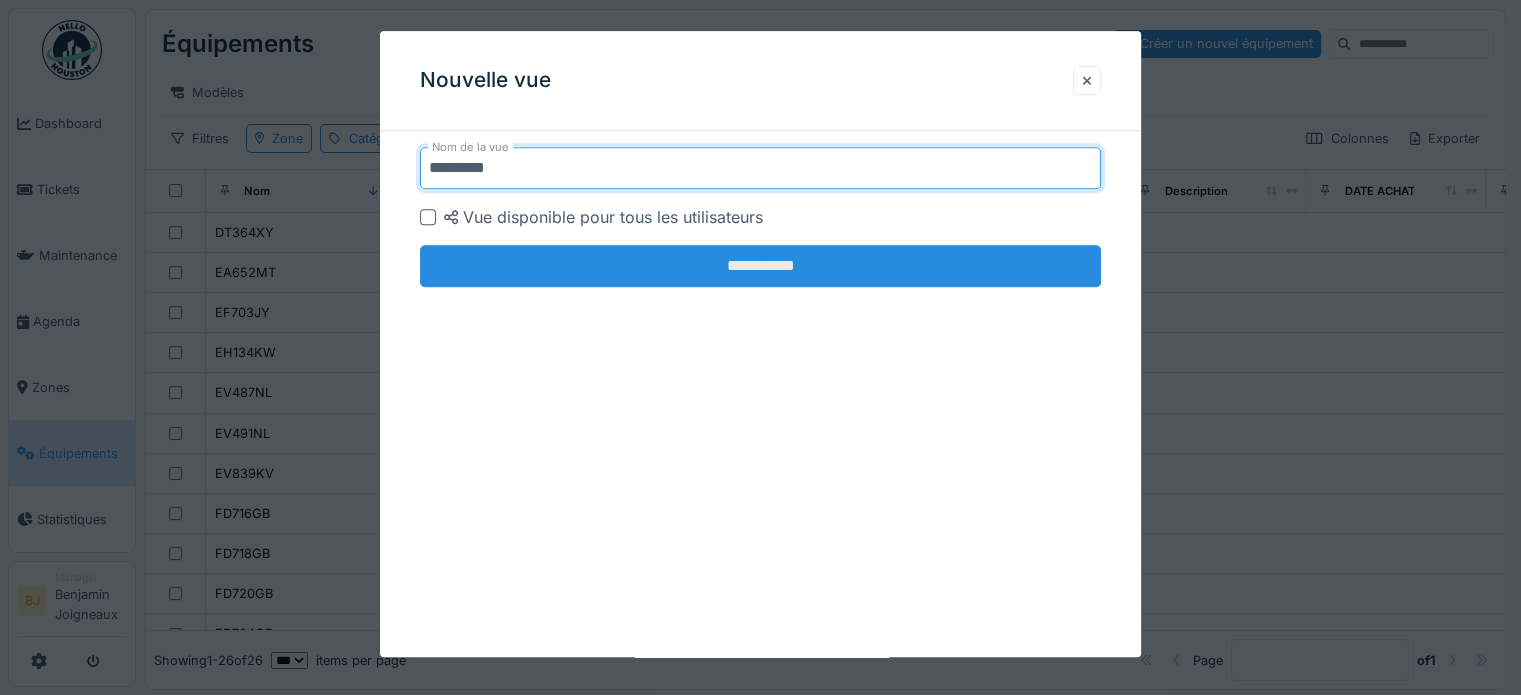 type on "*********" 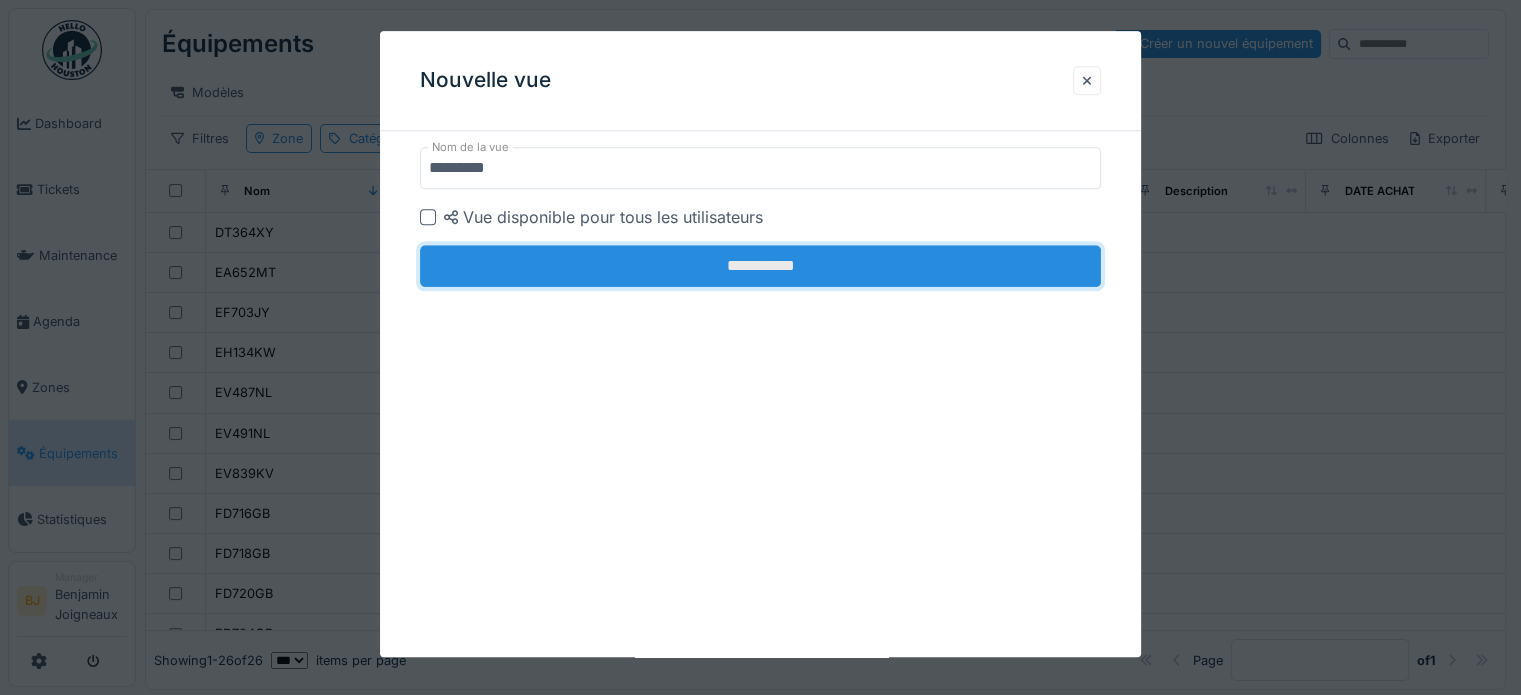 click on "**********" at bounding box center [760, 266] 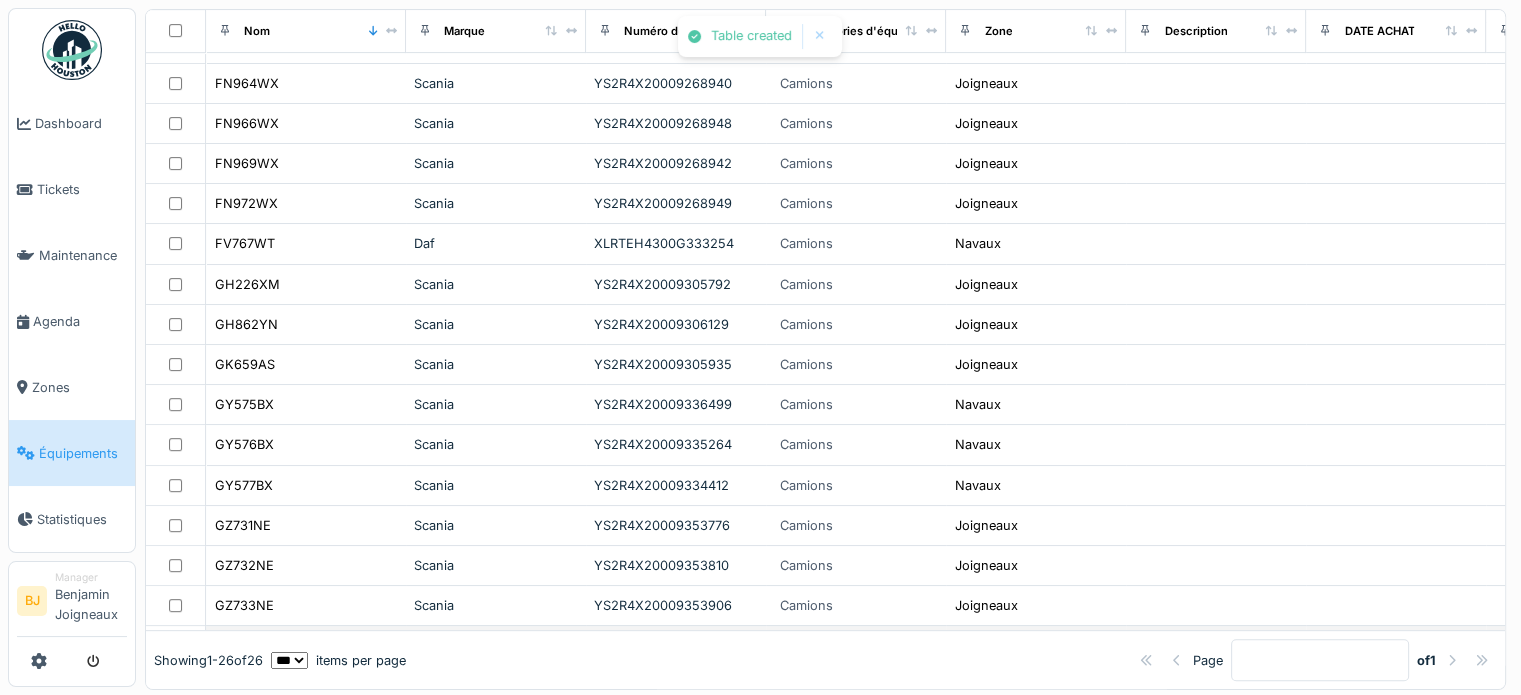 scroll, scrollTop: 665, scrollLeft: 0, axis: vertical 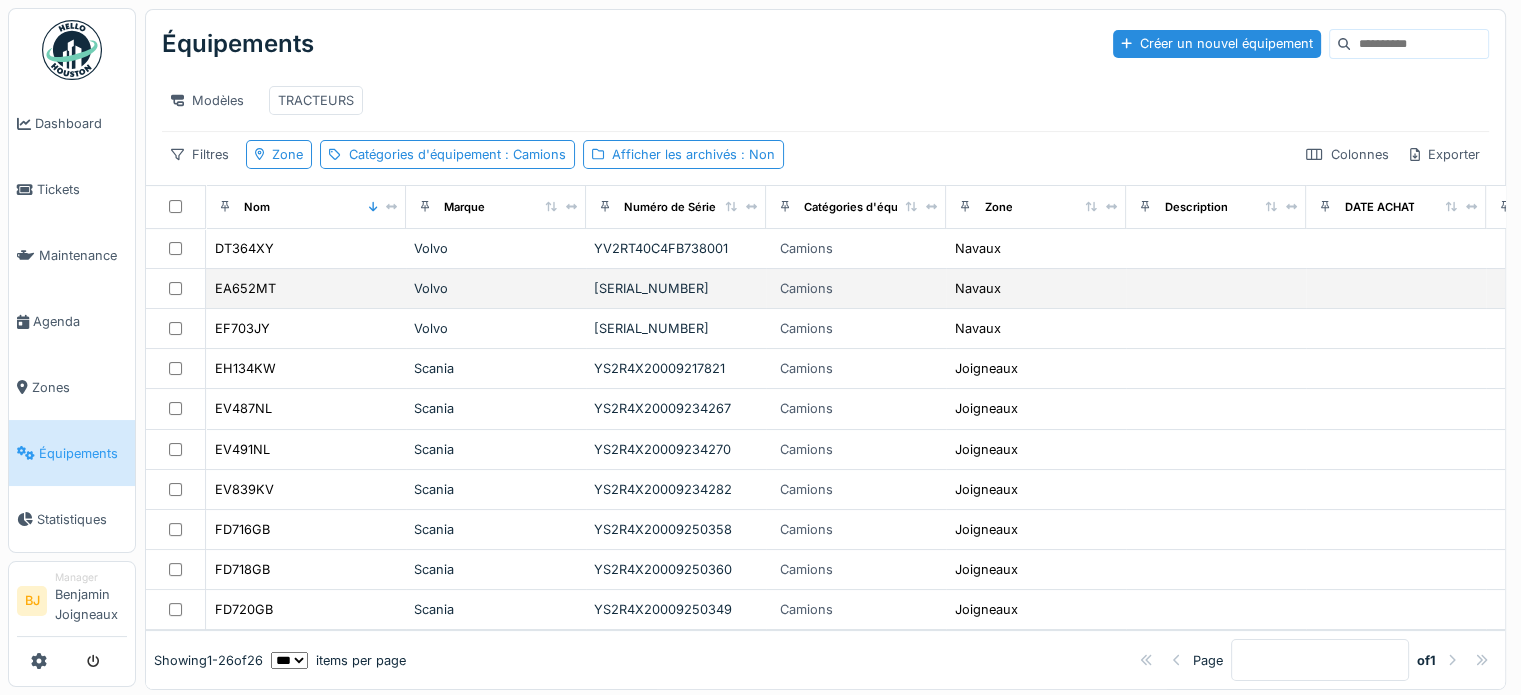 click at bounding box center (175, 288) 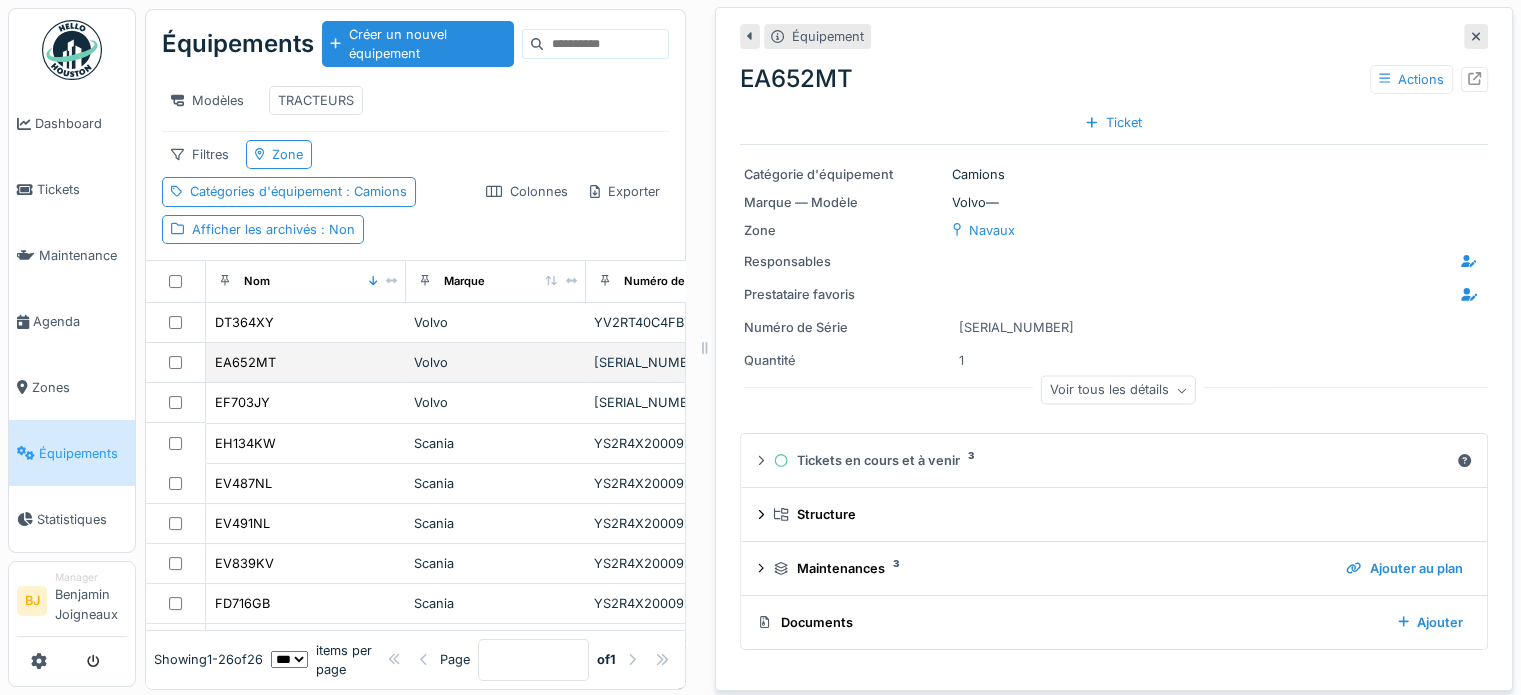 click on "EA652MT" at bounding box center [306, 362] 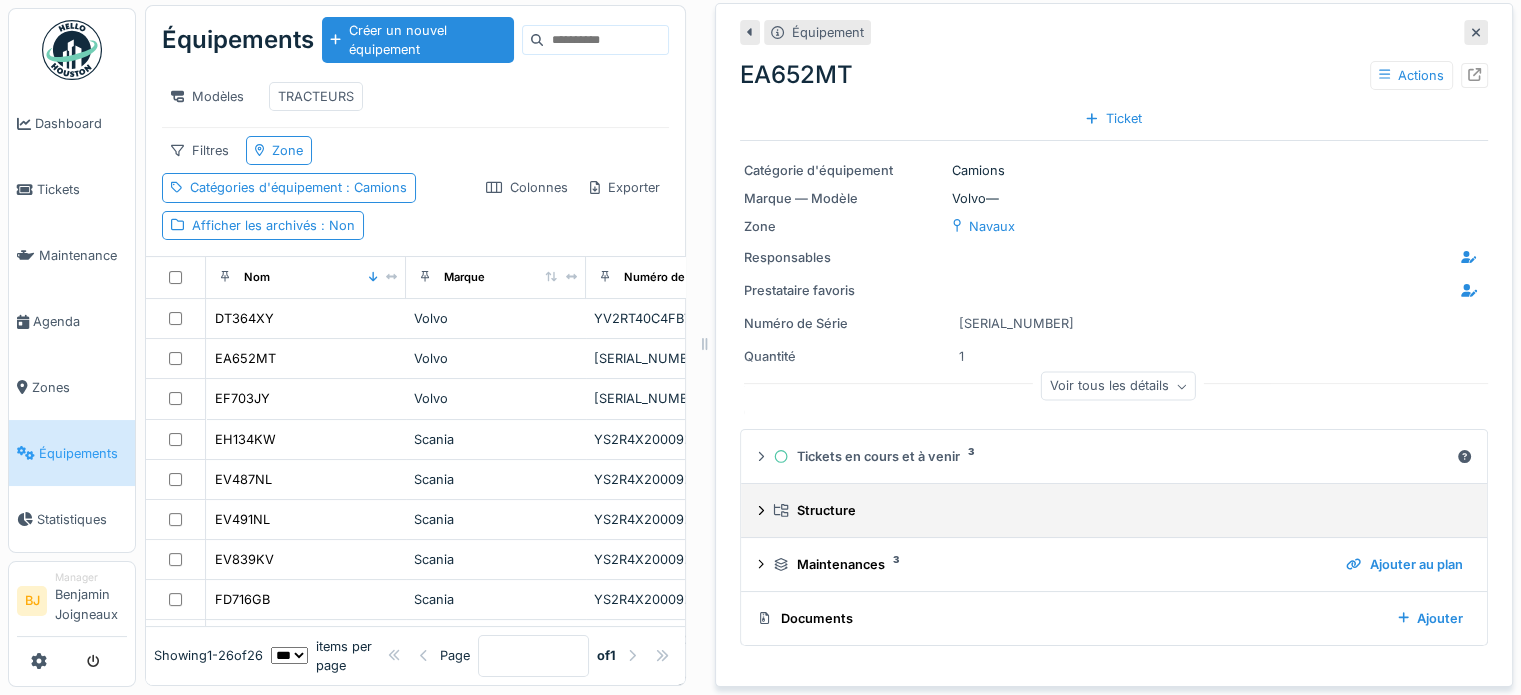 scroll, scrollTop: 0, scrollLeft: 0, axis: both 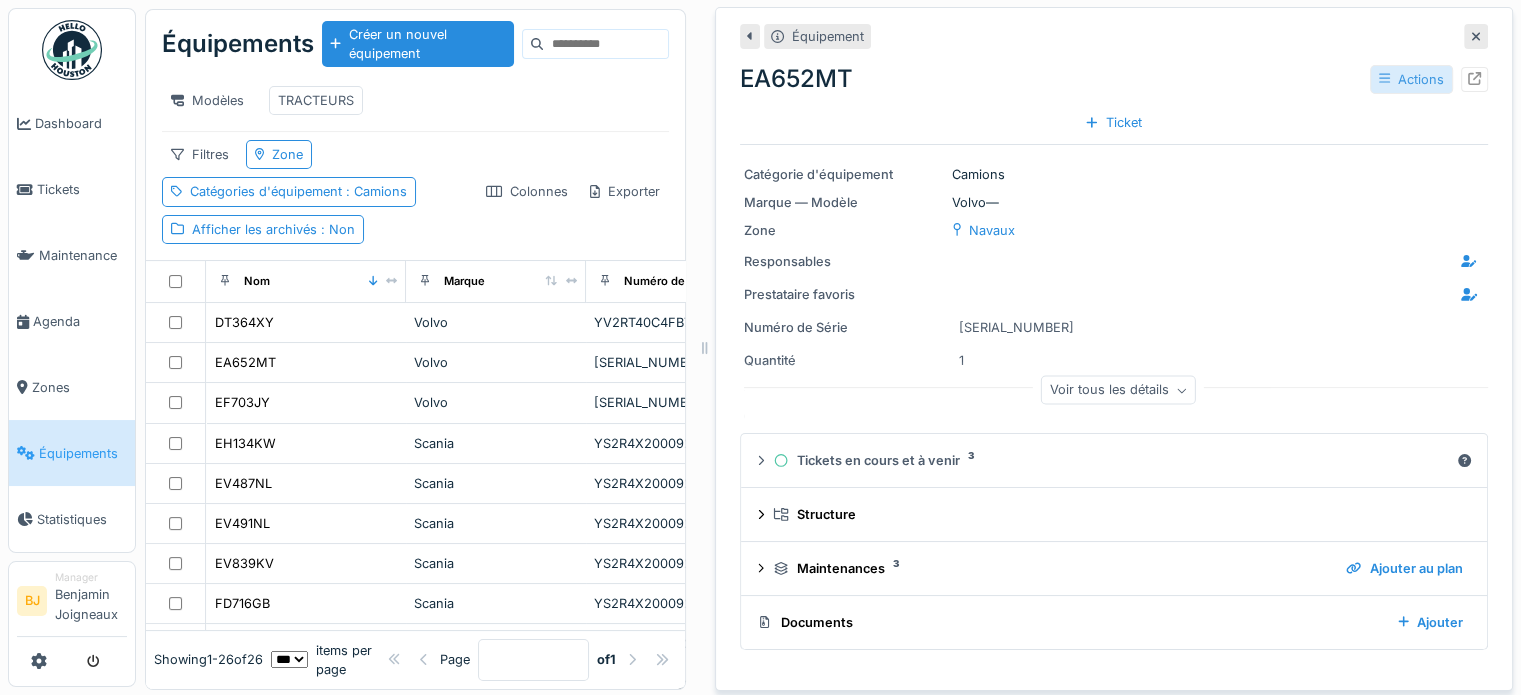 click on "Actions" at bounding box center [1411, 79] 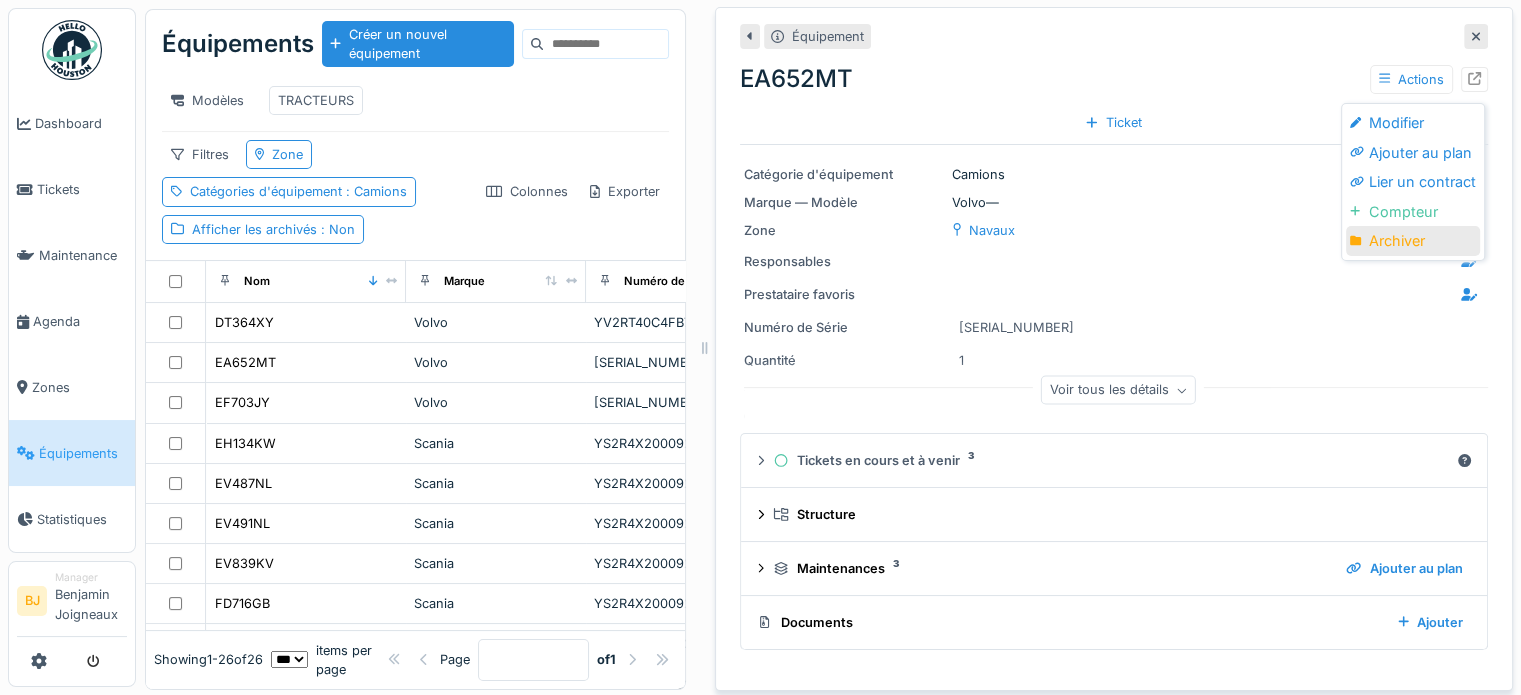click on "Archiver" at bounding box center (1413, 241) 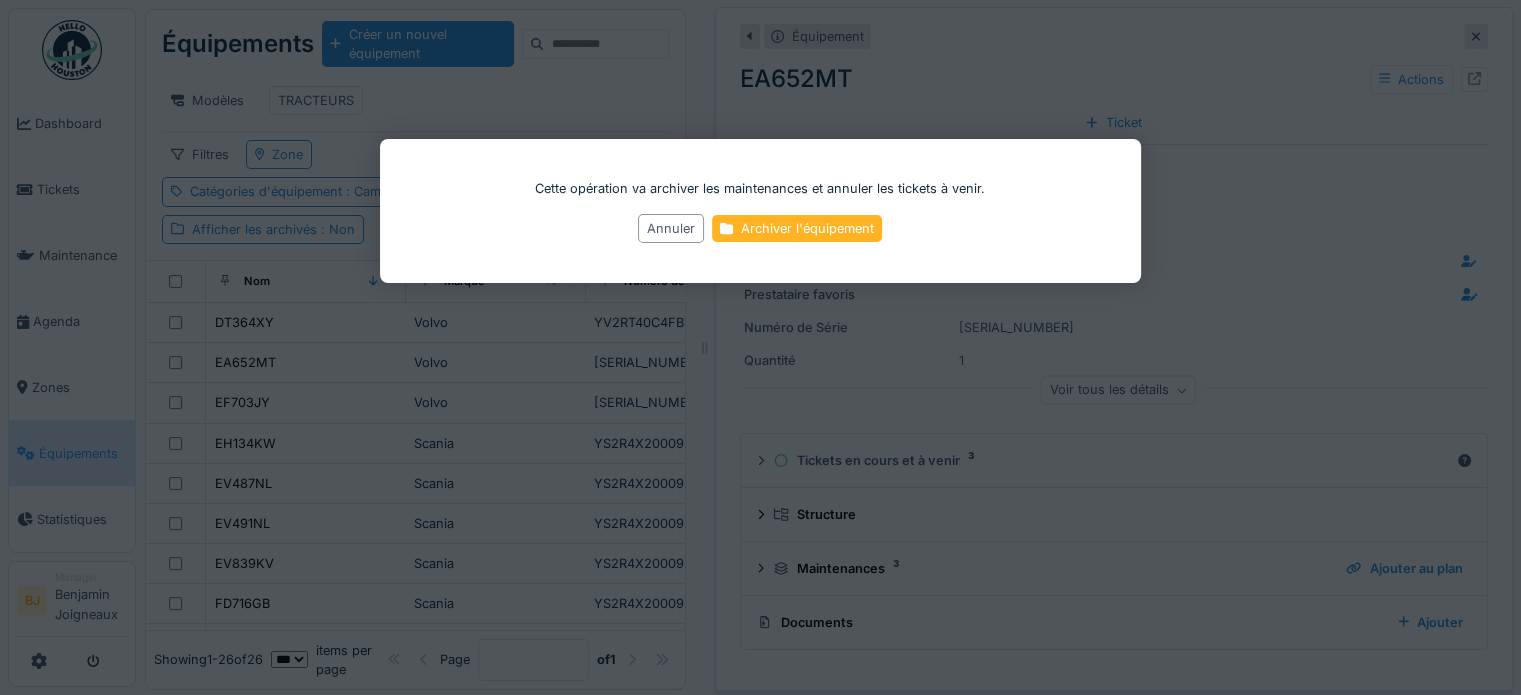 click on "Archiver l'équipement" at bounding box center [798, 228] 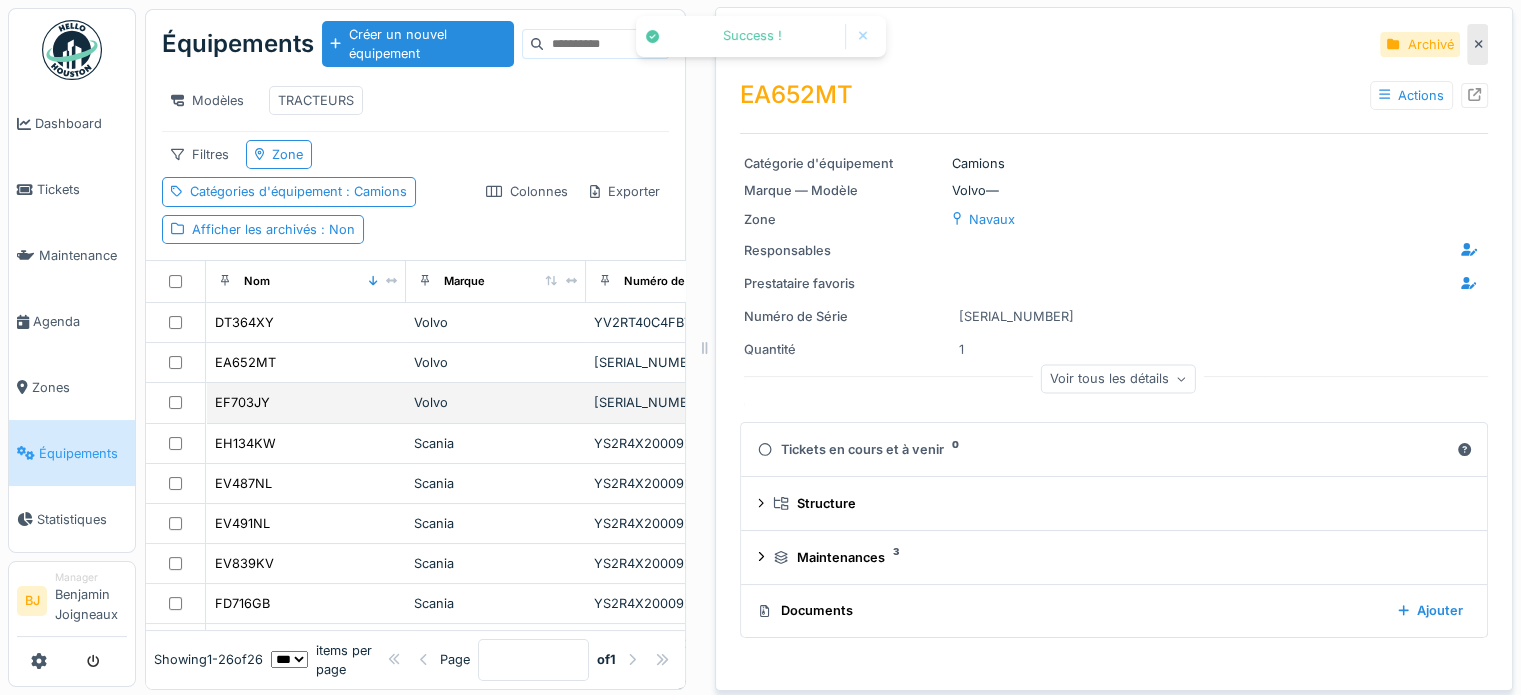 click on "EF703JY" at bounding box center (306, 402) 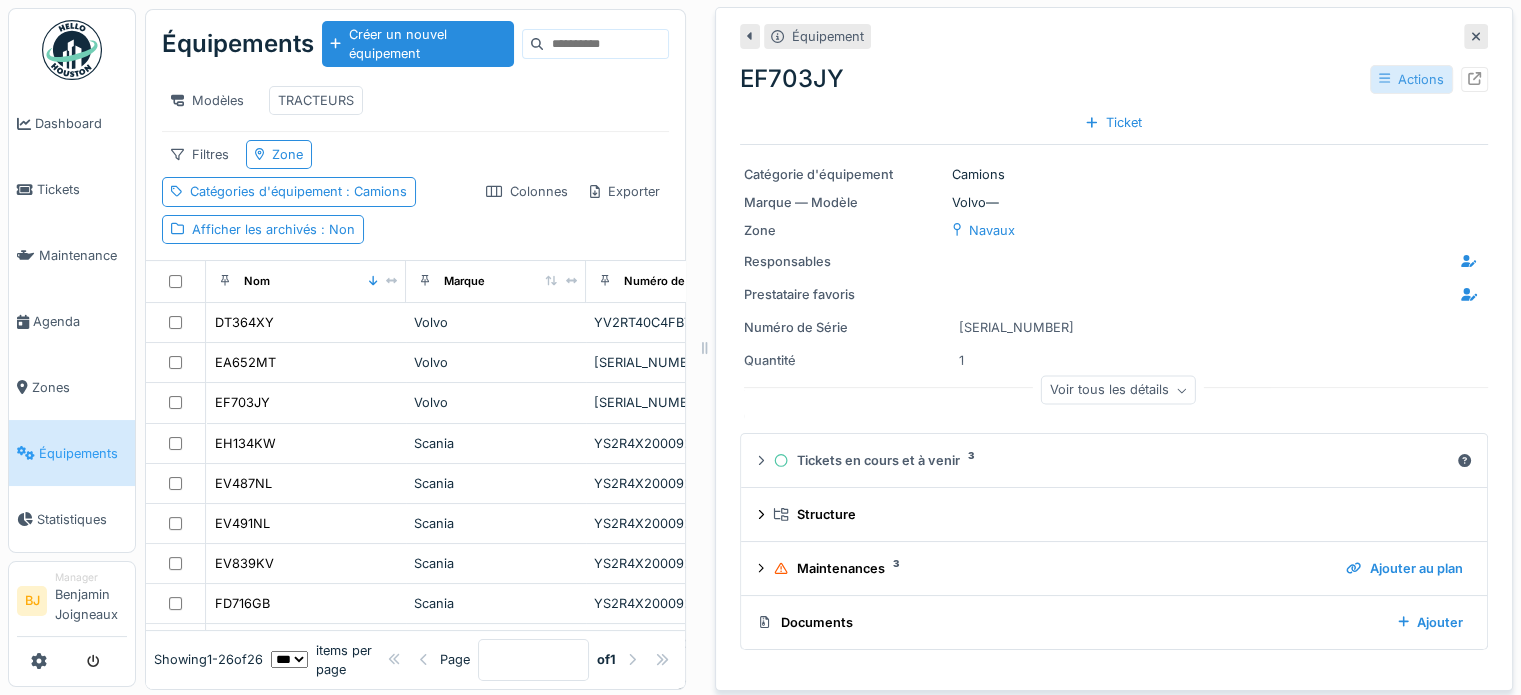 click 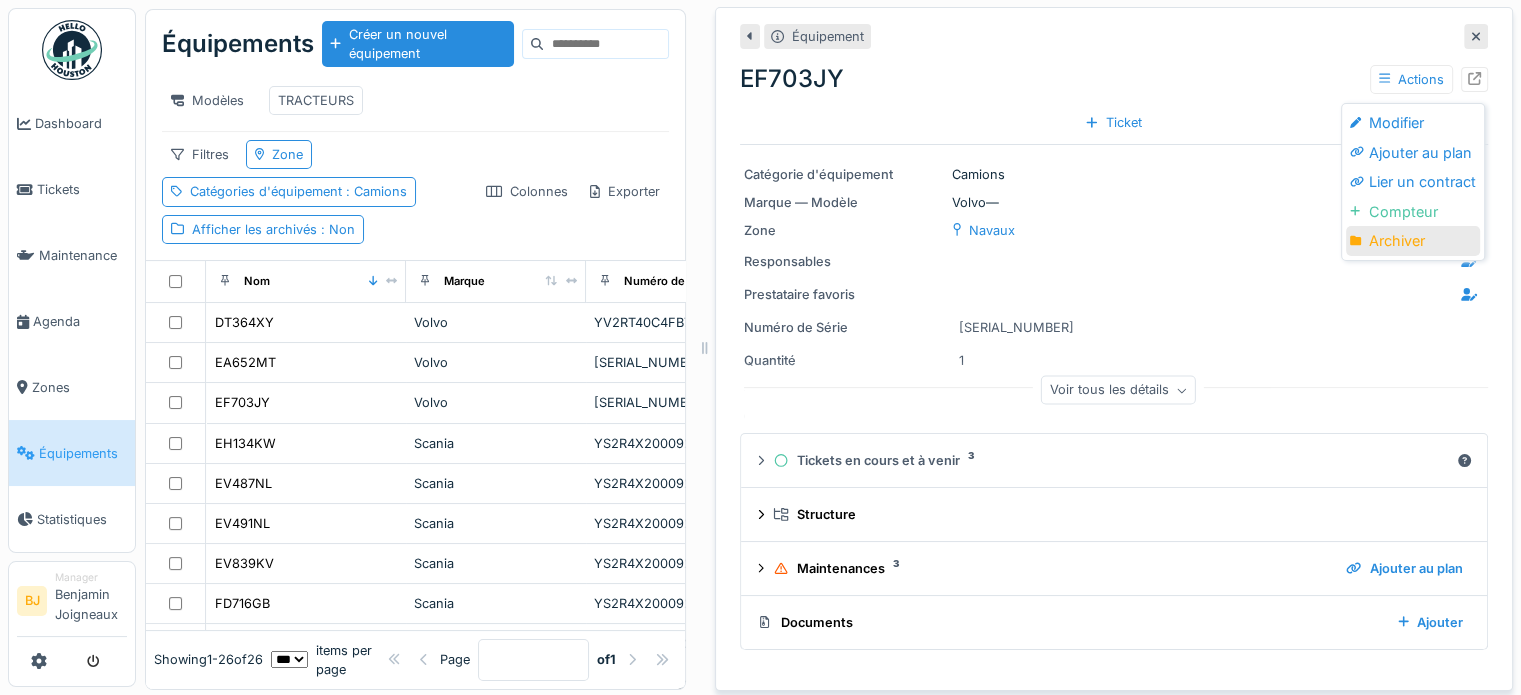 click on "Archiver" at bounding box center (1413, 241) 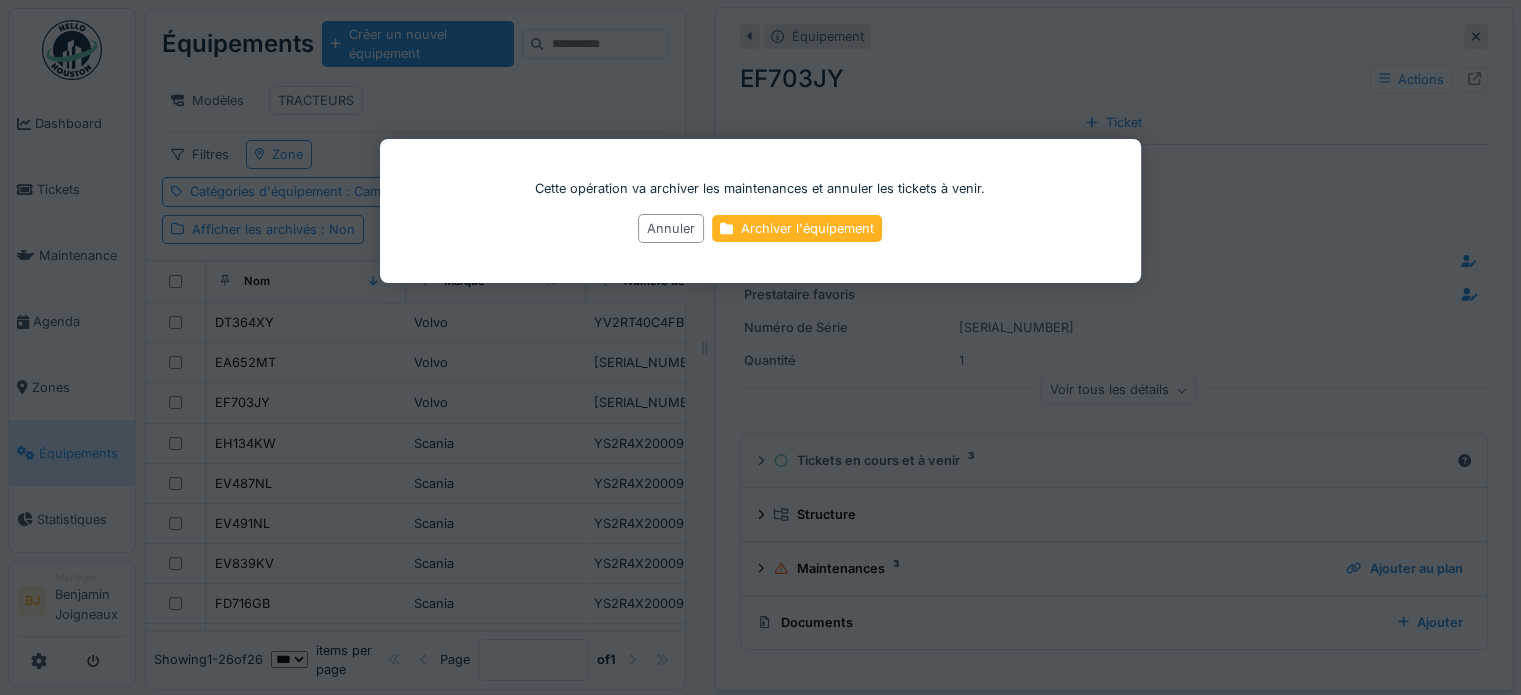 click on "Archiver l'équipement" at bounding box center [798, 228] 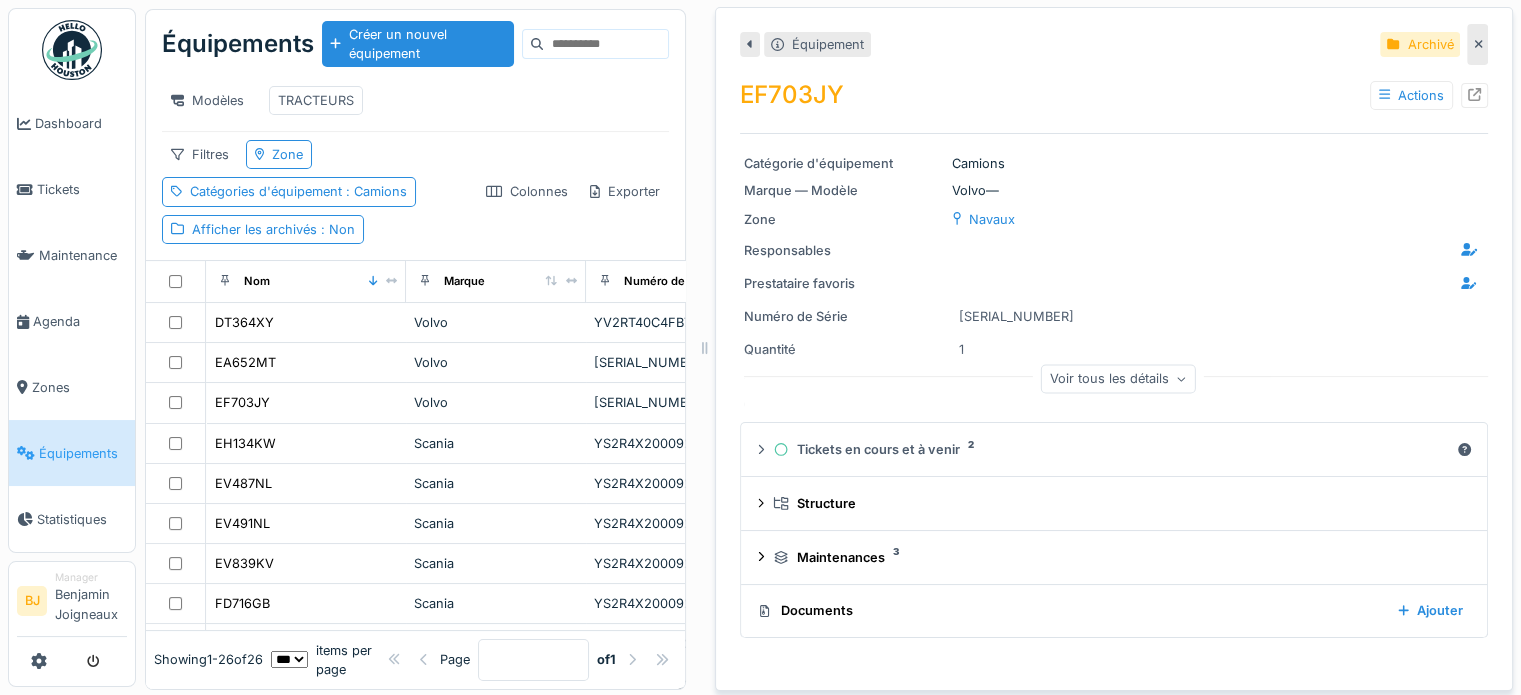 click at bounding box center (1477, 44) 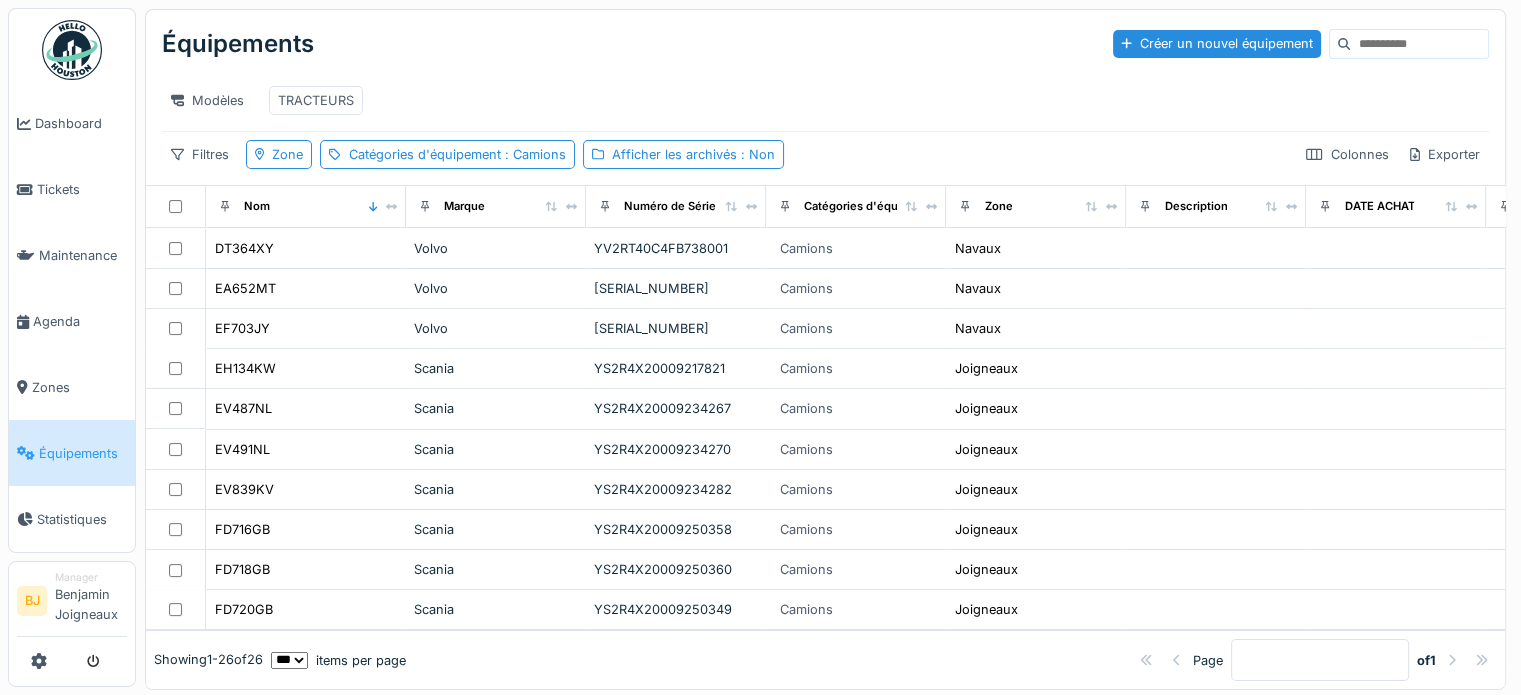 click on "Modèles   TRACTEURS" at bounding box center (825, 100) 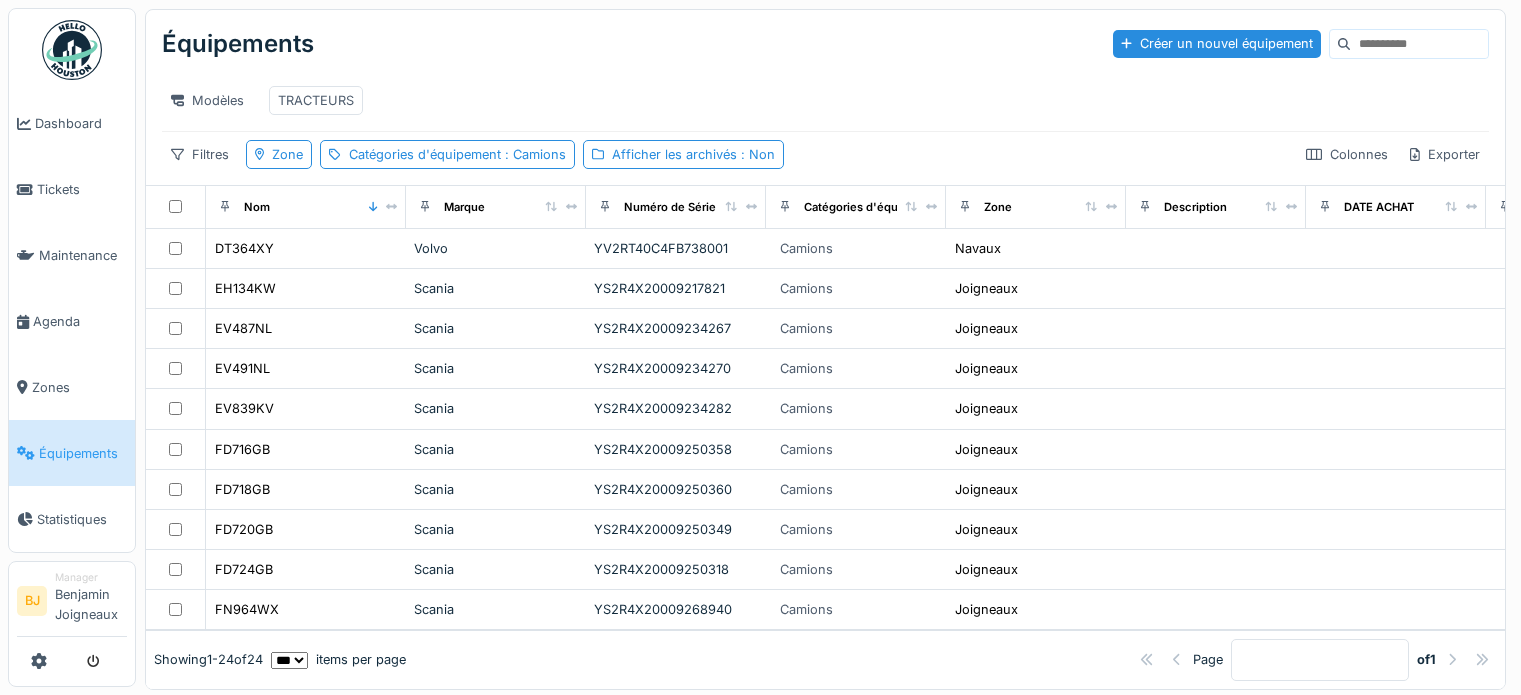 scroll, scrollTop: 0, scrollLeft: 0, axis: both 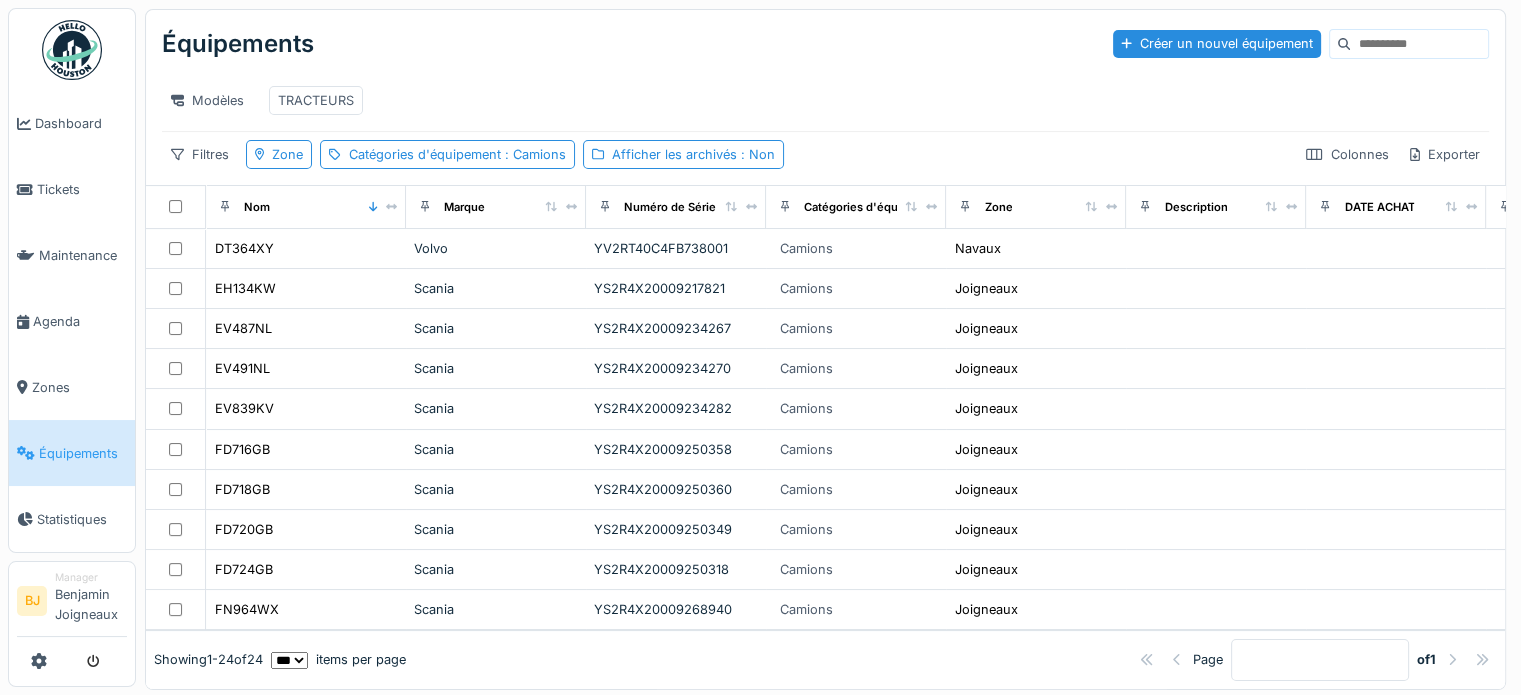 click on "Modèles   TRACTEURS" at bounding box center [825, 100] 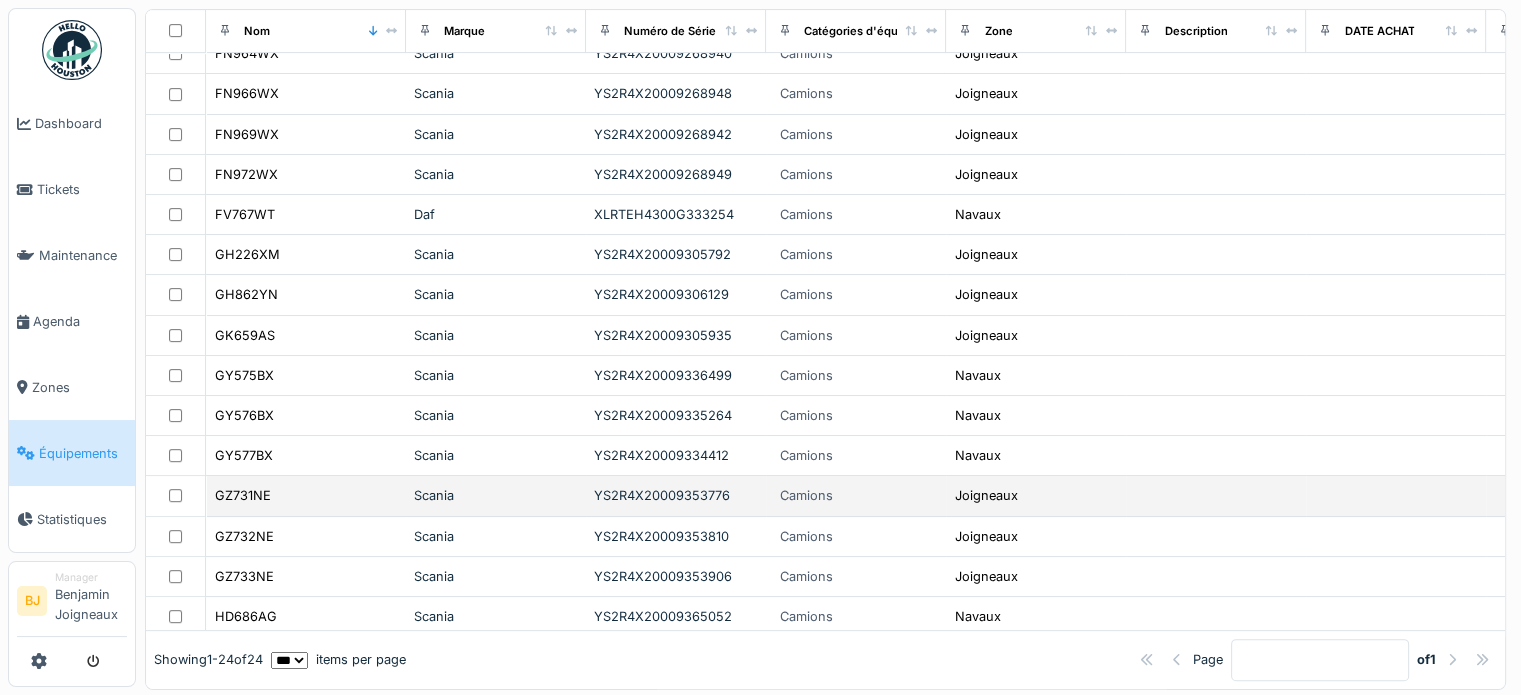 scroll, scrollTop: 585, scrollLeft: 0, axis: vertical 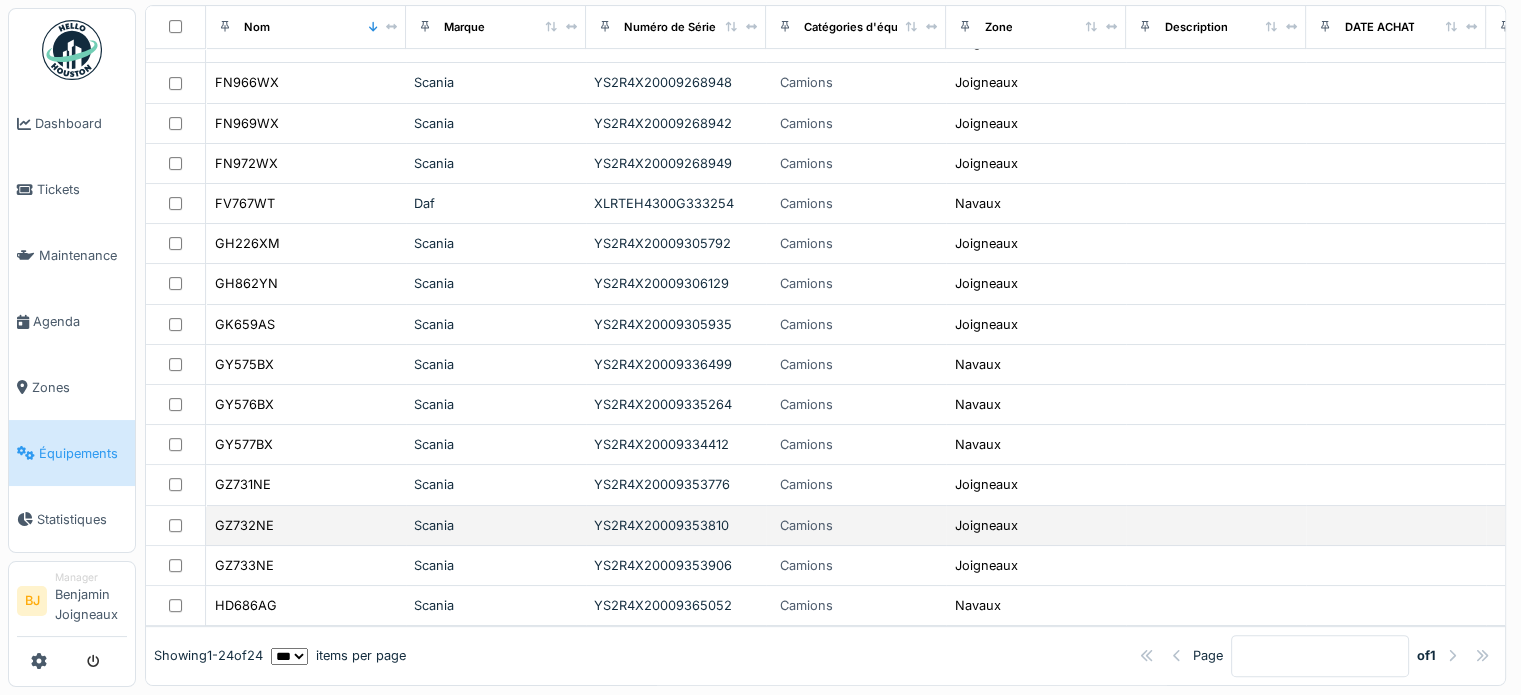 click on "GZ732NE" at bounding box center (306, 525) 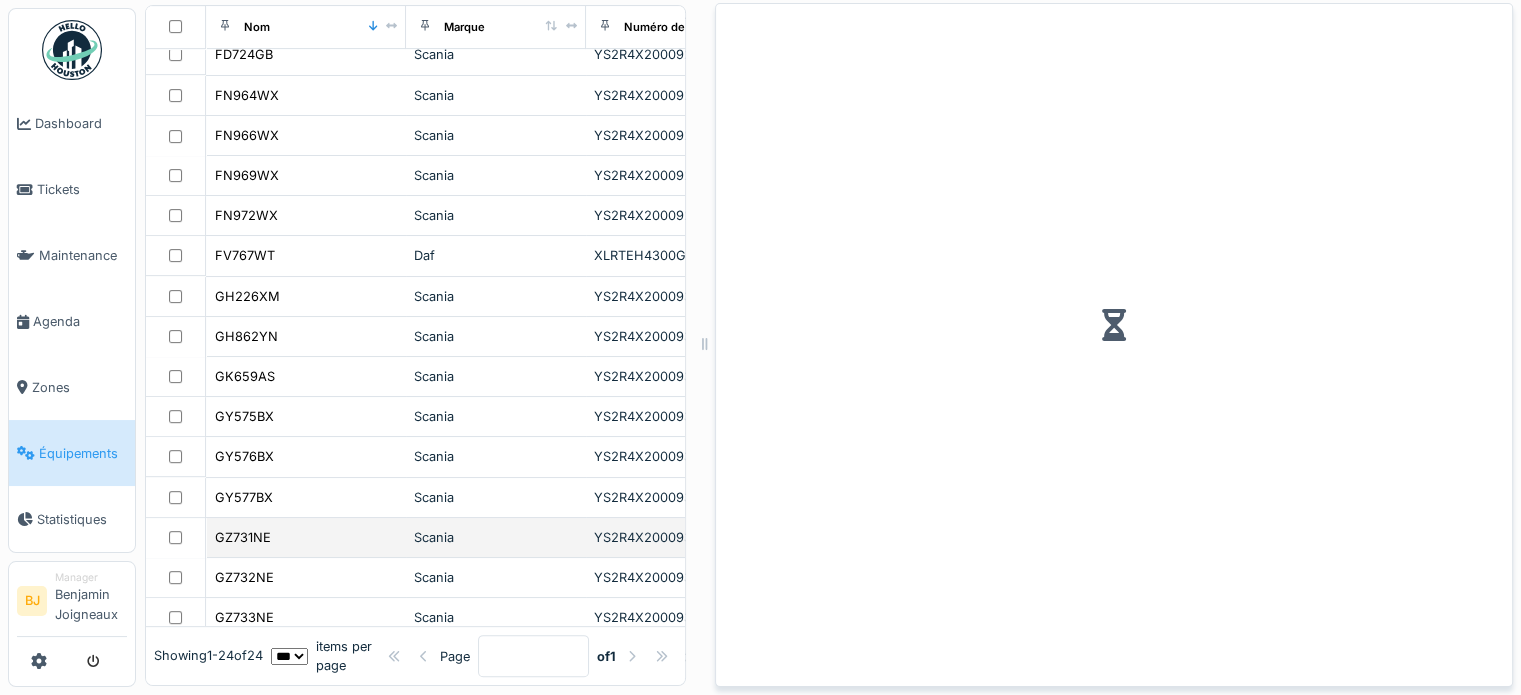 scroll, scrollTop: 659, scrollLeft: 0, axis: vertical 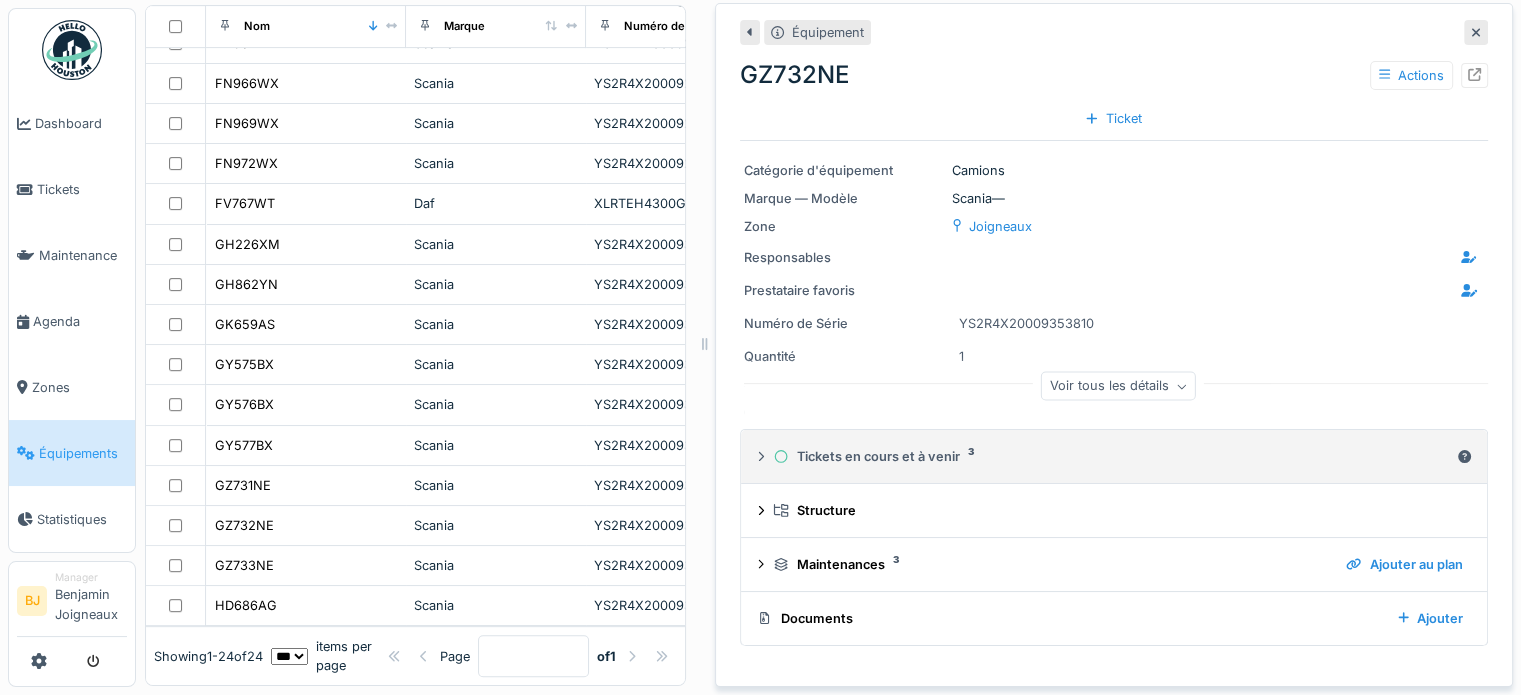 click on "Tickets en cours et à venir 3" at bounding box center [1114, 456] 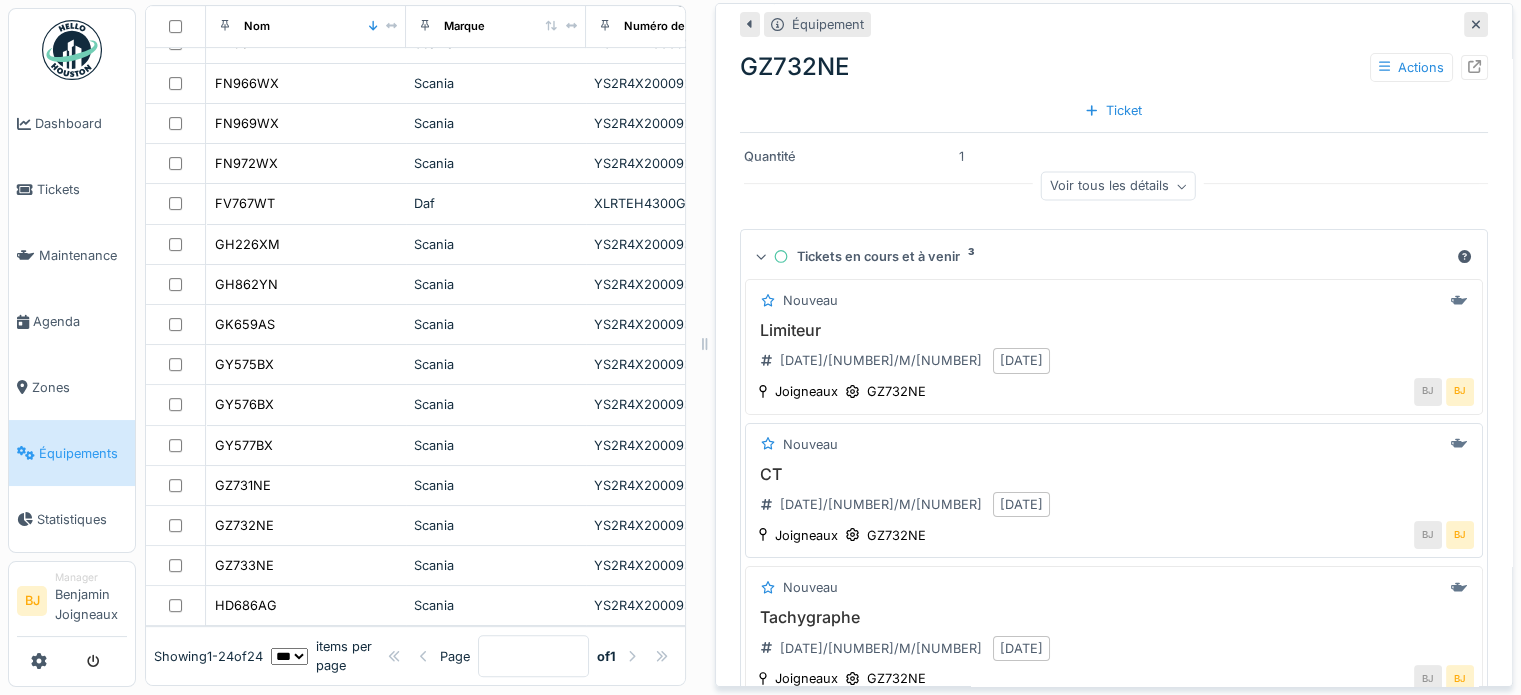 scroll, scrollTop: 300, scrollLeft: 0, axis: vertical 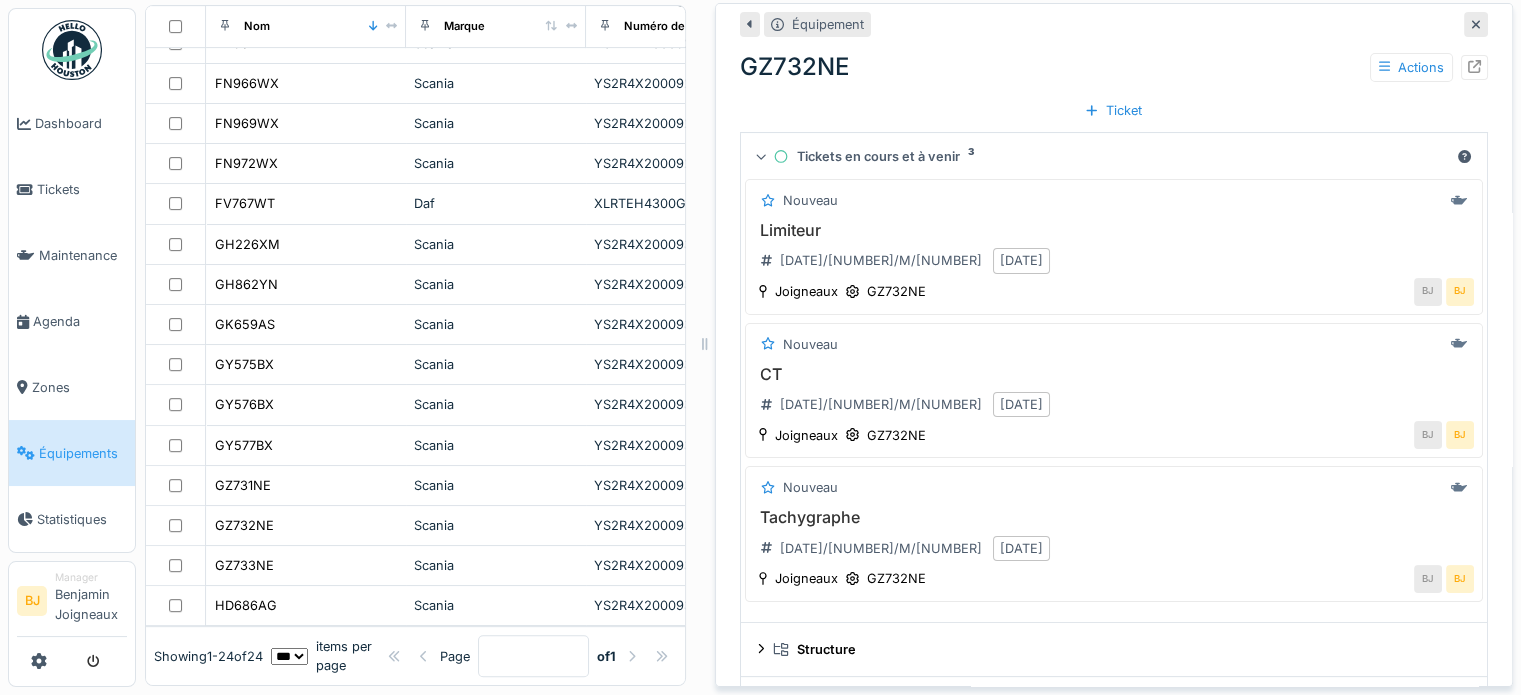 click on "Tickets en cours et à venir 3" at bounding box center [1114, 156] 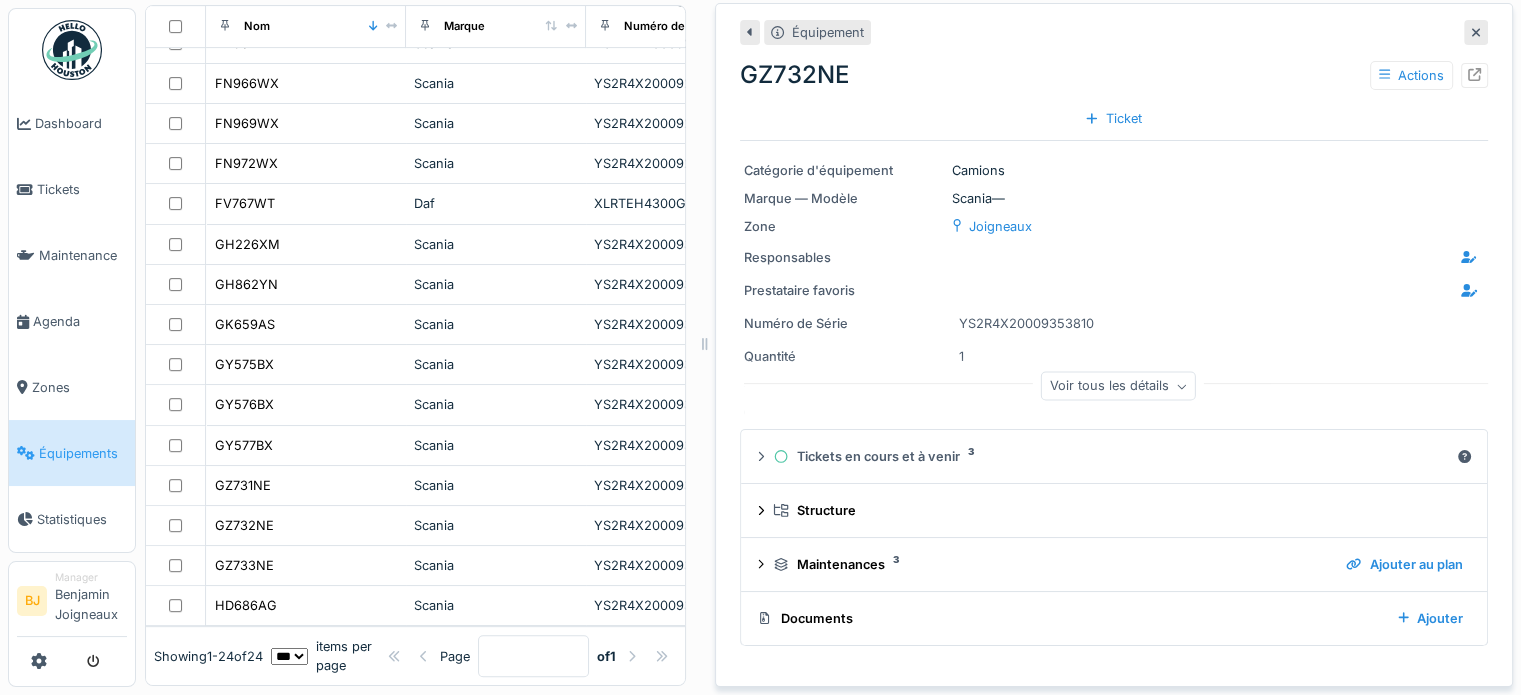 scroll, scrollTop: 0, scrollLeft: 0, axis: both 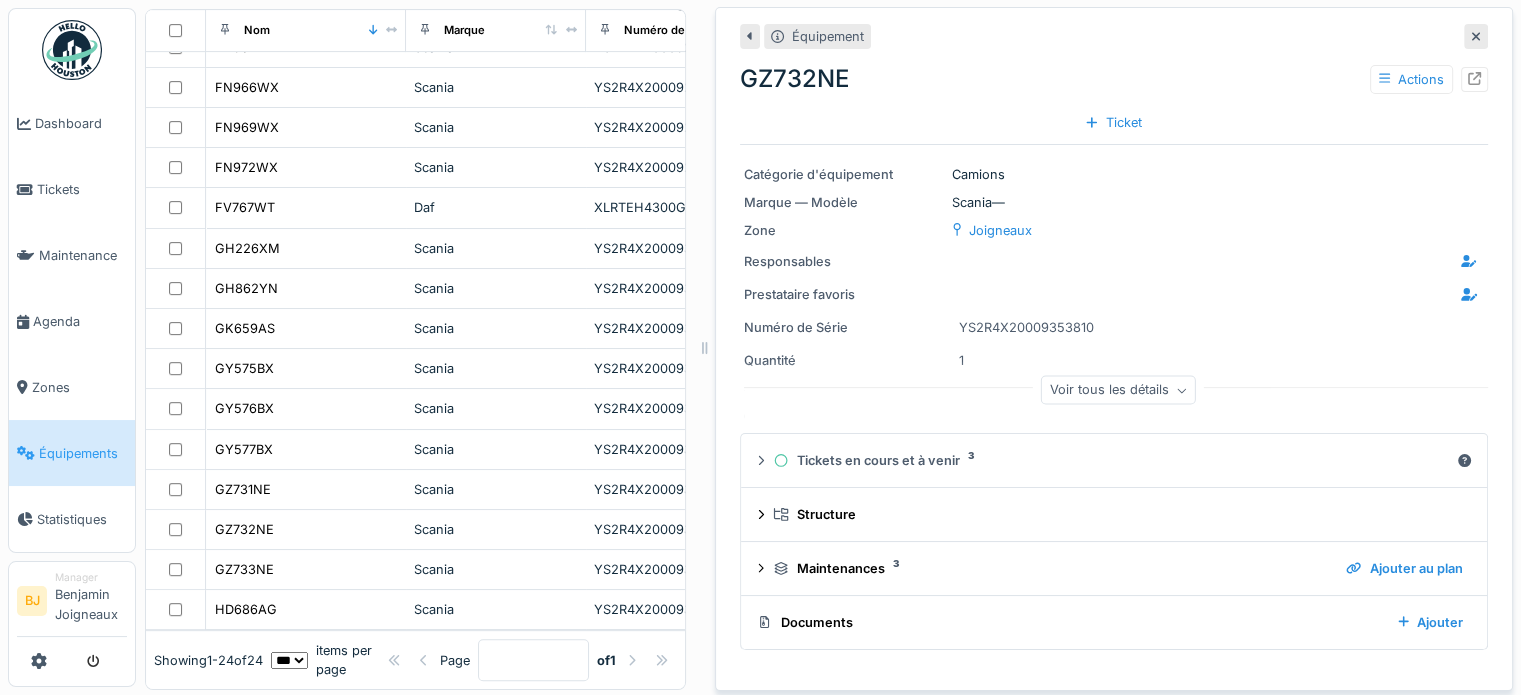 click at bounding box center (1476, 36) 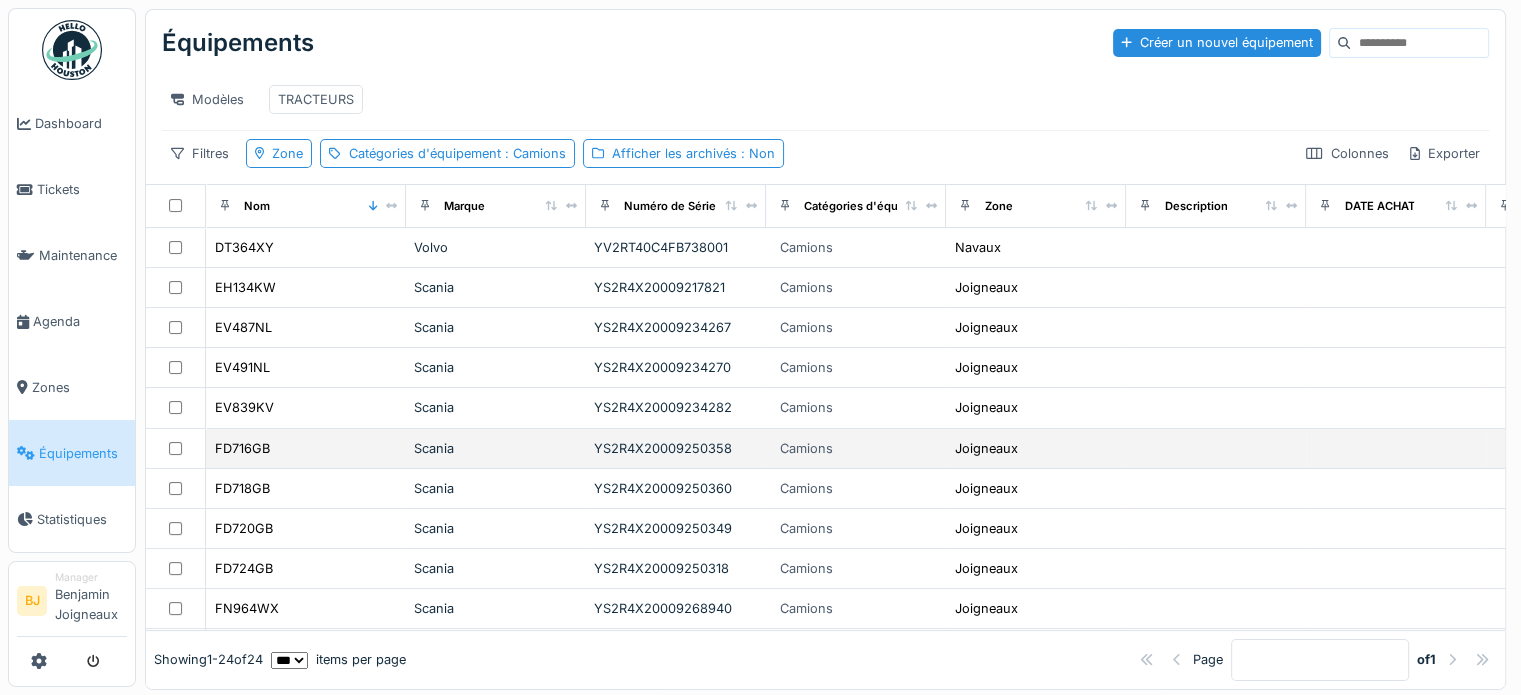 scroll, scrollTop: 0, scrollLeft: 0, axis: both 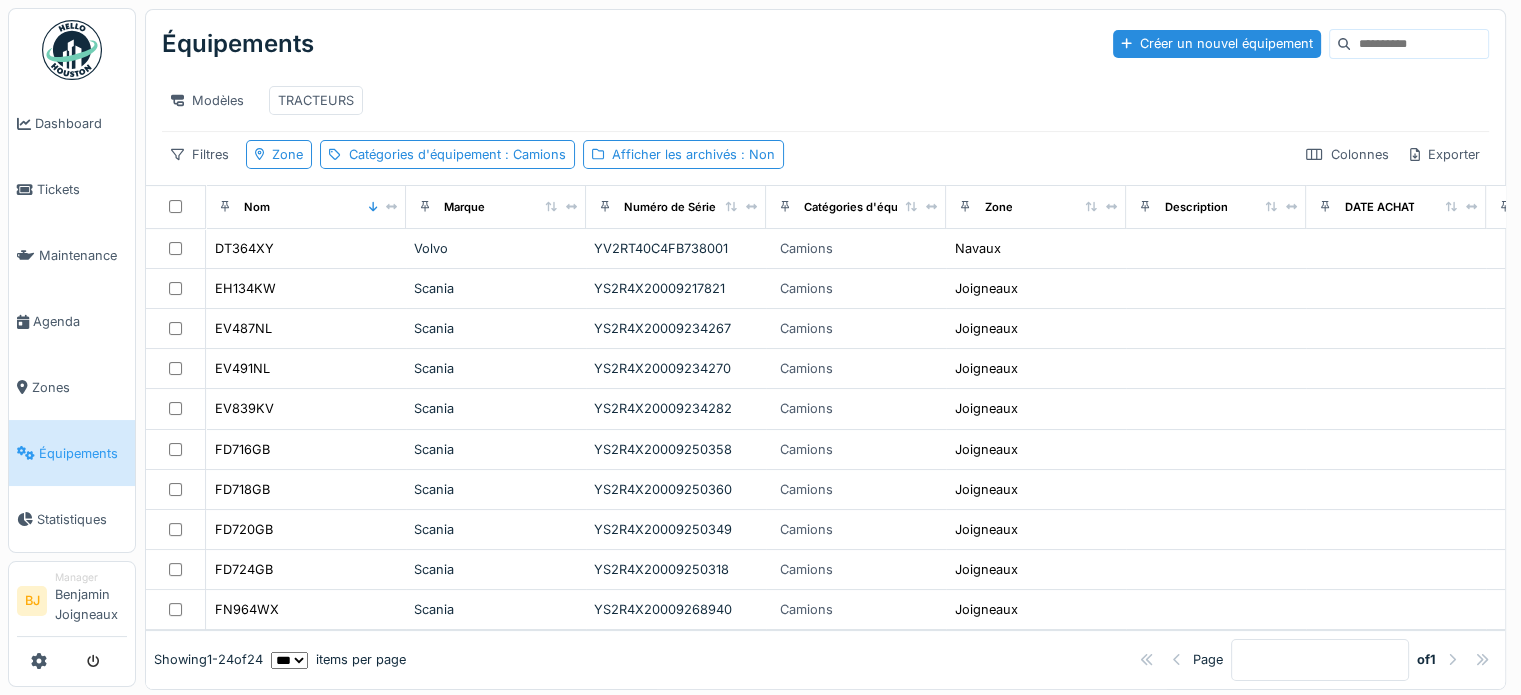 click on "Modèles   TRACTEURS" at bounding box center [825, 100] 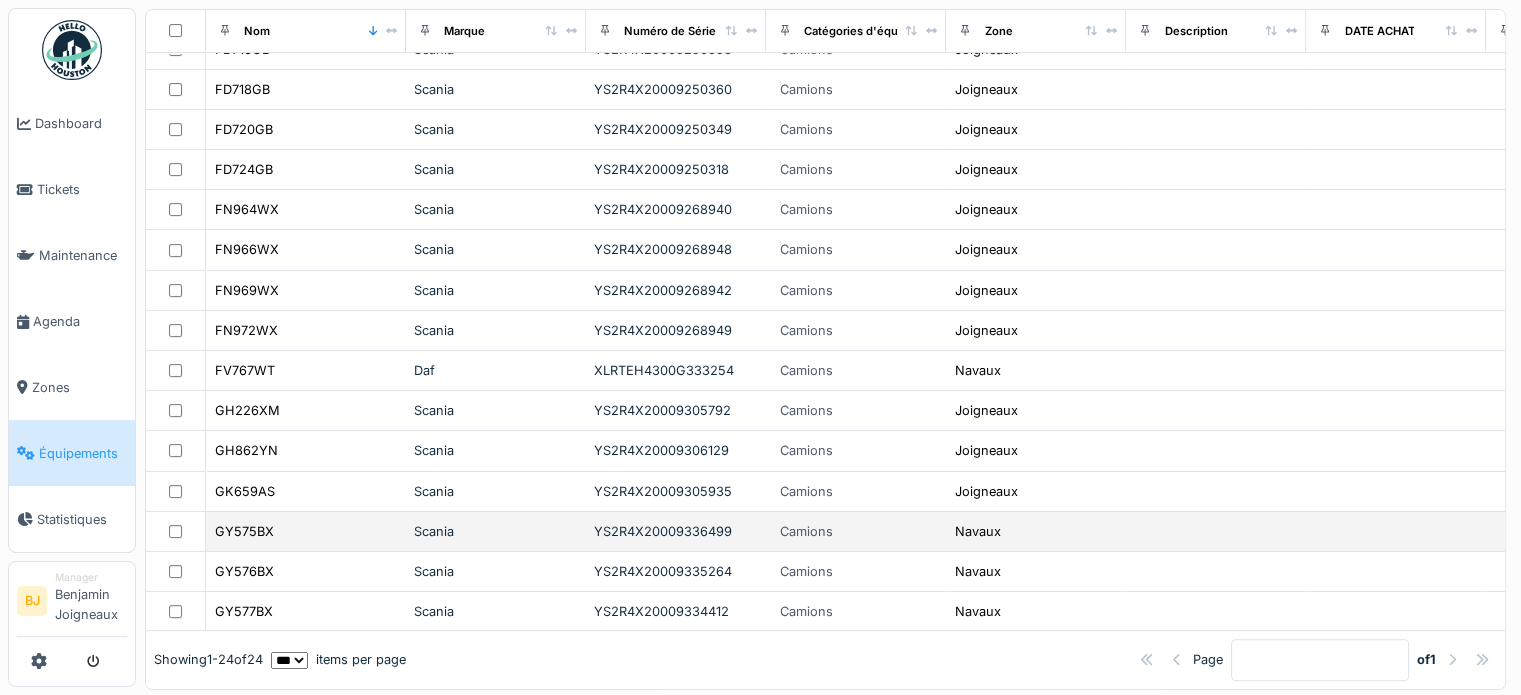 scroll, scrollTop: 585, scrollLeft: 0, axis: vertical 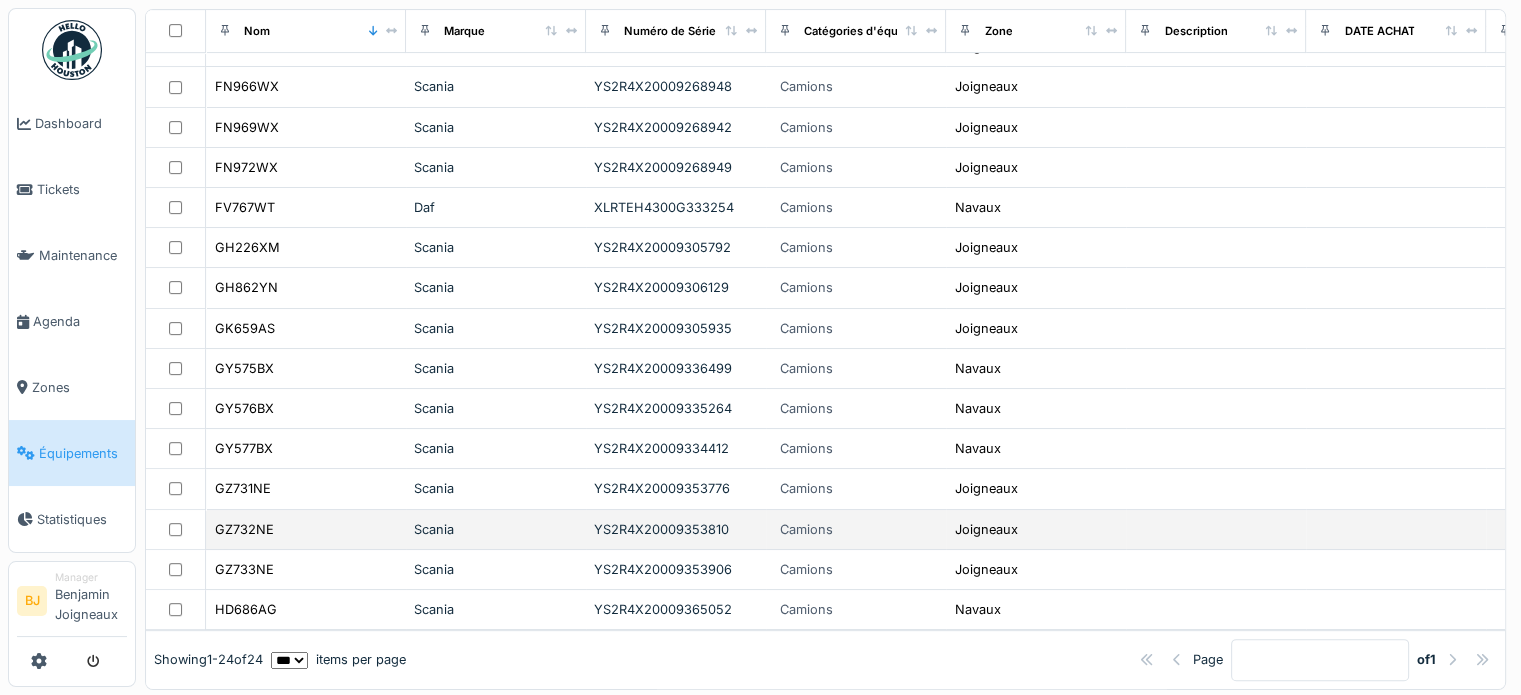 click on "GZ732NE" at bounding box center (306, 529) 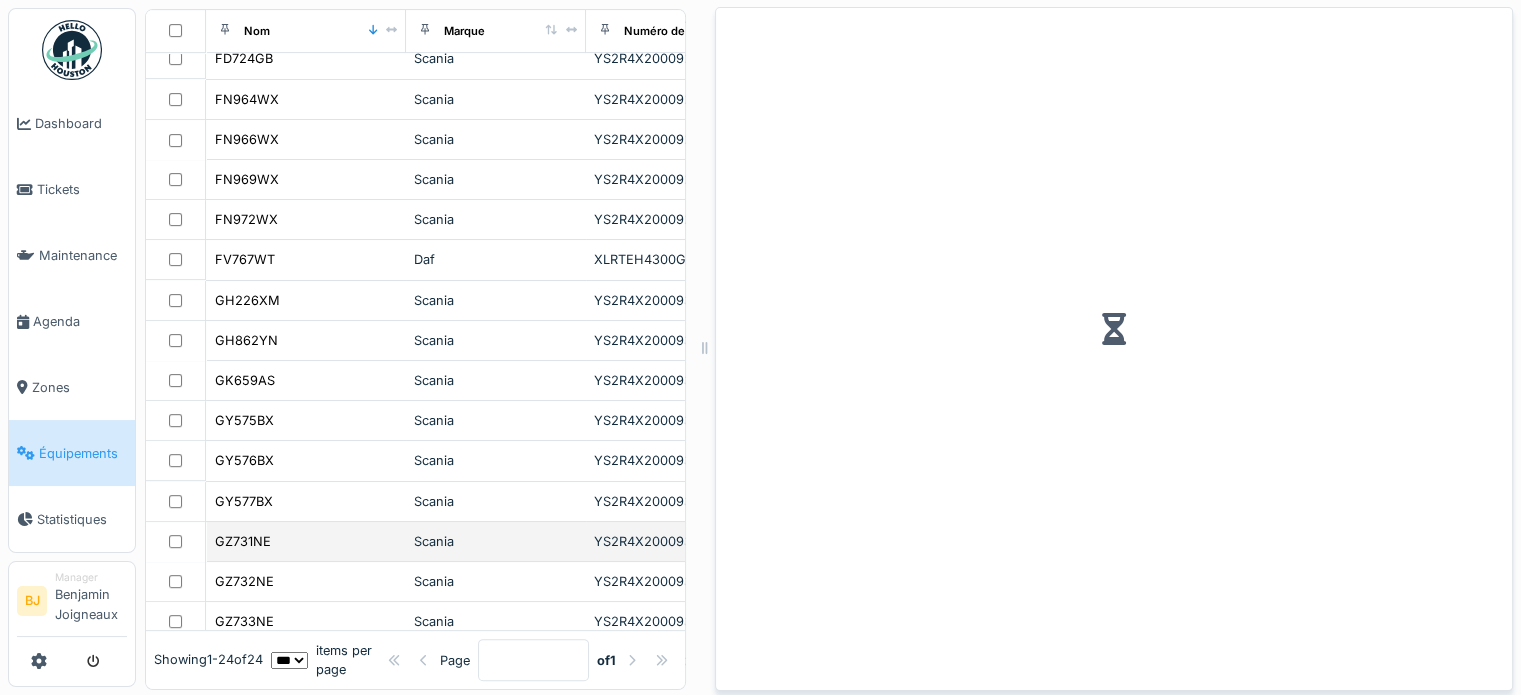 scroll, scrollTop: 659, scrollLeft: 0, axis: vertical 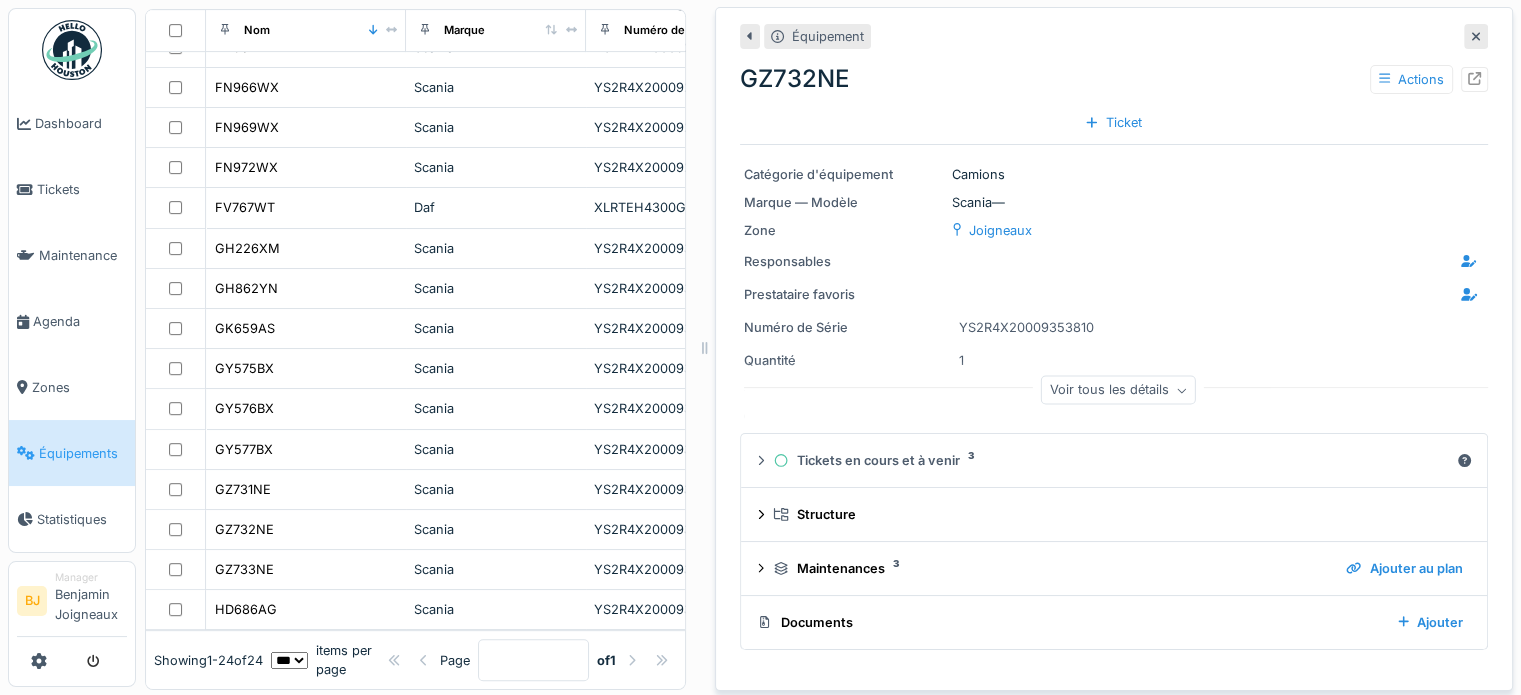 click on "Voir tous les détails" at bounding box center (1118, 390) 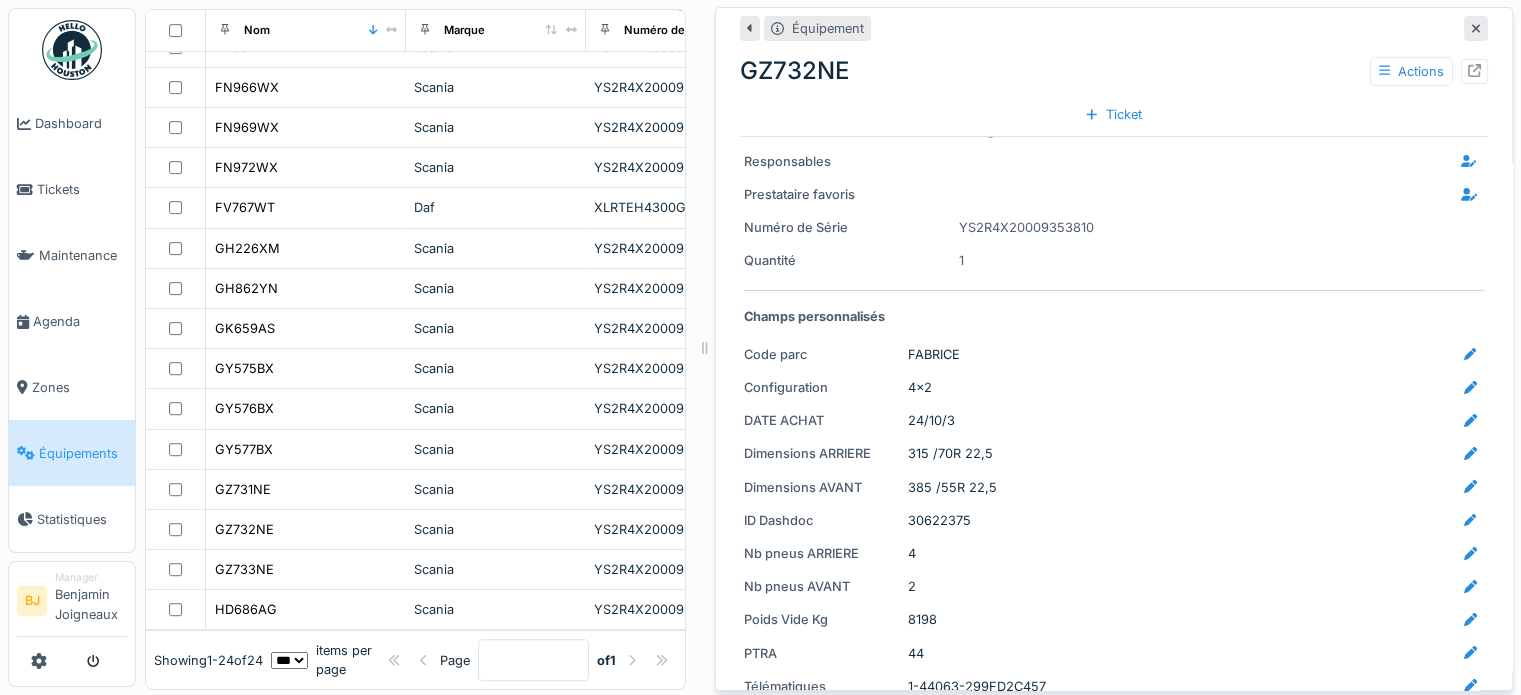 scroll, scrollTop: 0, scrollLeft: 0, axis: both 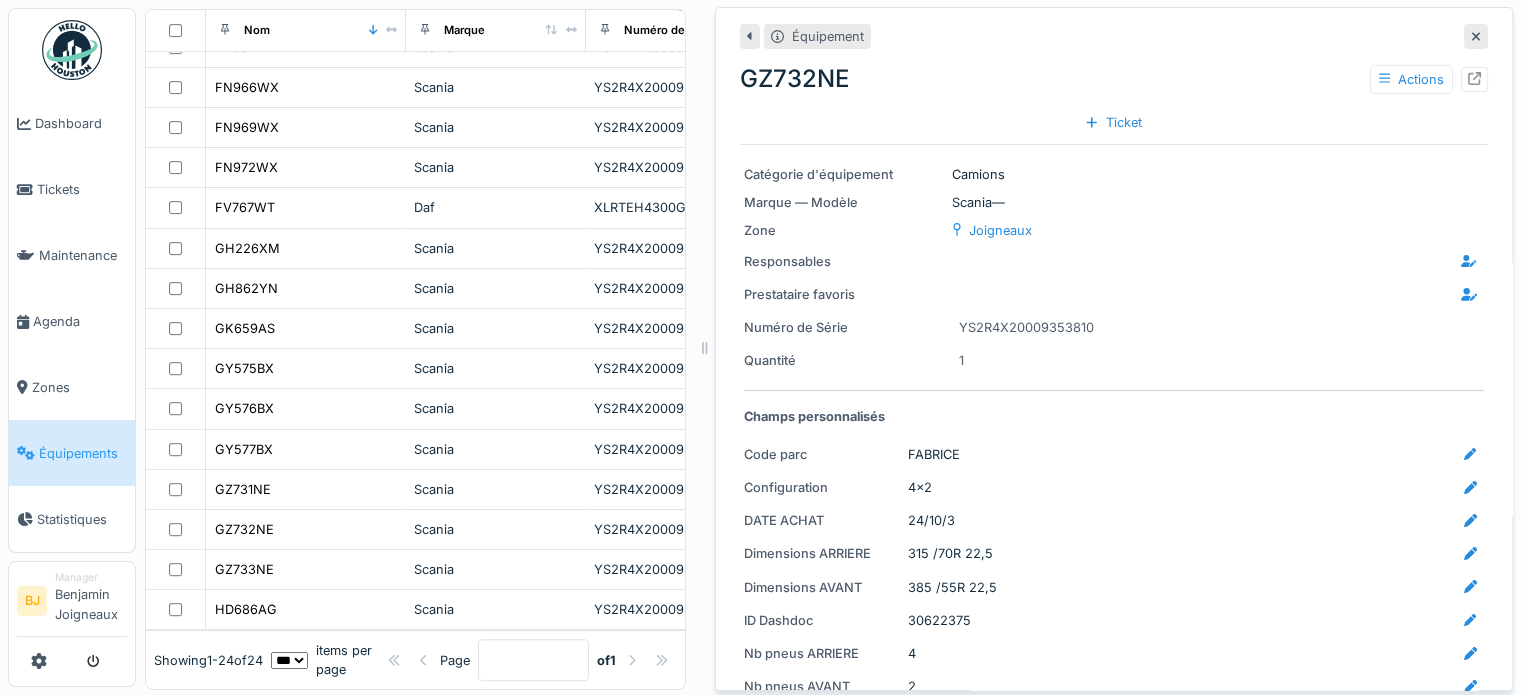 click on "Équipements Créer un nouvel équipement Modèles   TRACTEURS Filtres Zone Catégories d'équipement   :   Camions Afficher les archivés   :   Non Colonnes Exporter Nom Marque Numéro de Série Catégories d'équipement Zone Description DATE ACHAT Spécificités DT364XY Volvo YV2RT40C4FB738001 Camions Navaux EH134KW Scania YS2R4X20009217821 Camions Joigneaux EV487NL Scania YS2R4X20009234267 Camions Joigneaux EV491NL Scania YS2R4X20009234270 Camions Joigneaux EV839KV Scania YS2R4X20009234282 Camions Joigneaux FD716GB Scania YS2R4X20009250358 Camions Joigneaux FD718GB Scania YS2R4X20009250360 Camions Joigneaux FD720GB Scania YS2R4X20009250349 Camions Joigneaux FD724GB Scania YS2R4X20009250318 Camions Joigneaux FN964WX Scania YS2R4X20009268940 Camions Joigneaux FN966WX Scania YS2R4X20009268948 Camions Joigneaux FN969WX Scania YS2R4X20009268942 Camions Joigneaux FN972WX Scania YS2R4X20009268949 Camions Joigneaux FV767WT Daf XLRTEH4300G333254 Camions Navaux GH226XM Scania YS2R4X20009305792 Camions Joigneaux 1 24" at bounding box center [828, 349] 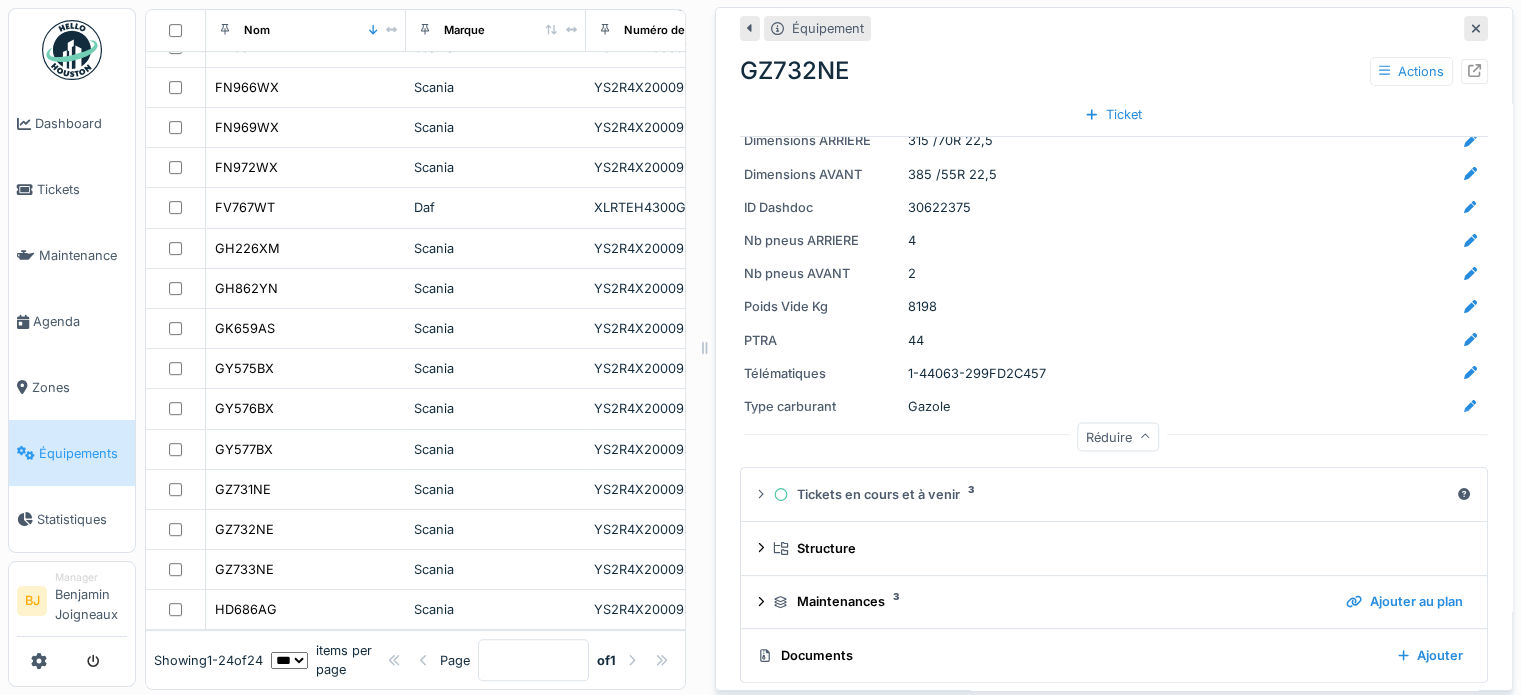 scroll, scrollTop: 0, scrollLeft: 0, axis: both 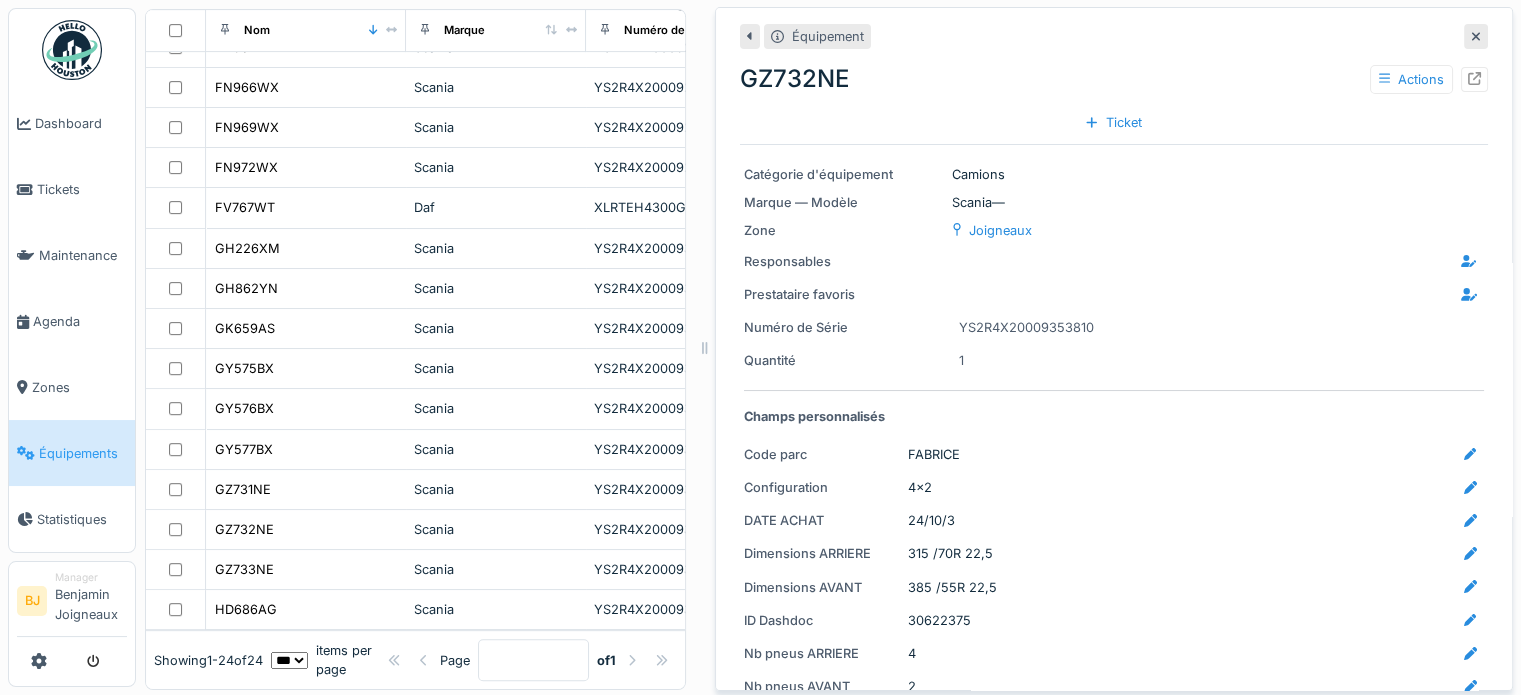 click on "Équipement" at bounding box center (1114, 36) 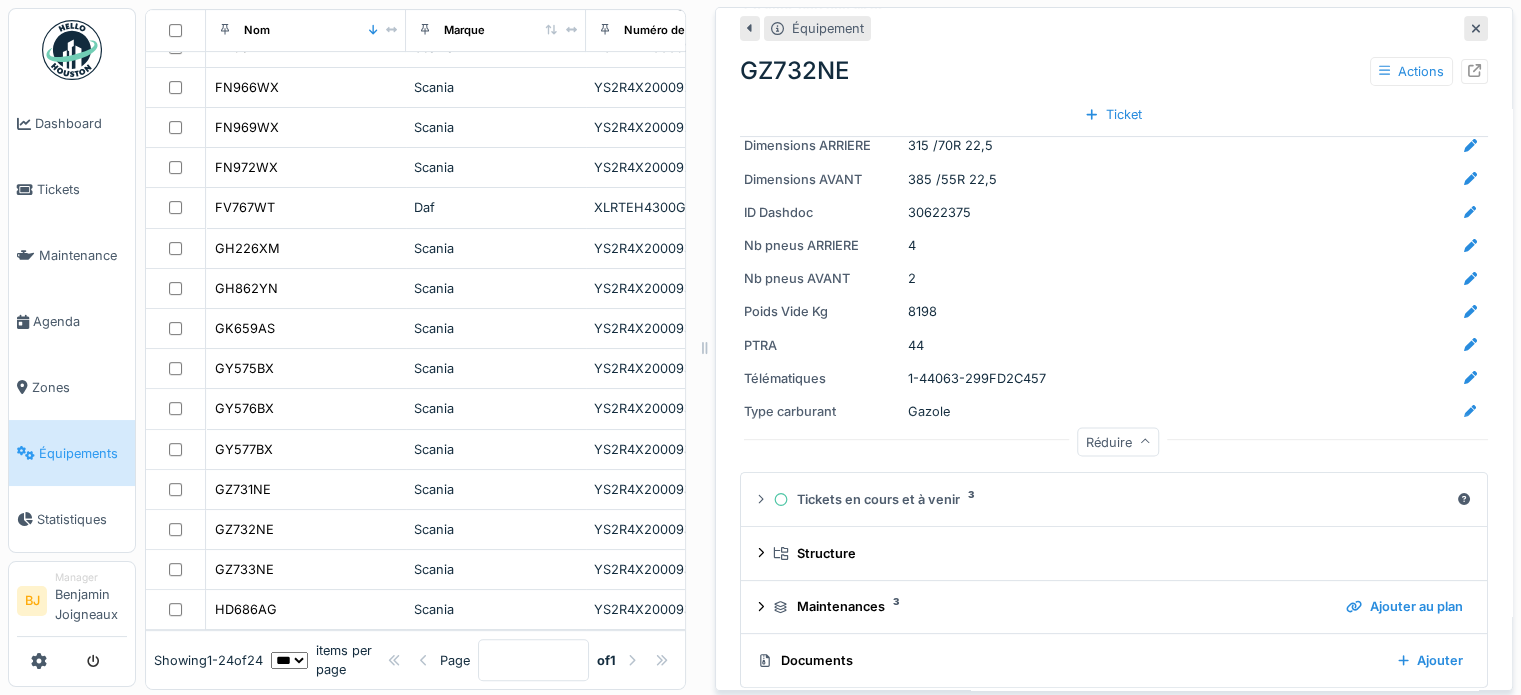 scroll, scrollTop: 413, scrollLeft: 0, axis: vertical 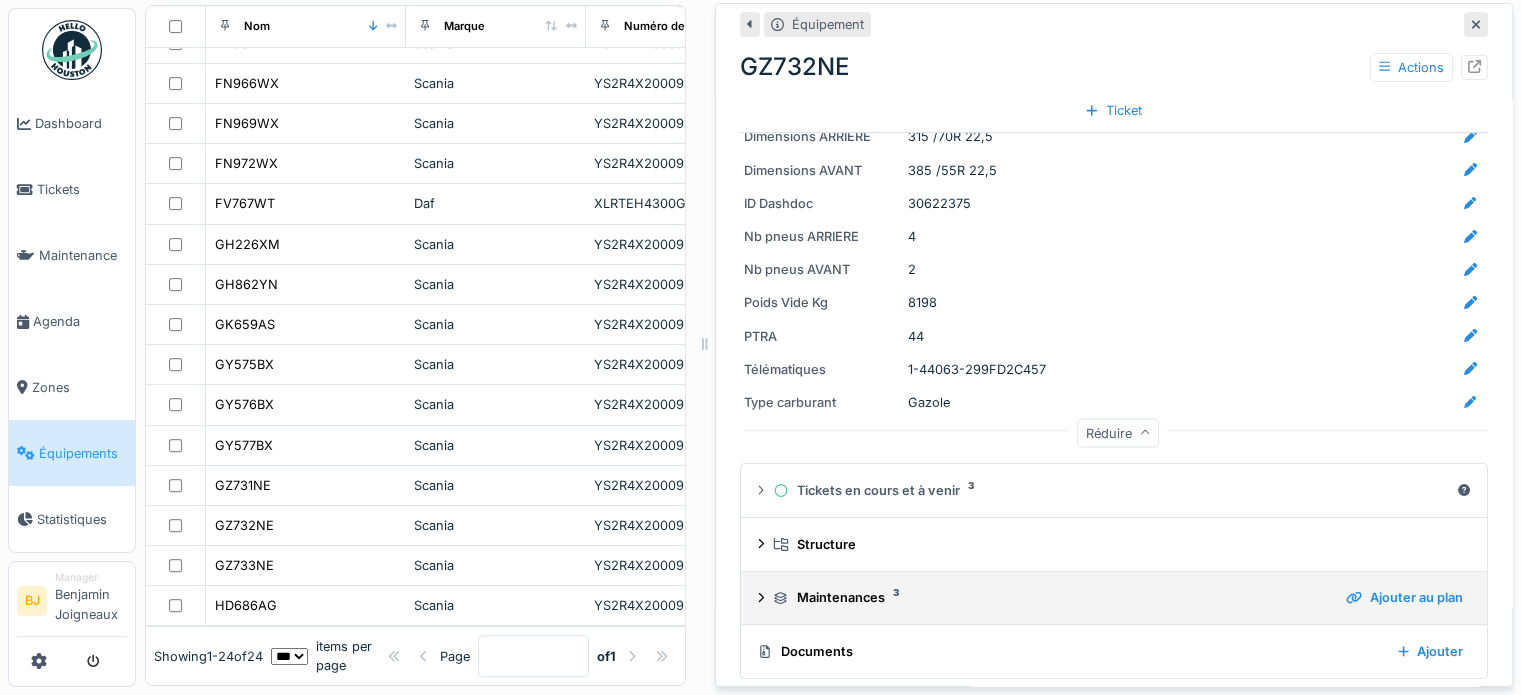 click on "Maintenances 3" at bounding box center (1051, 597) 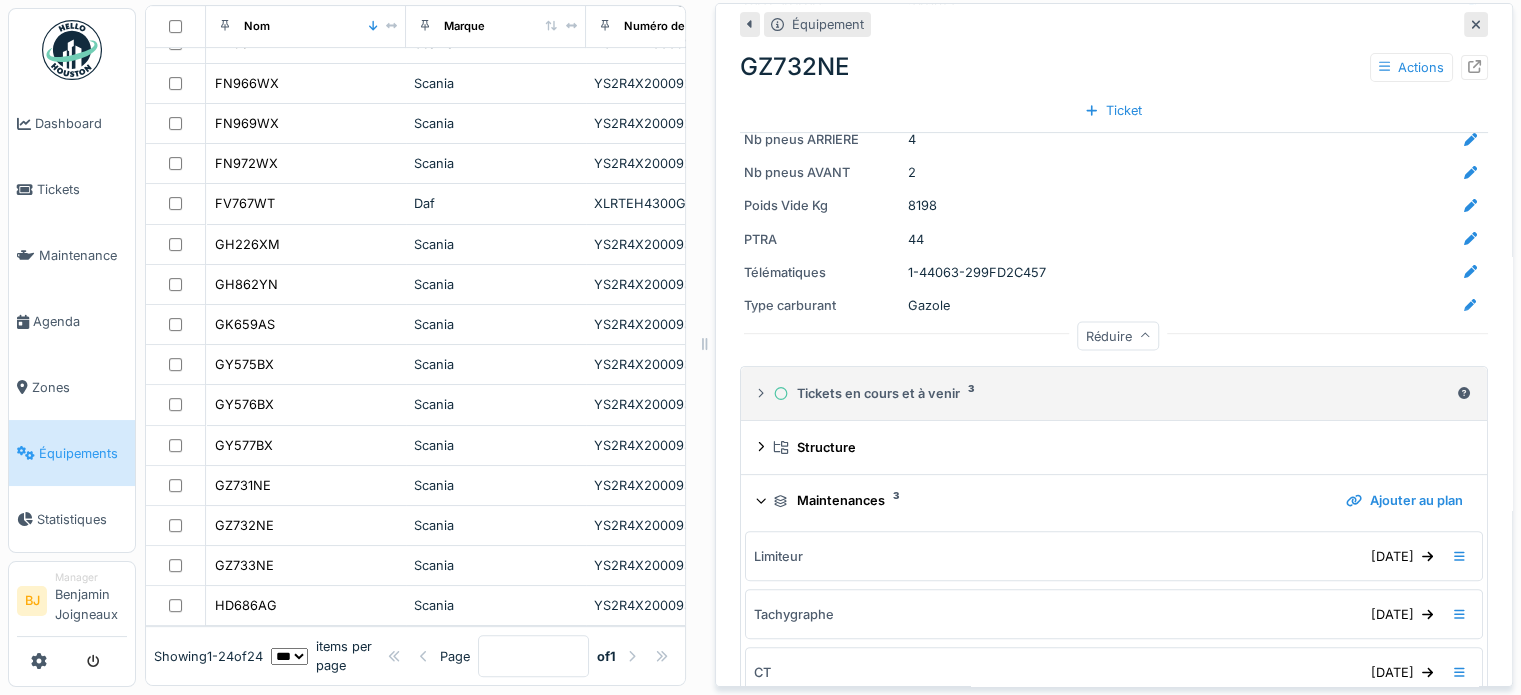 scroll, scrollTop: 403, scrollLeft: 0, axis: vertical 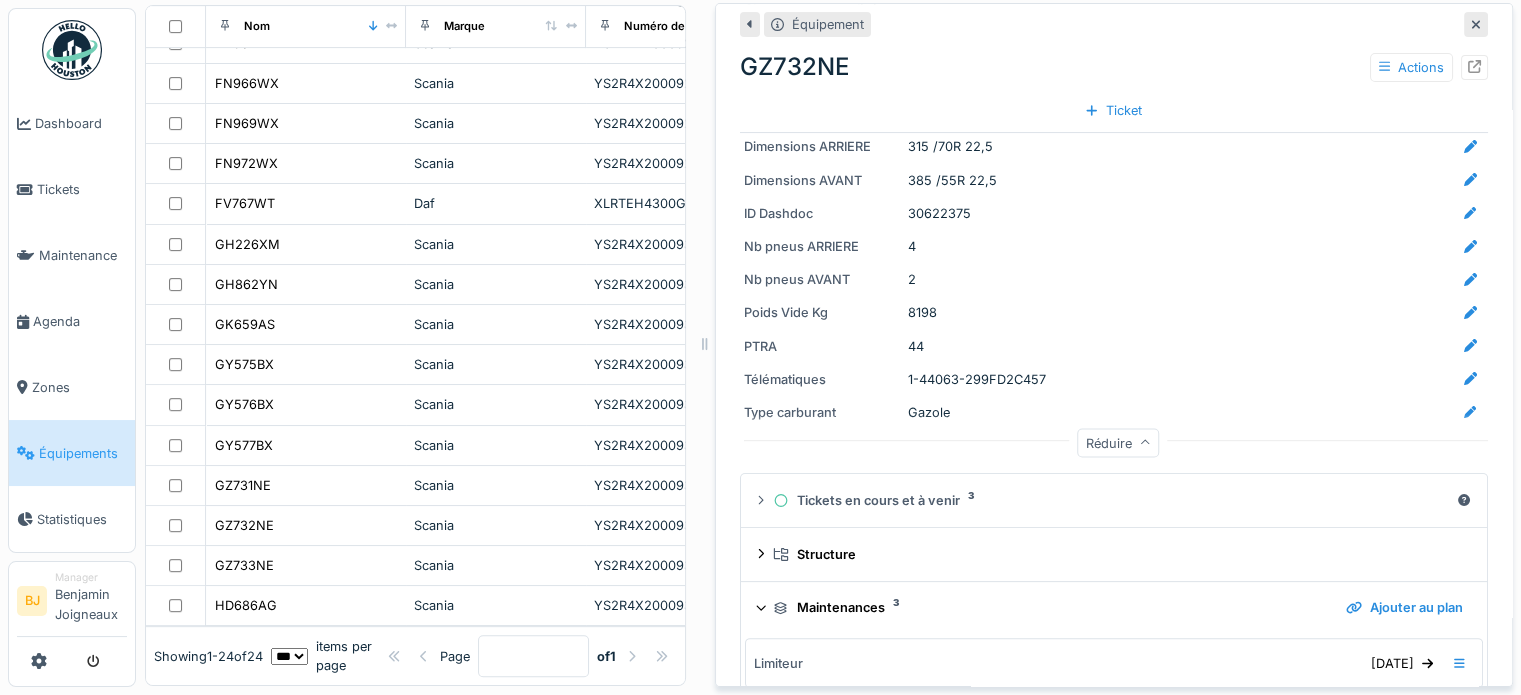 click on "Maintenances 3 Ajouter au plan" at bounding box center [1114, 607] 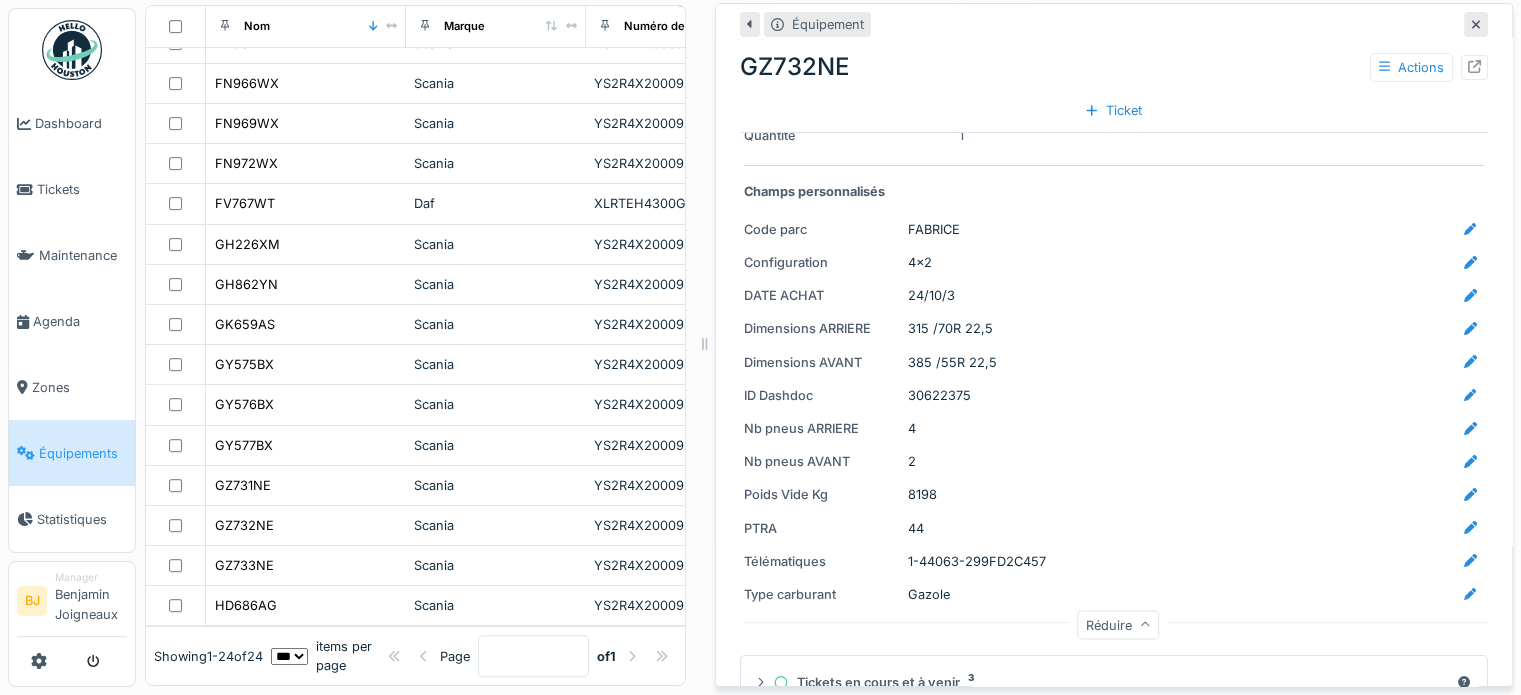 scroll, scrollTop: 0, scrollLeft: 0, axis: both 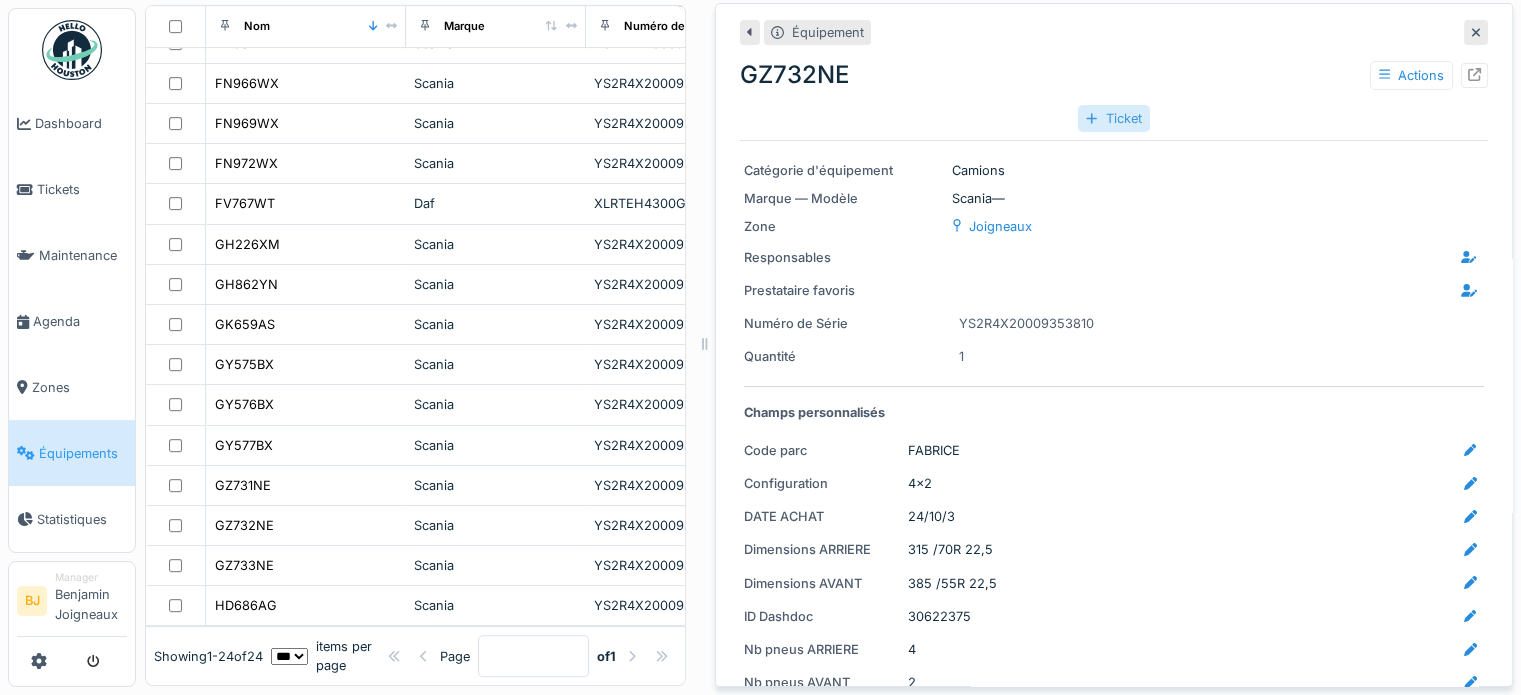 click on "Ticket" at bounding box center [1113, 118] 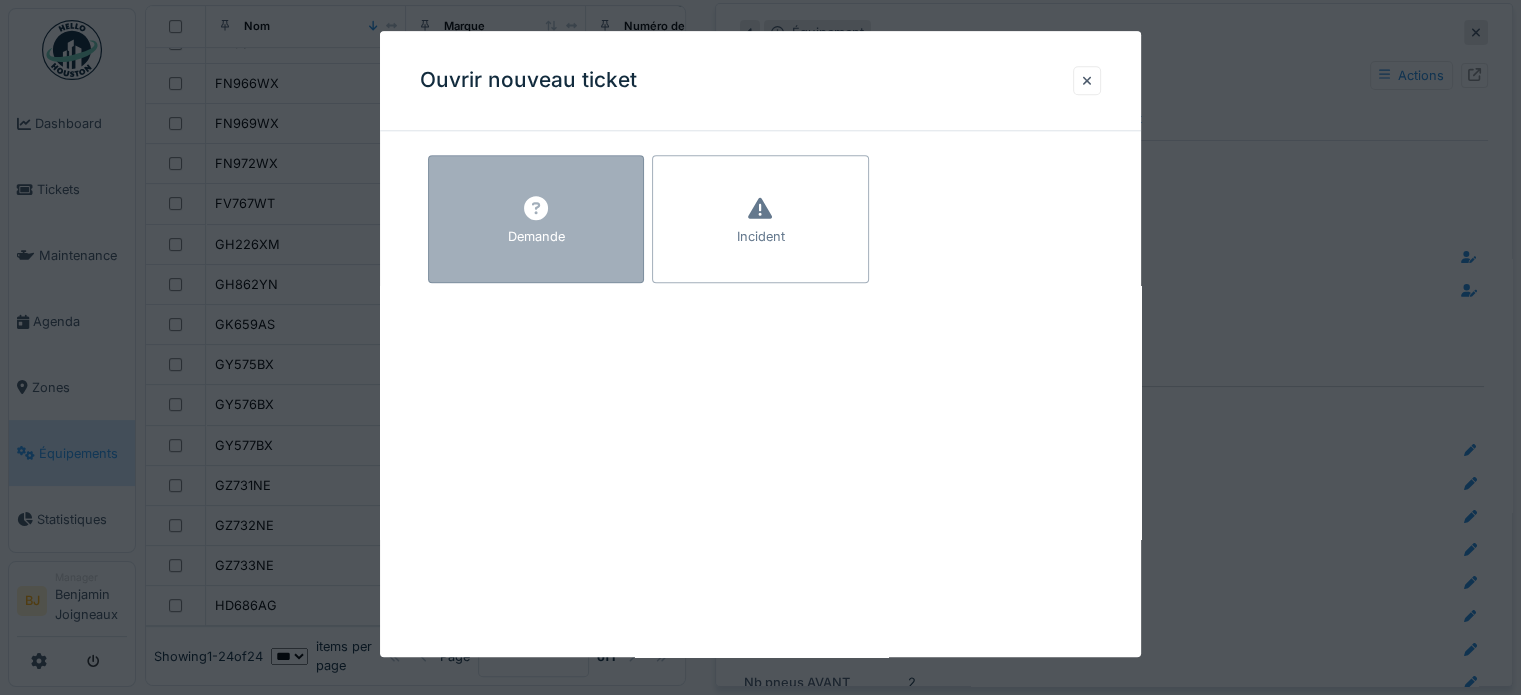 click on "Demande" at bounding box center [536, 219] 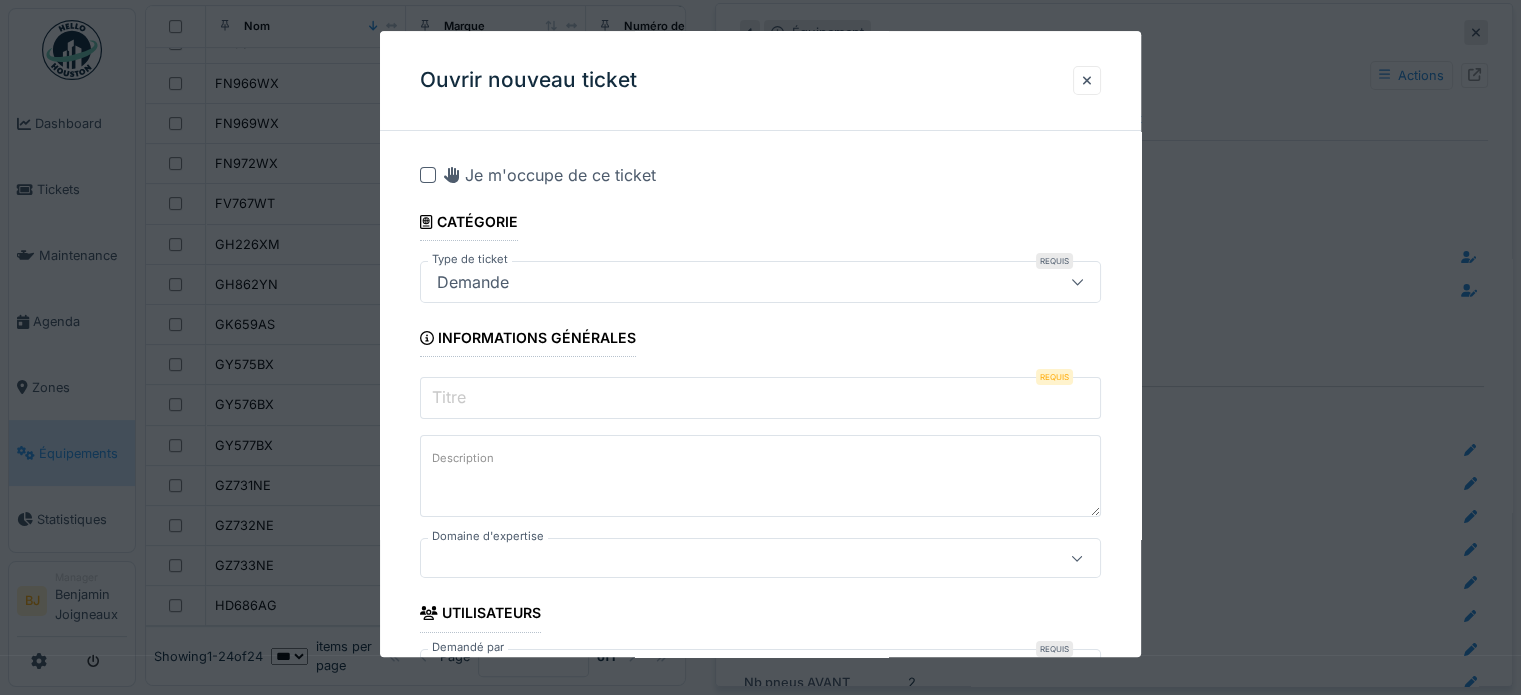 click on "Demande" at bounding box center [726, 282] 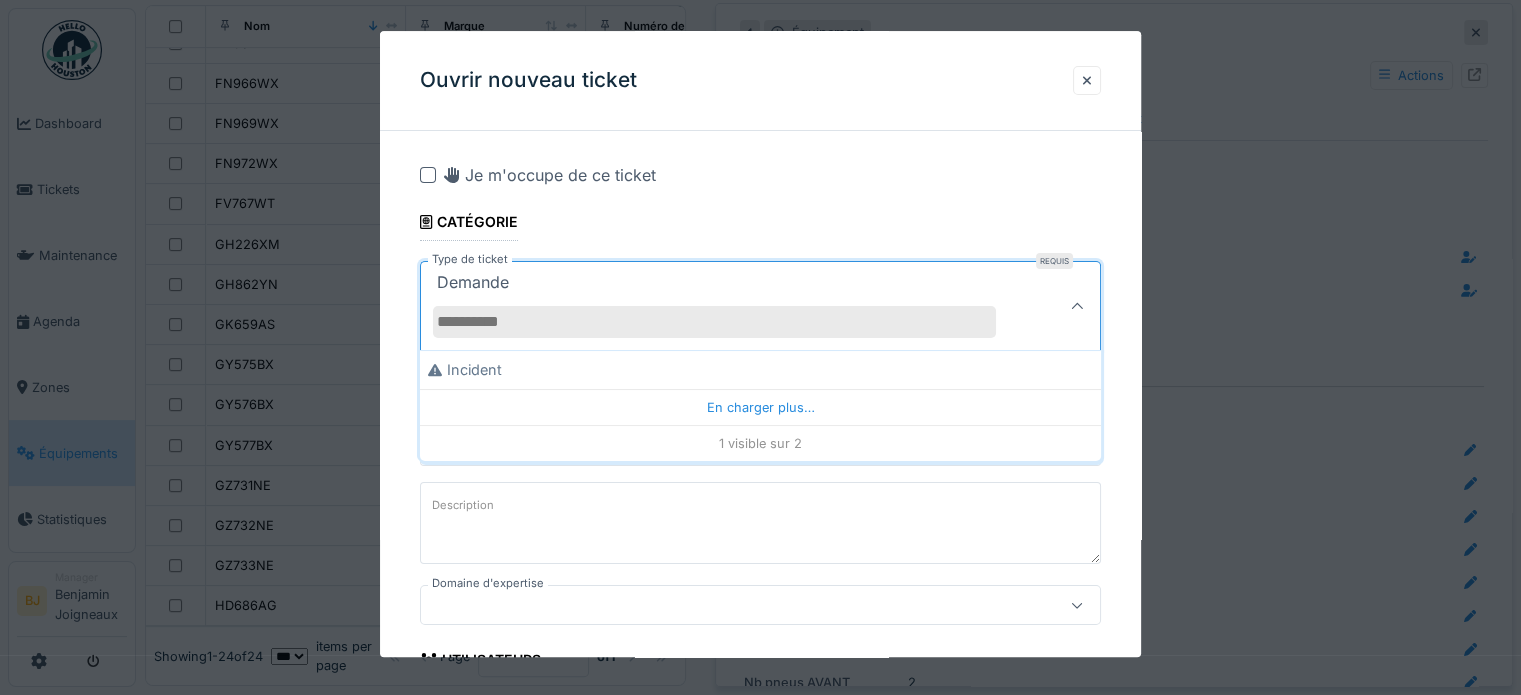 click on "Demande" at bounding box center [726, 306] 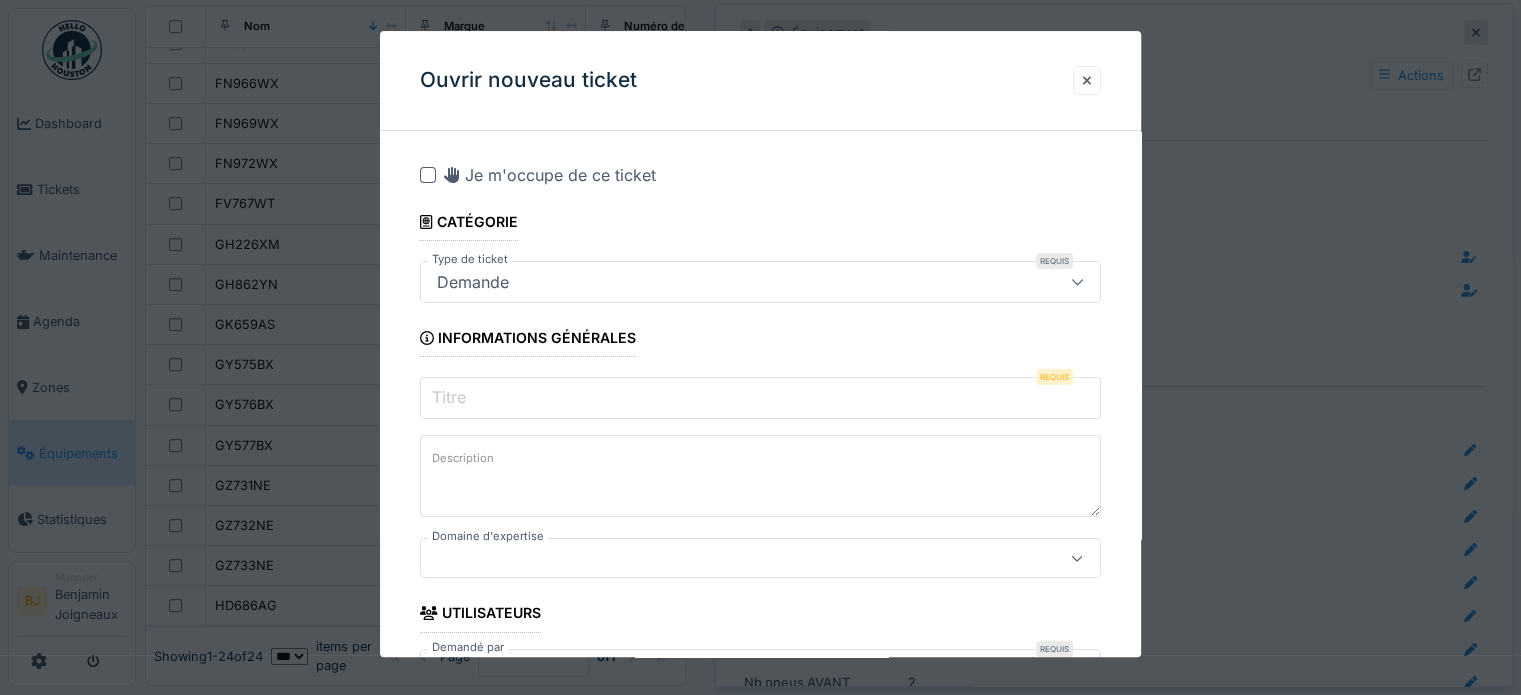 click on "Titre" at bounding box center (760, 398) 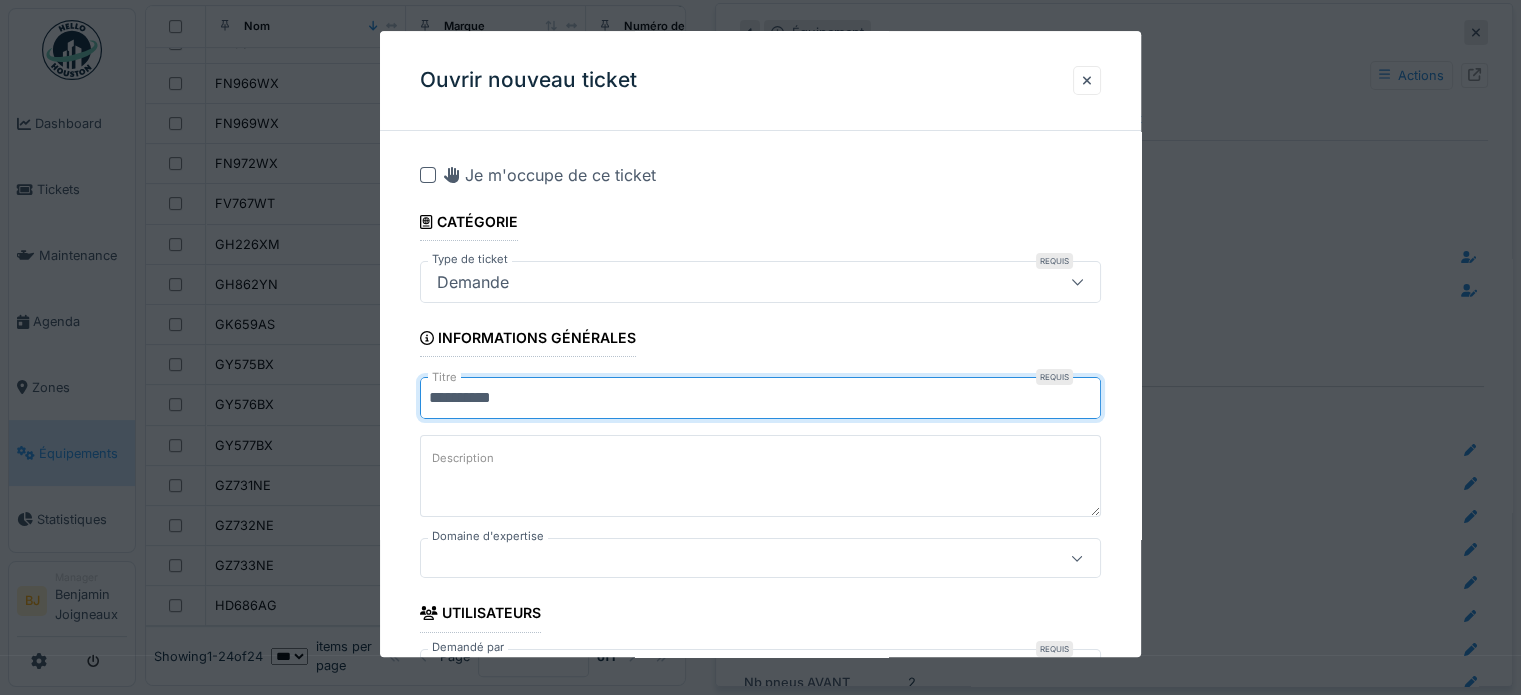 type on "**********" 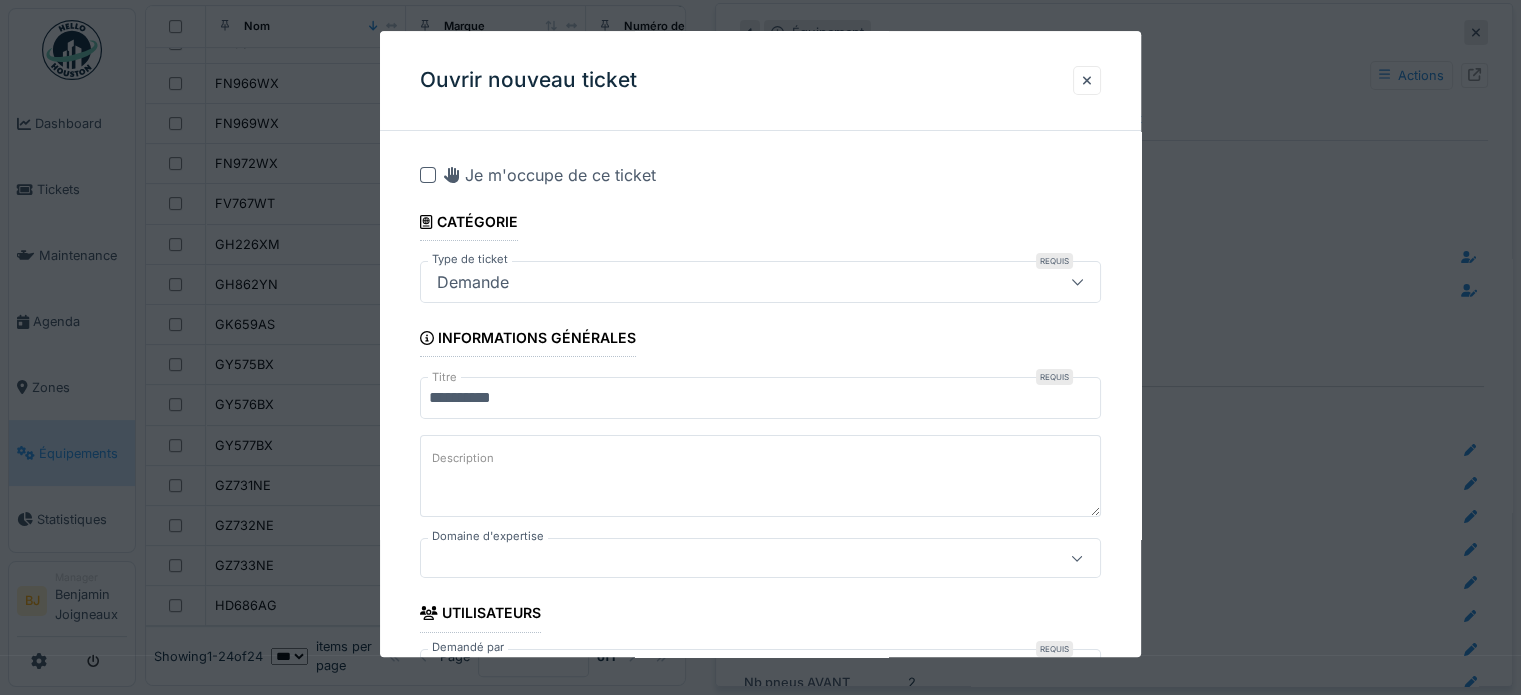 click on "Description" at bounding box center [760, 476] 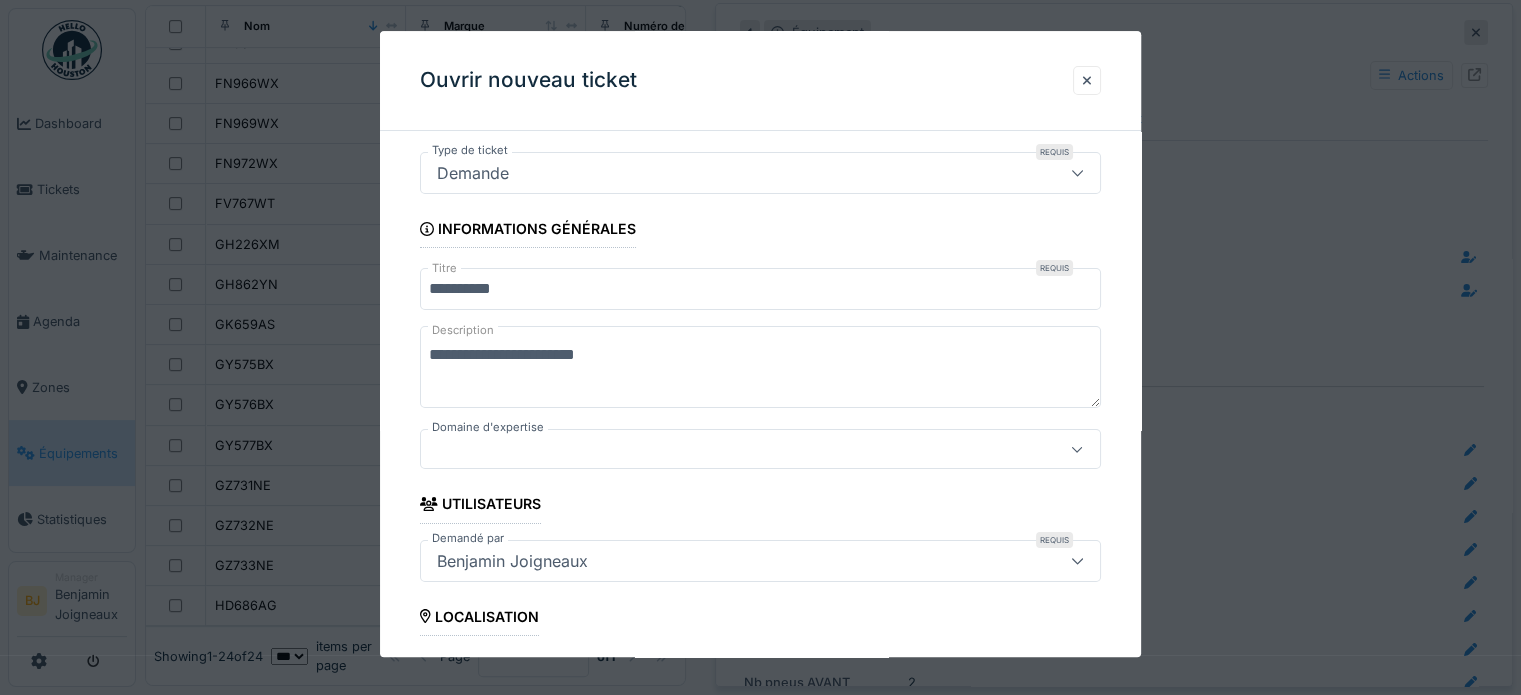 scroll, scrollTop: 300, scrollLeft: 0, axis: vertical 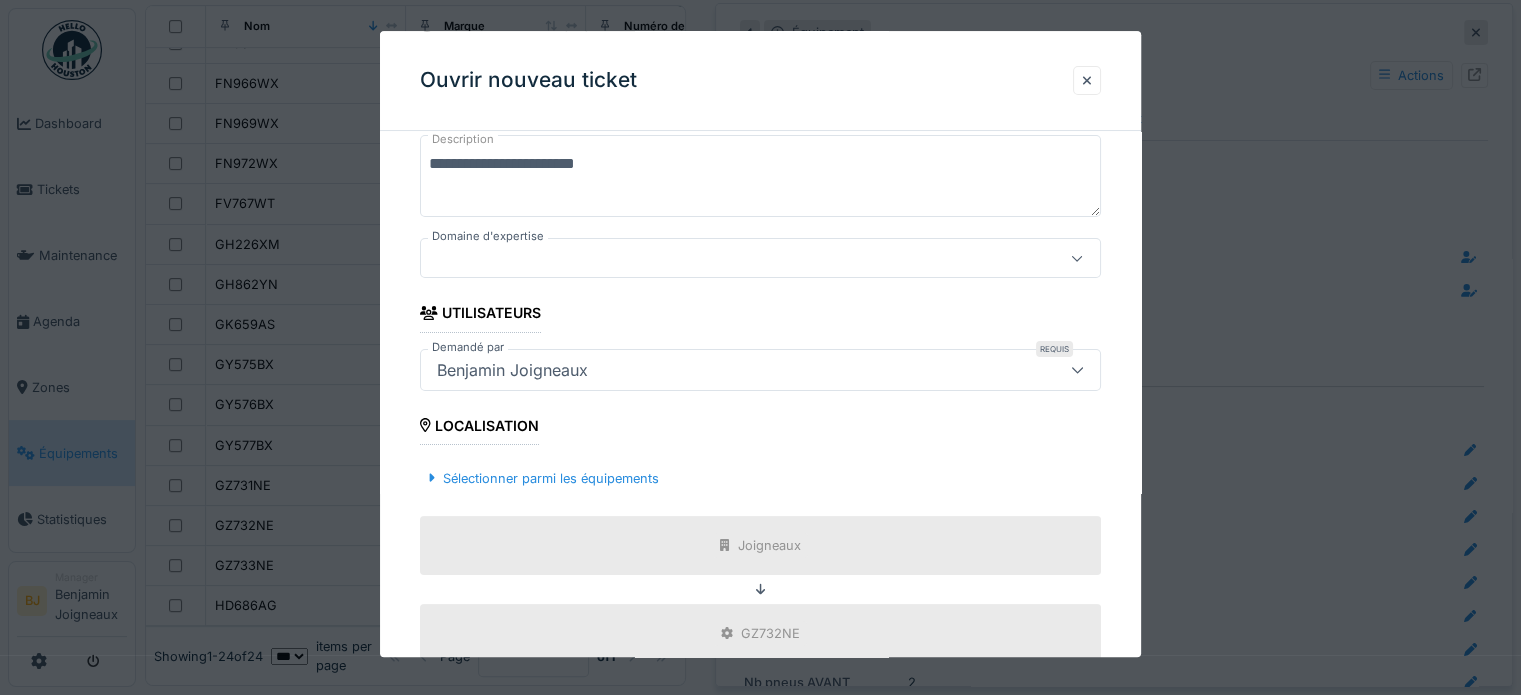 type on "**********" 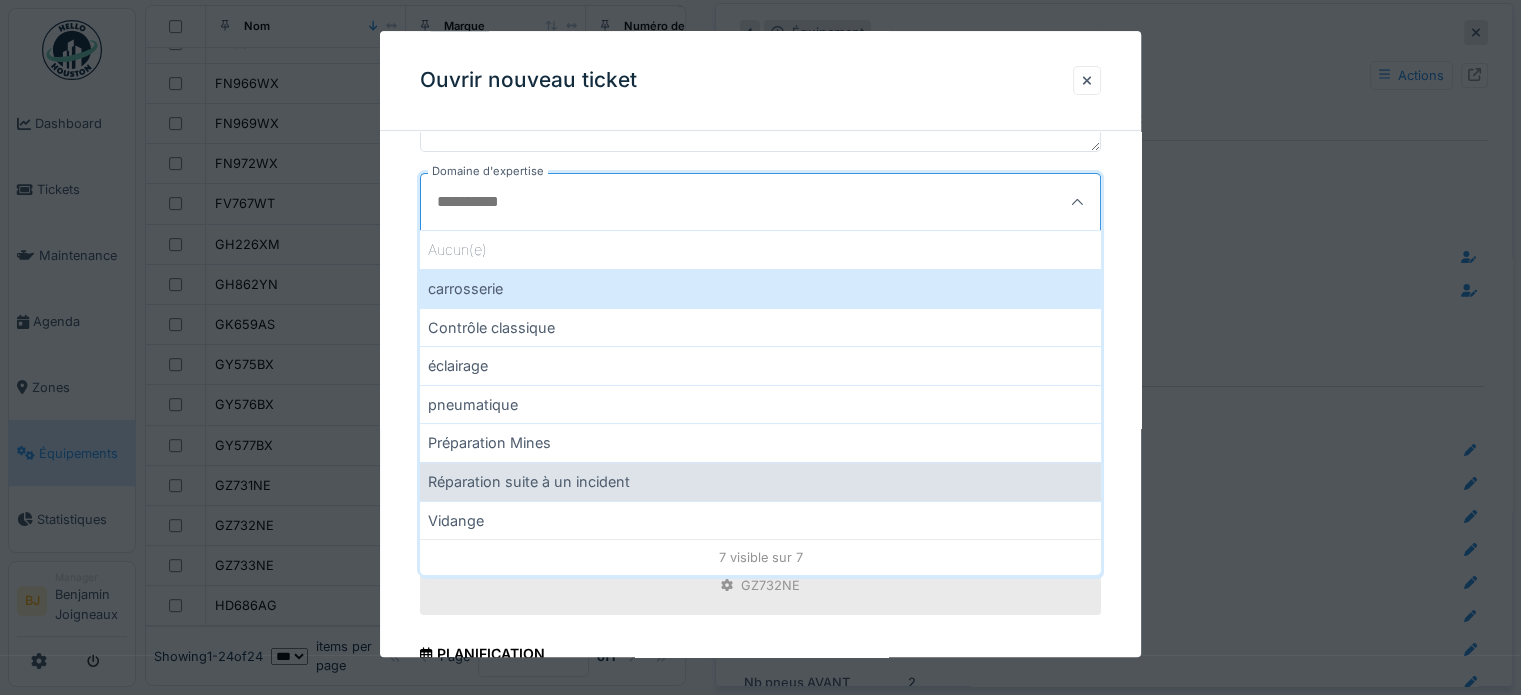 scroll, scrollTop: 400, scrollLeft: 0, axis: vertical 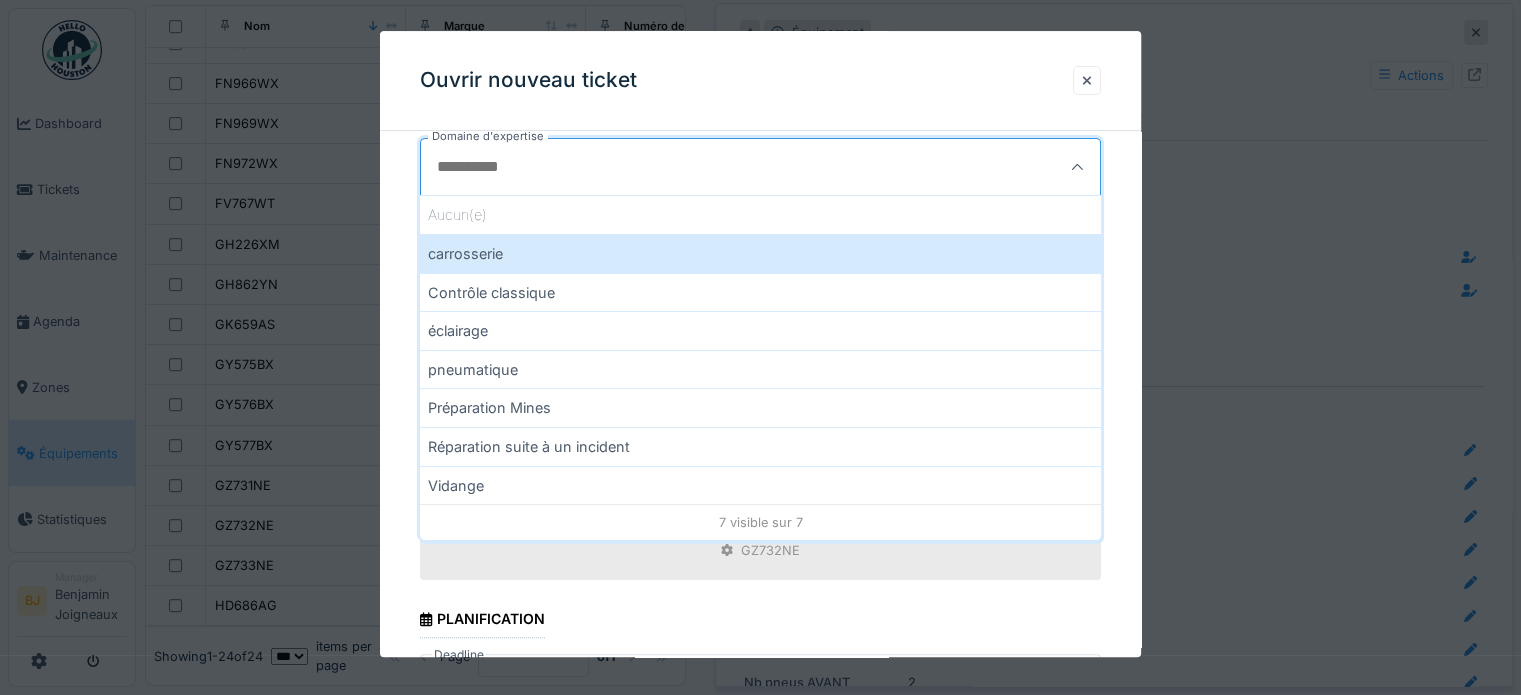 click on "**********" at bounding box center (760, 603) 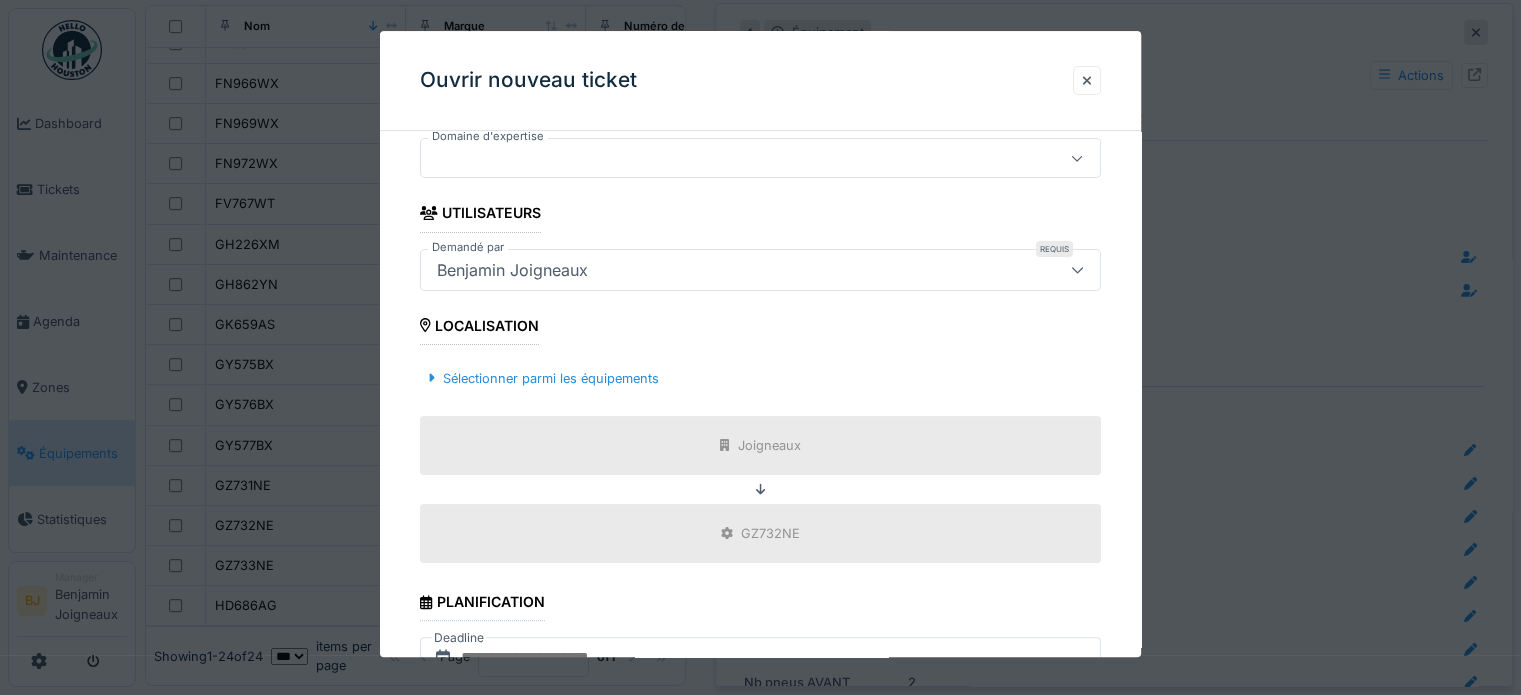 scroll, scrollTop: 500, scrollLeft: 0, axis: vertical 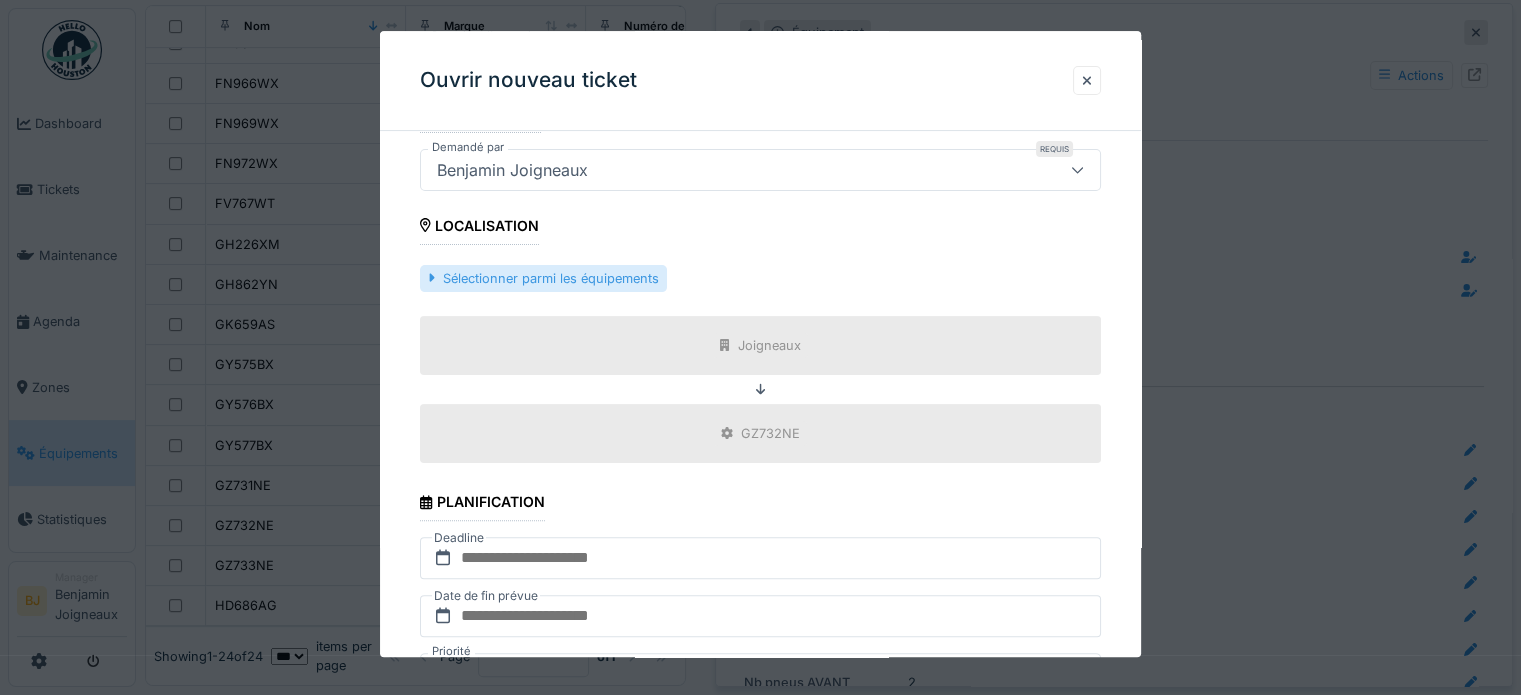 click on "Sélectionner parmi les équipements" at bounding box center [543, 278] 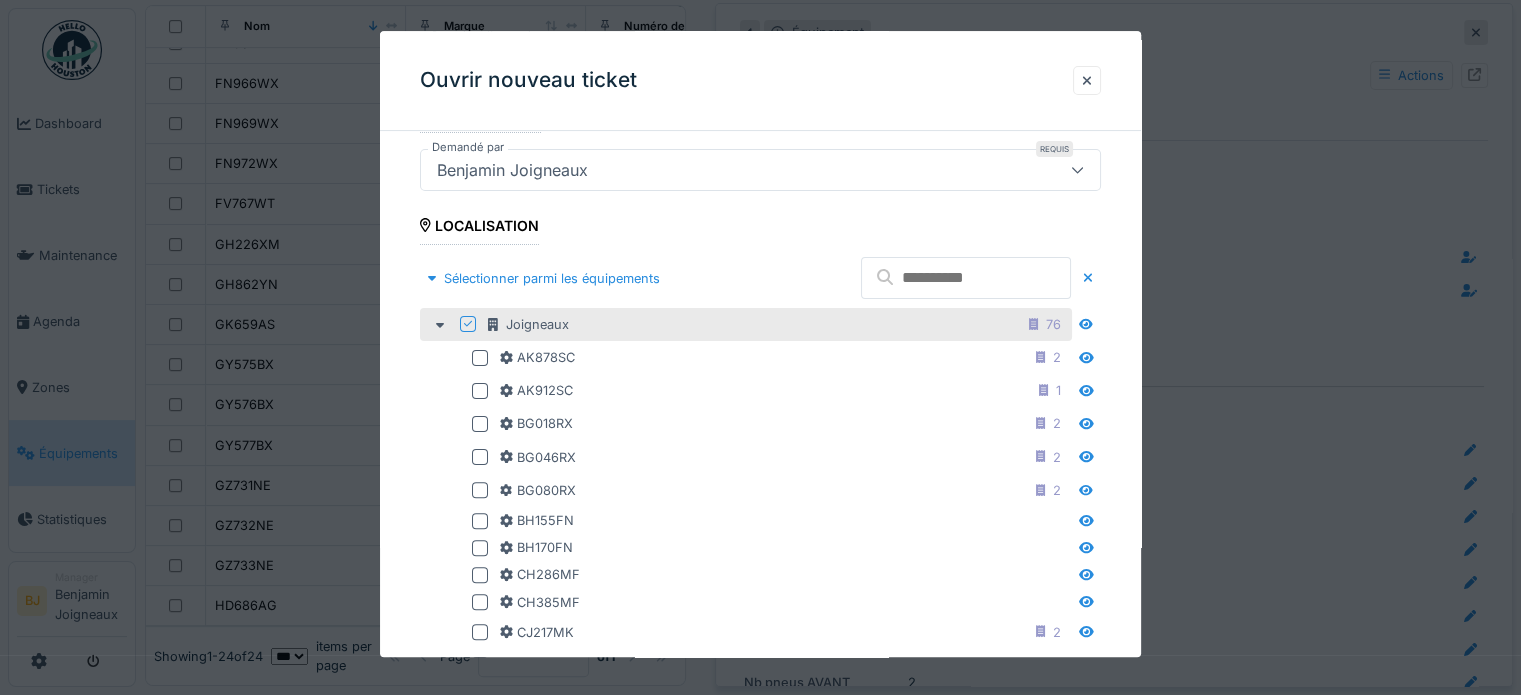click at bounding box center [966, 278] 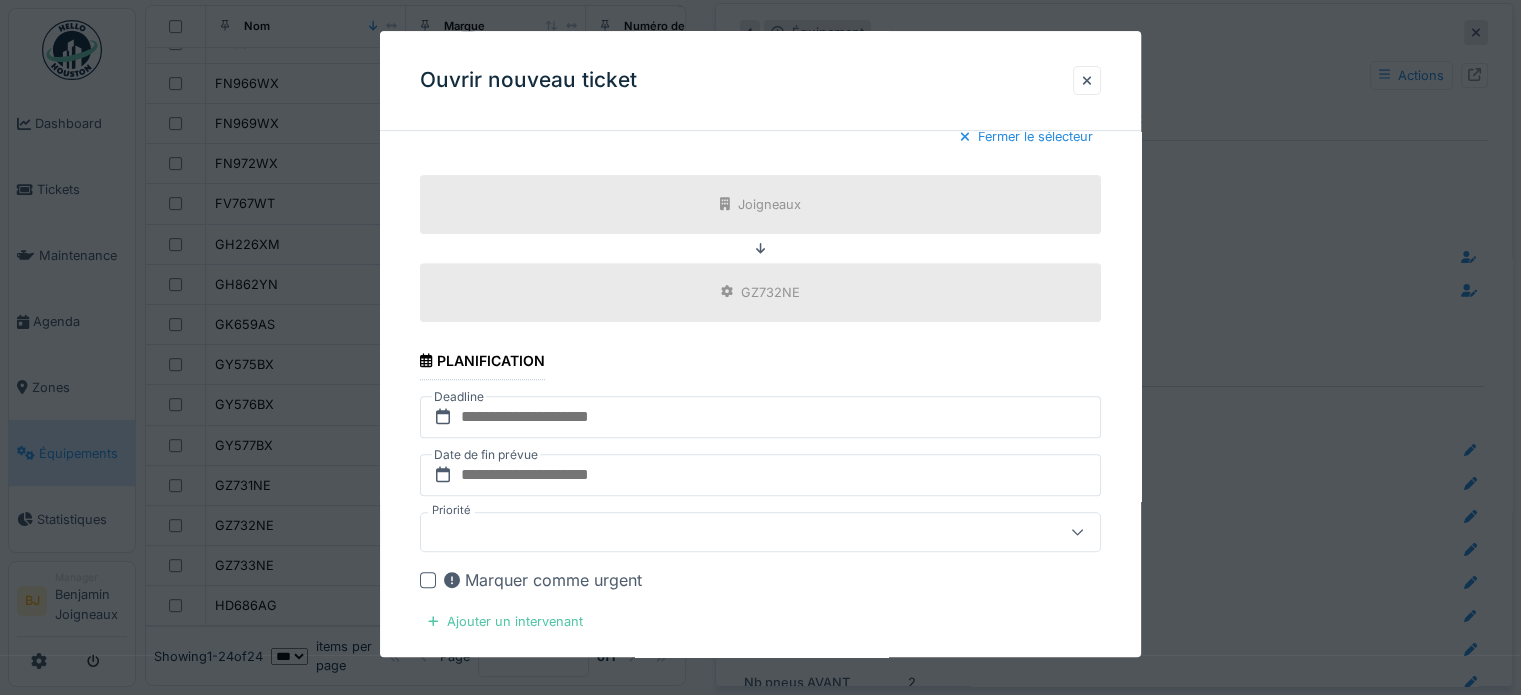 scroll, scrollTop: 900, scrollLeft: 0, axis: vertical 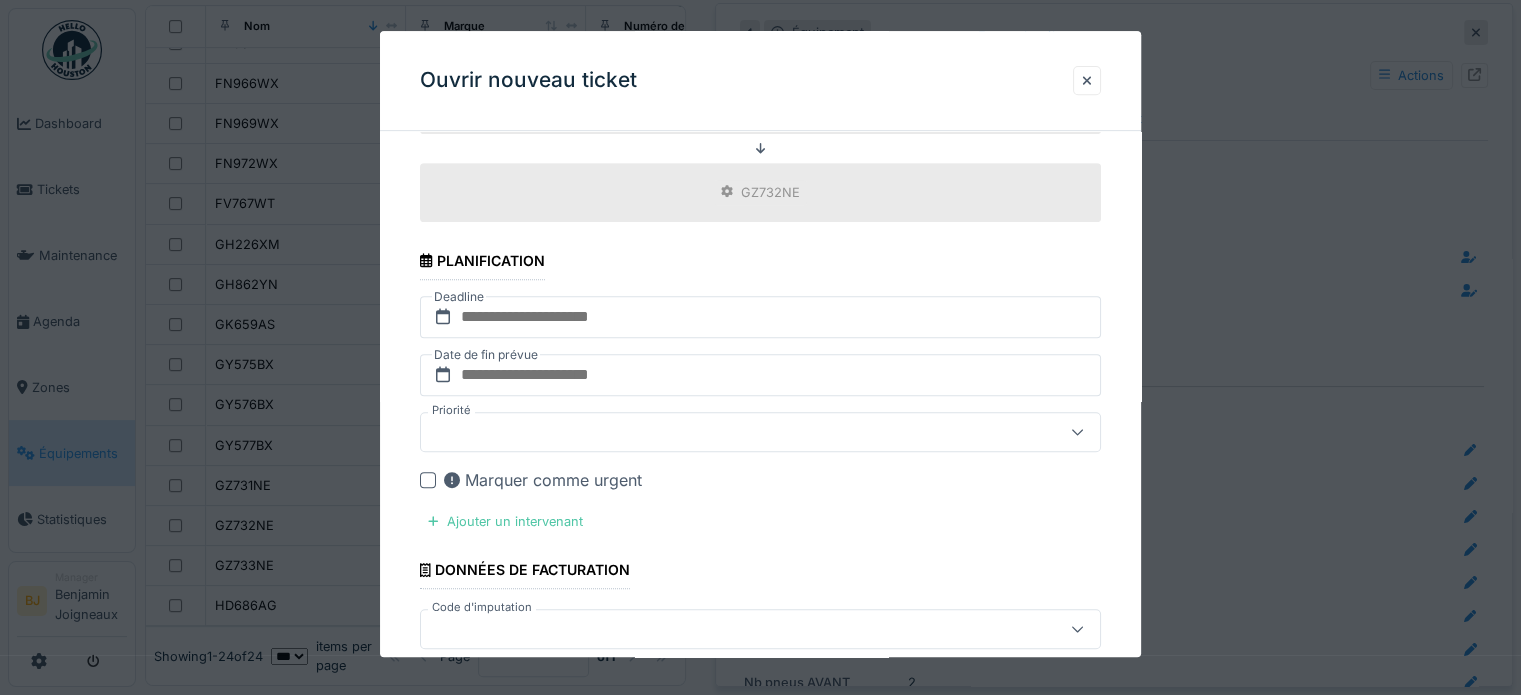 type on "**" 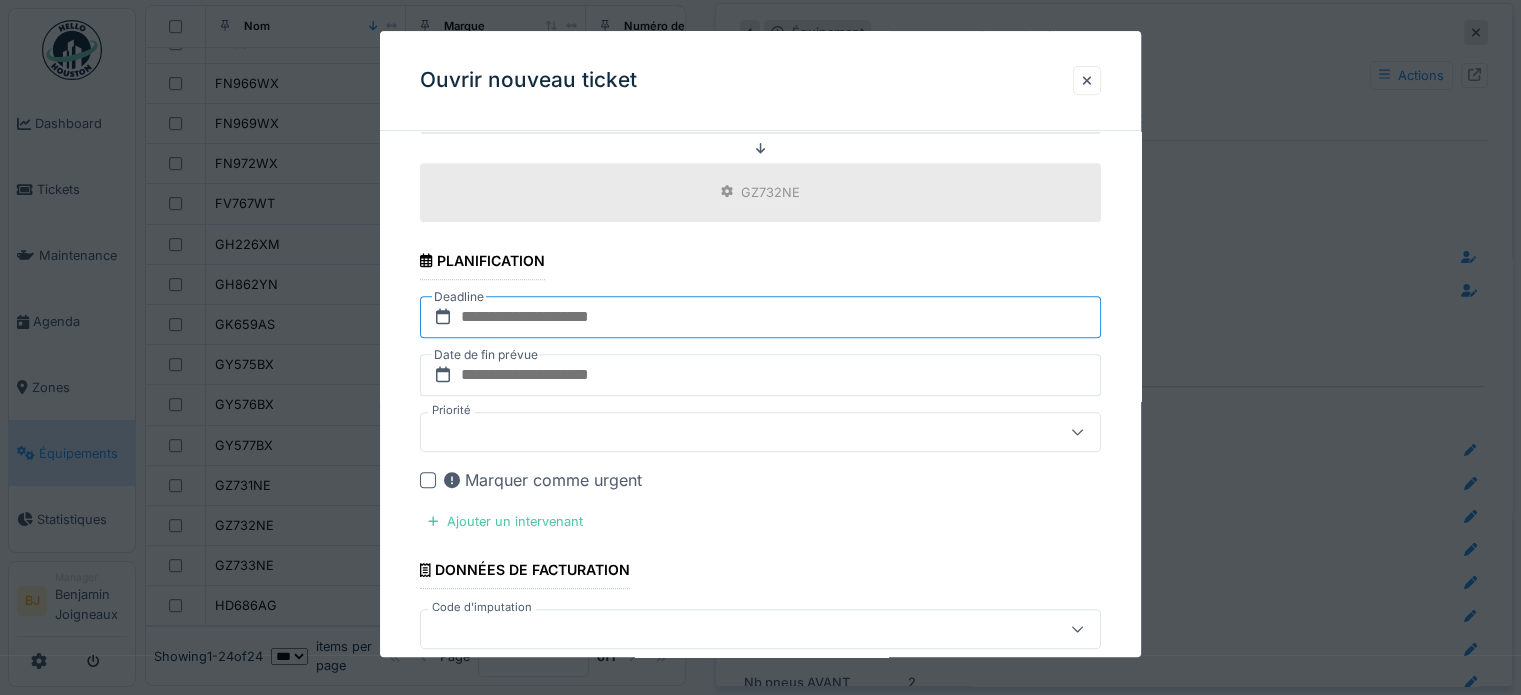 click at bounding box center (760, 317) 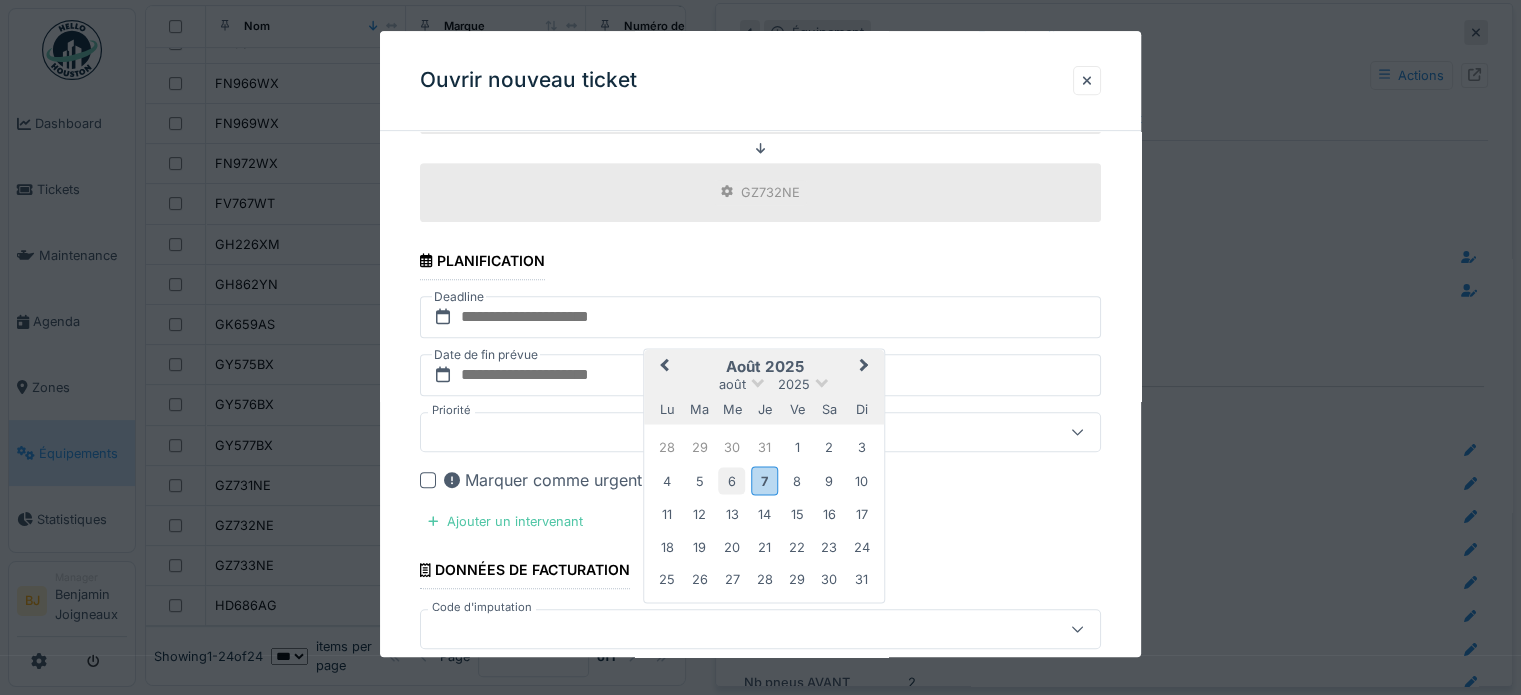 click on "6" at bounding box center [731, 481] 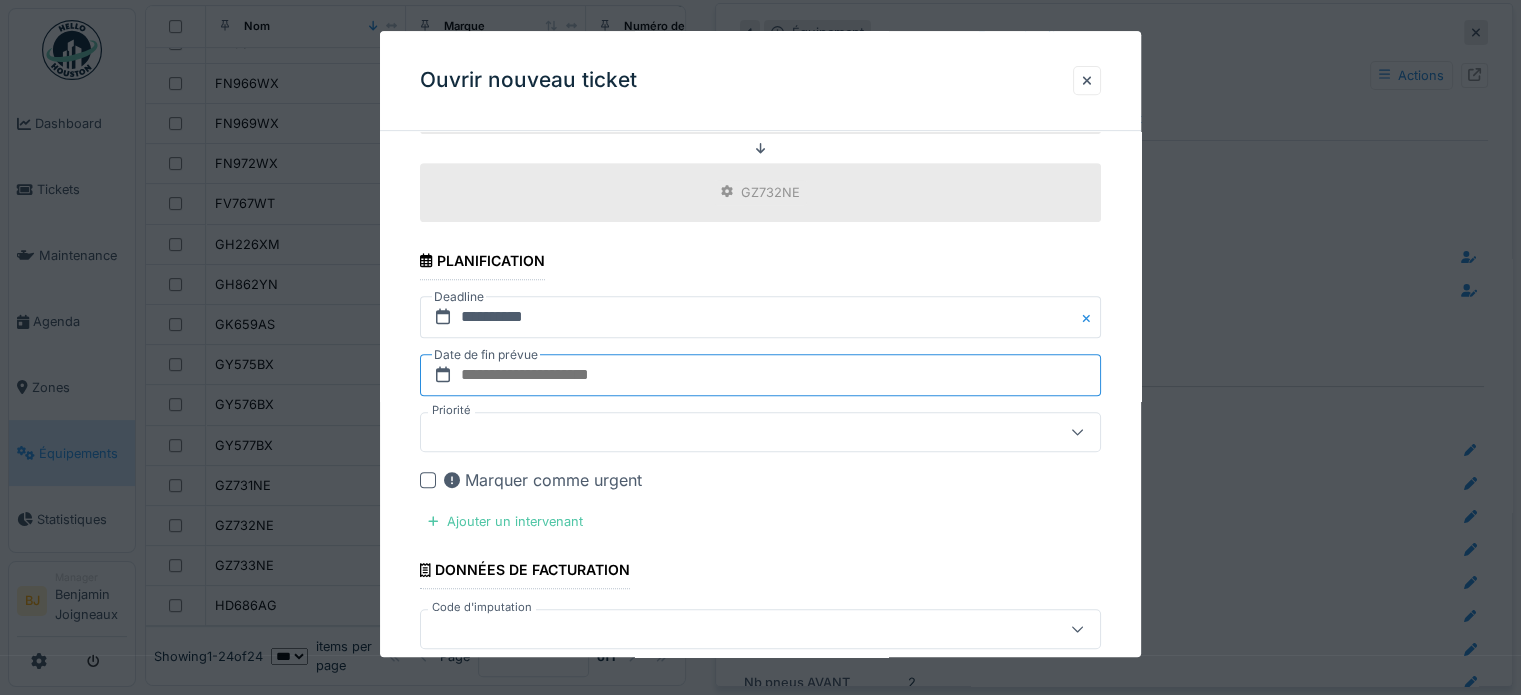 click at bounding box center (760, 375) 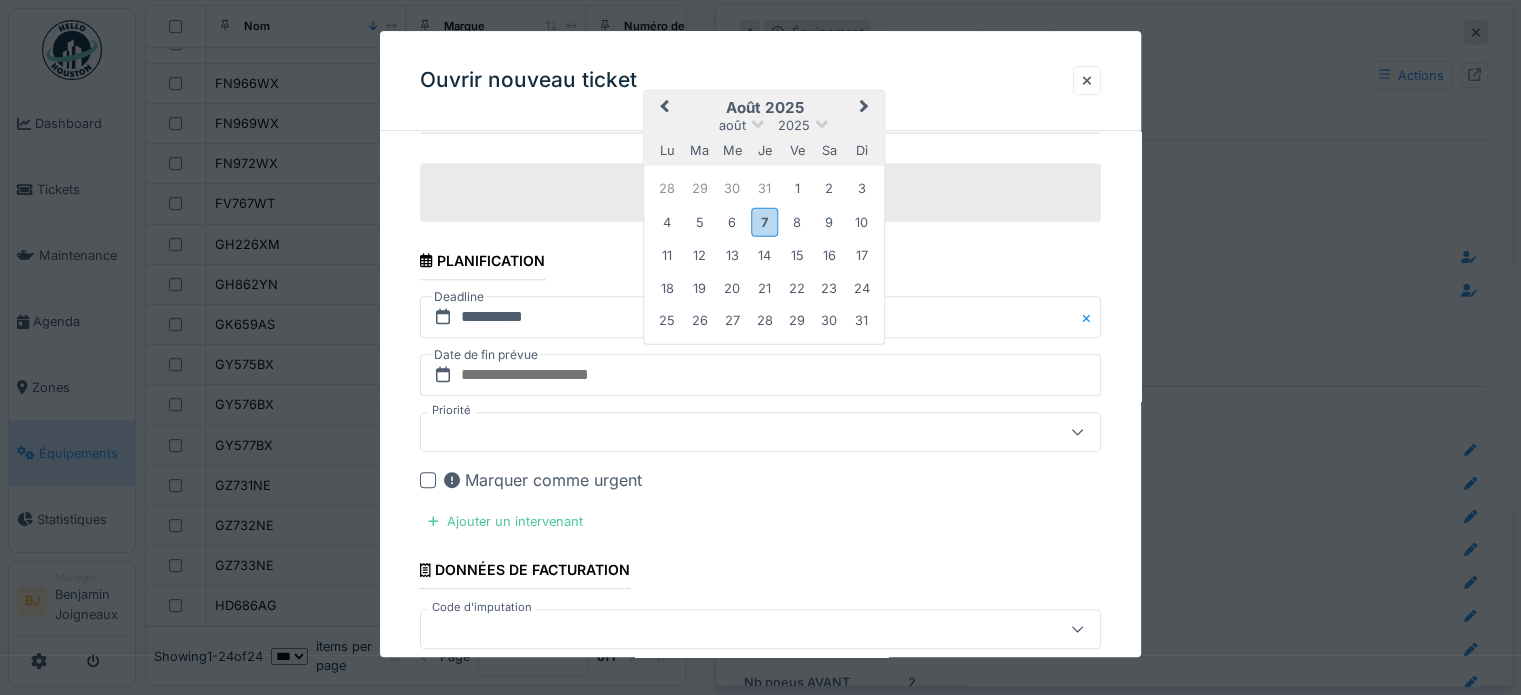 click on "6" at bounding box center (731, 222) 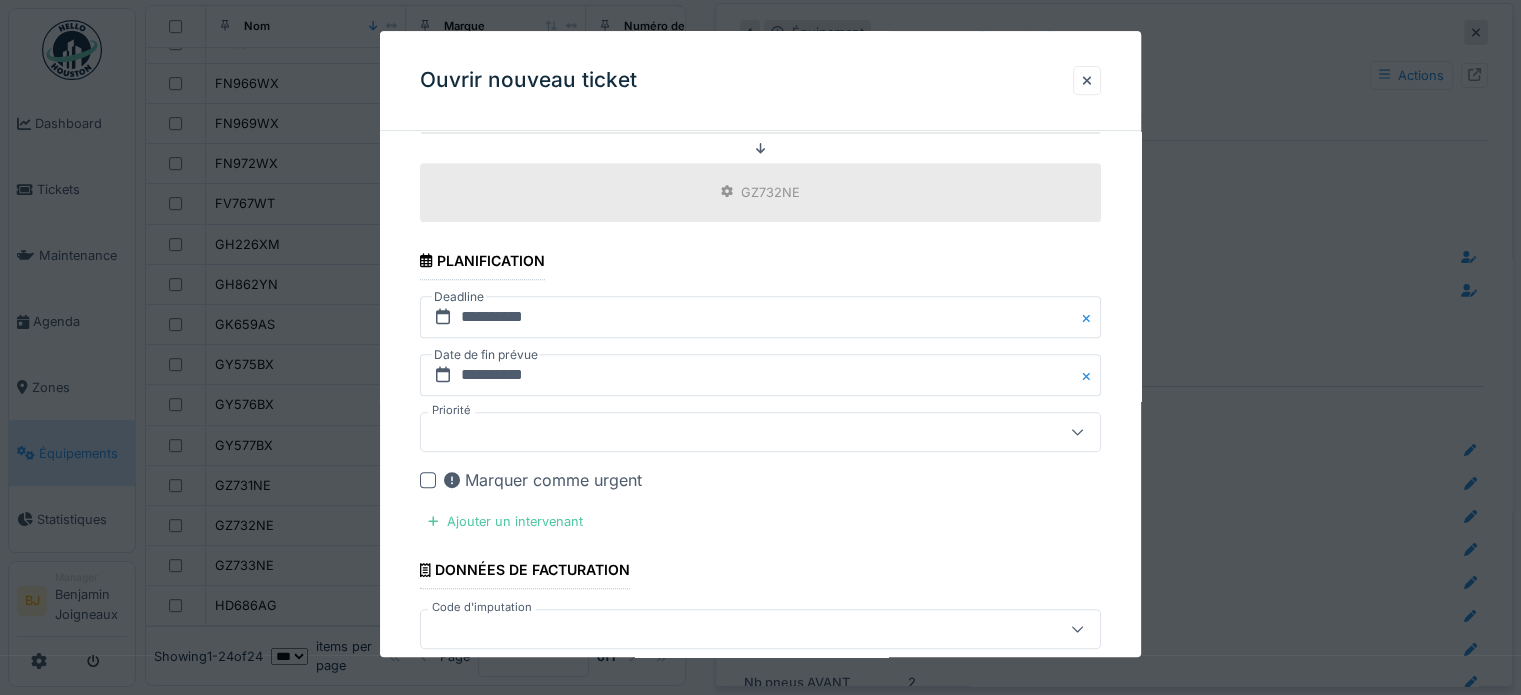 click at bounding box center (760, 432) 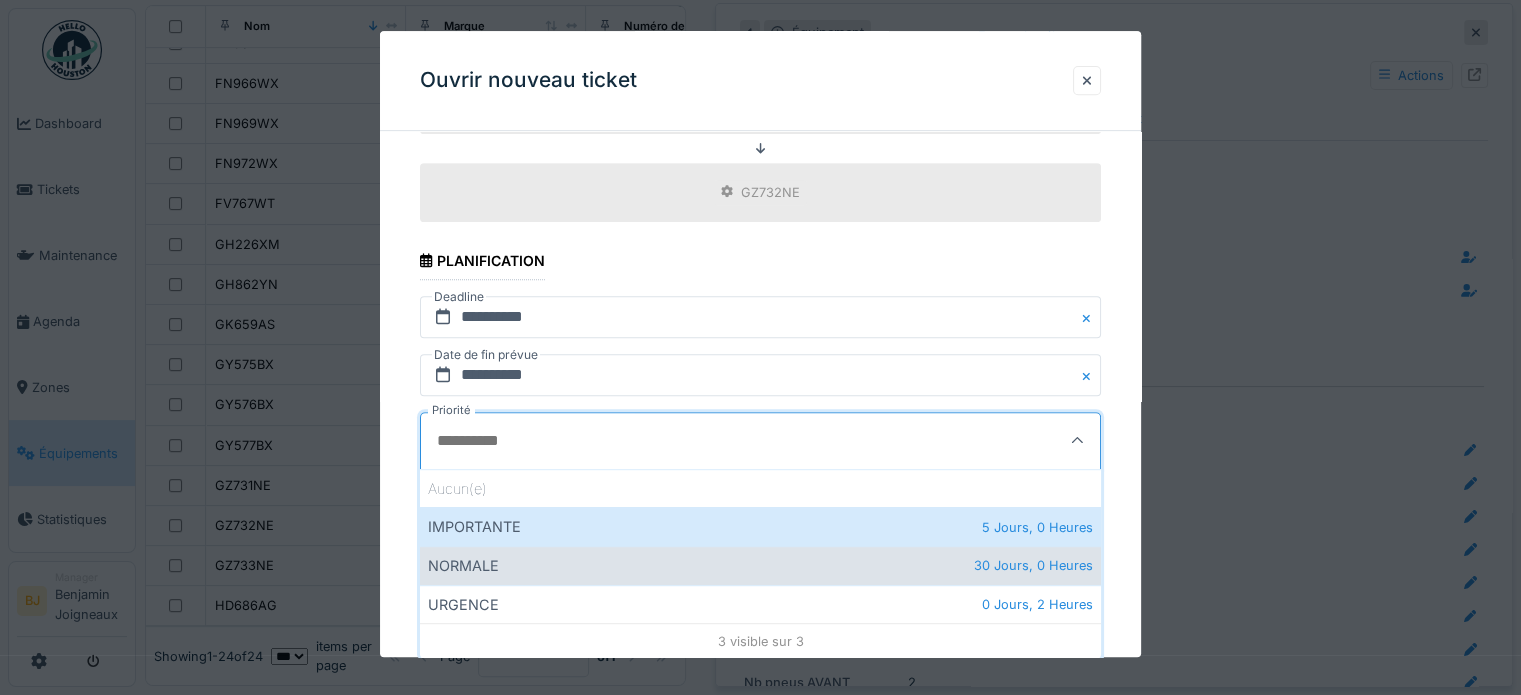 click on "NORMALE   30 Jours, 0 Heures" at bounding box center [760, 565] 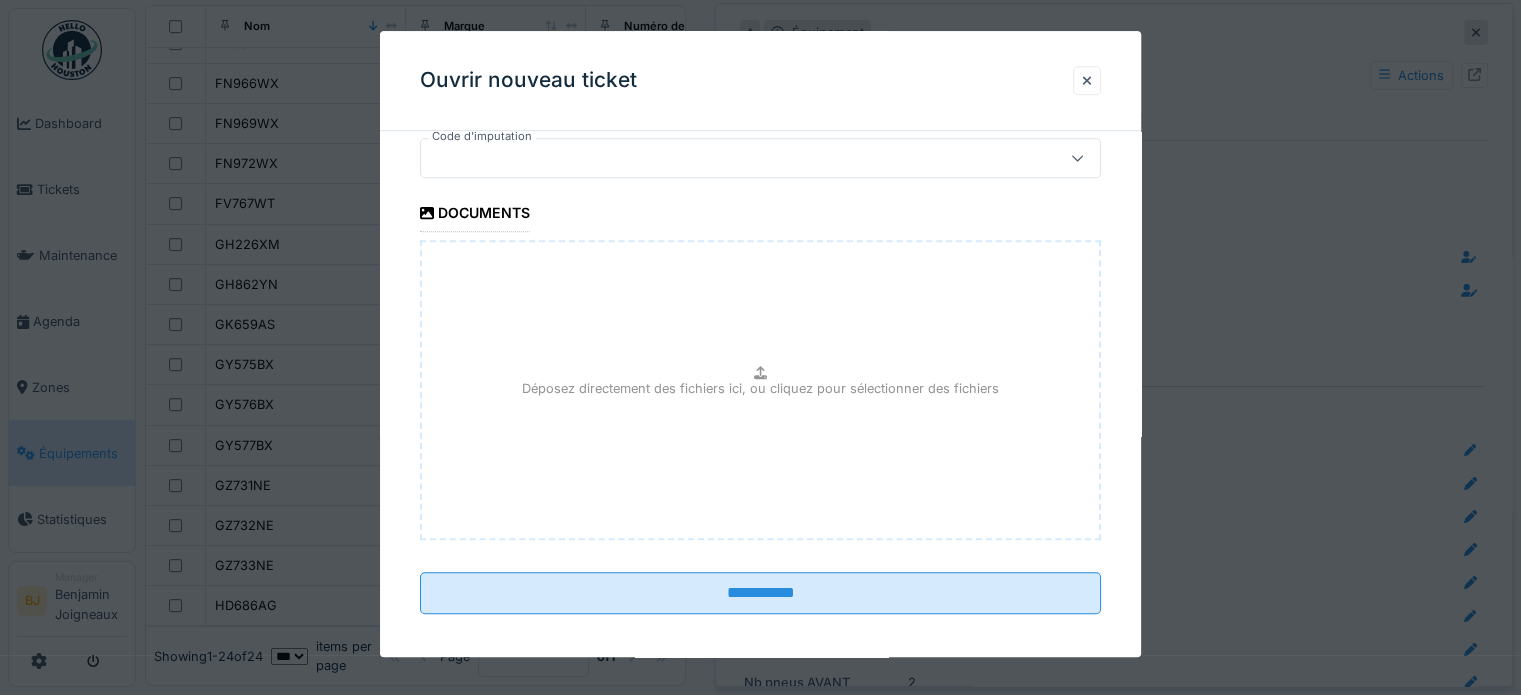 scroll, scrollTop: 1379, scrollLeft: 0, axis: vertical 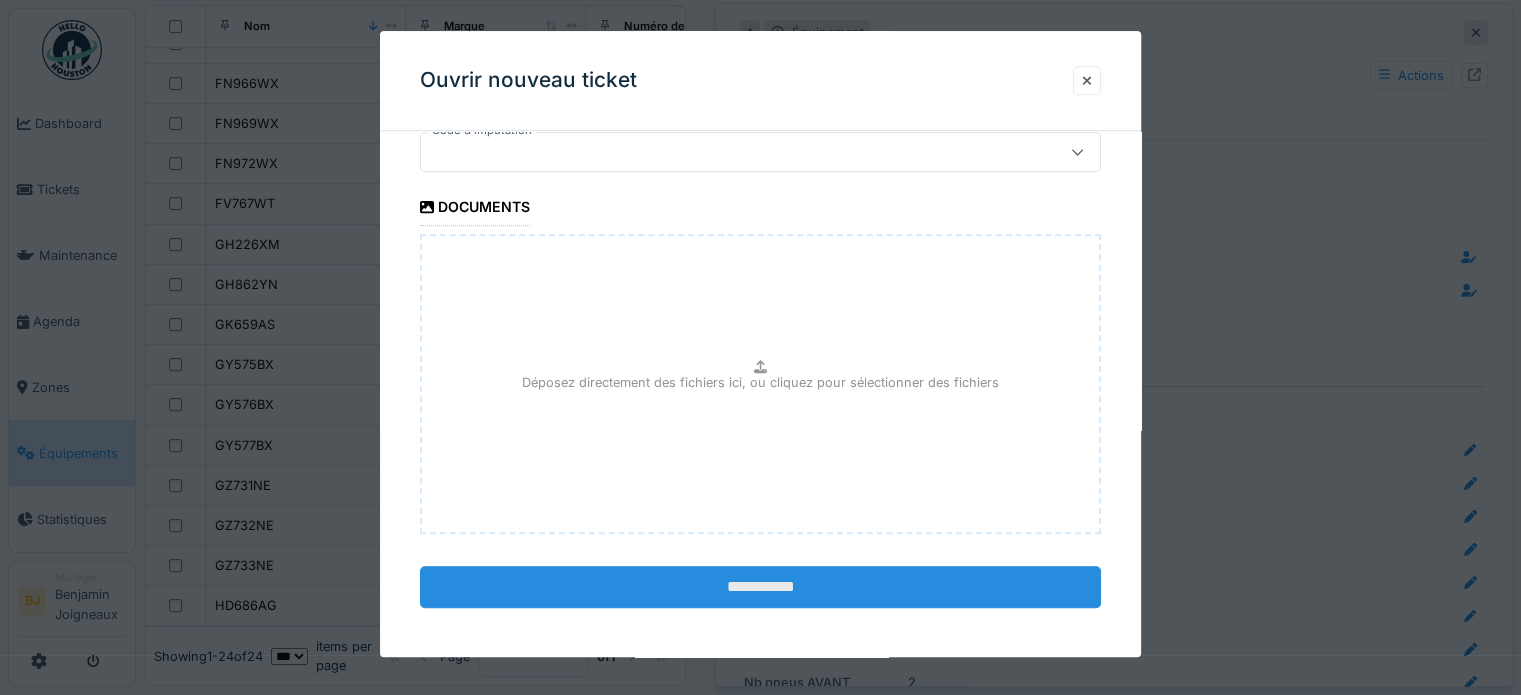 click on "**********" at bounding box center [760, 588] 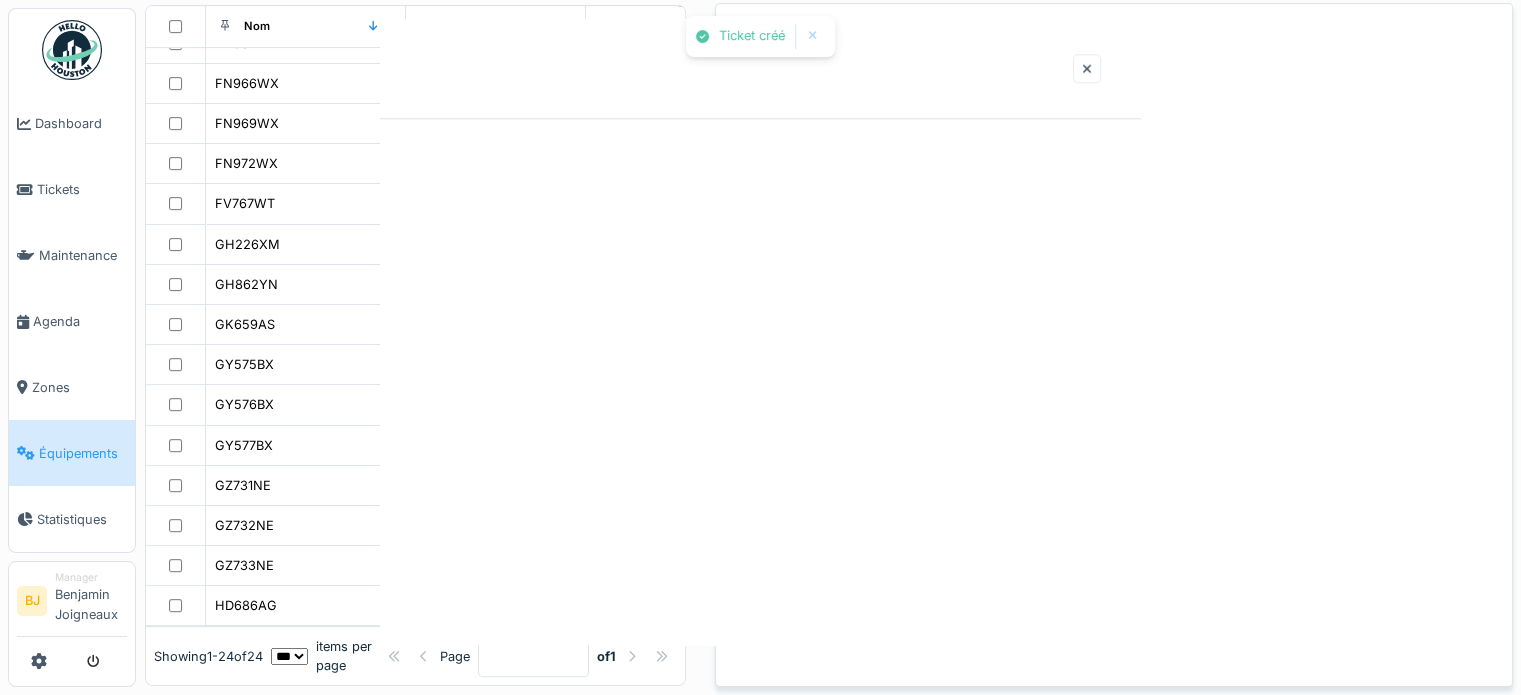 scroll, scrollTop: 0, scrollLeft: 0, axis: both 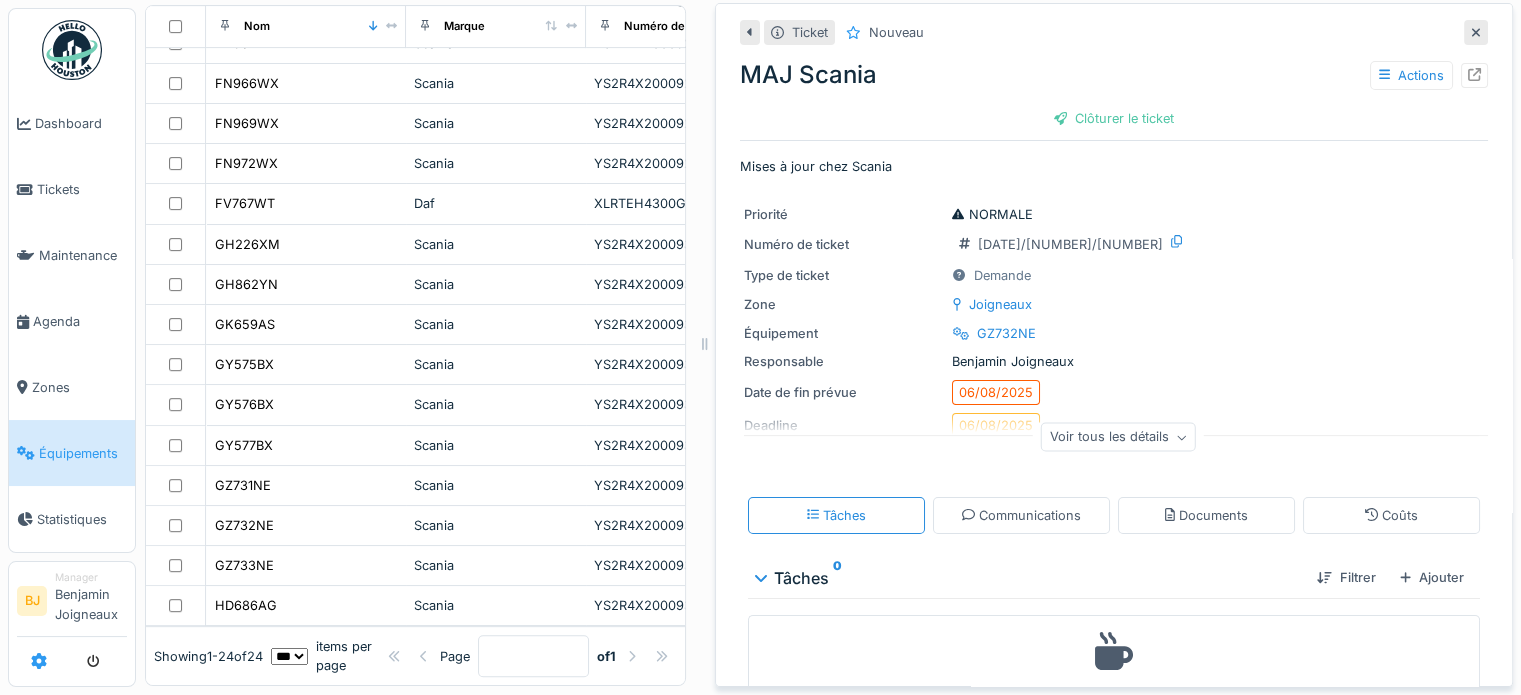click at bounding box center [39, 661] 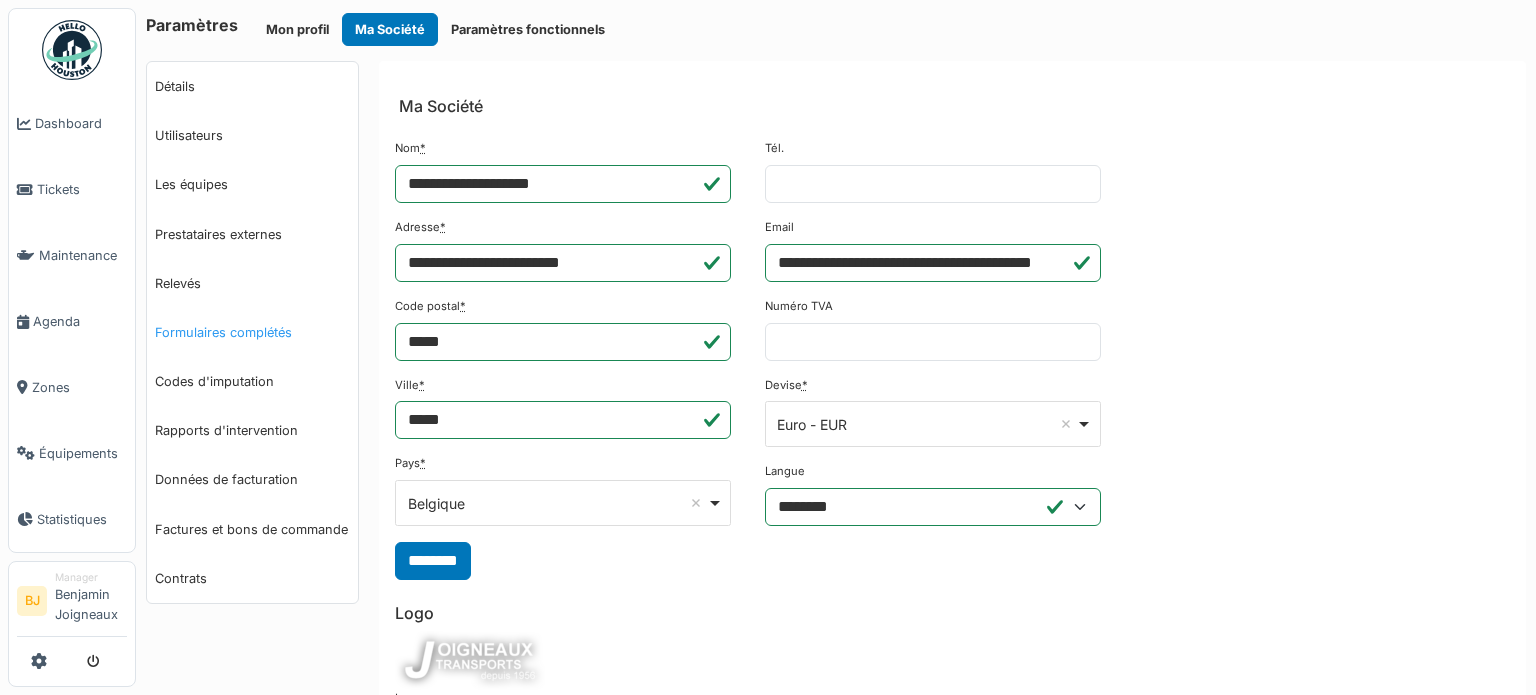 scroll, scrollTop: 0, scrollLeft: 0, axis: both 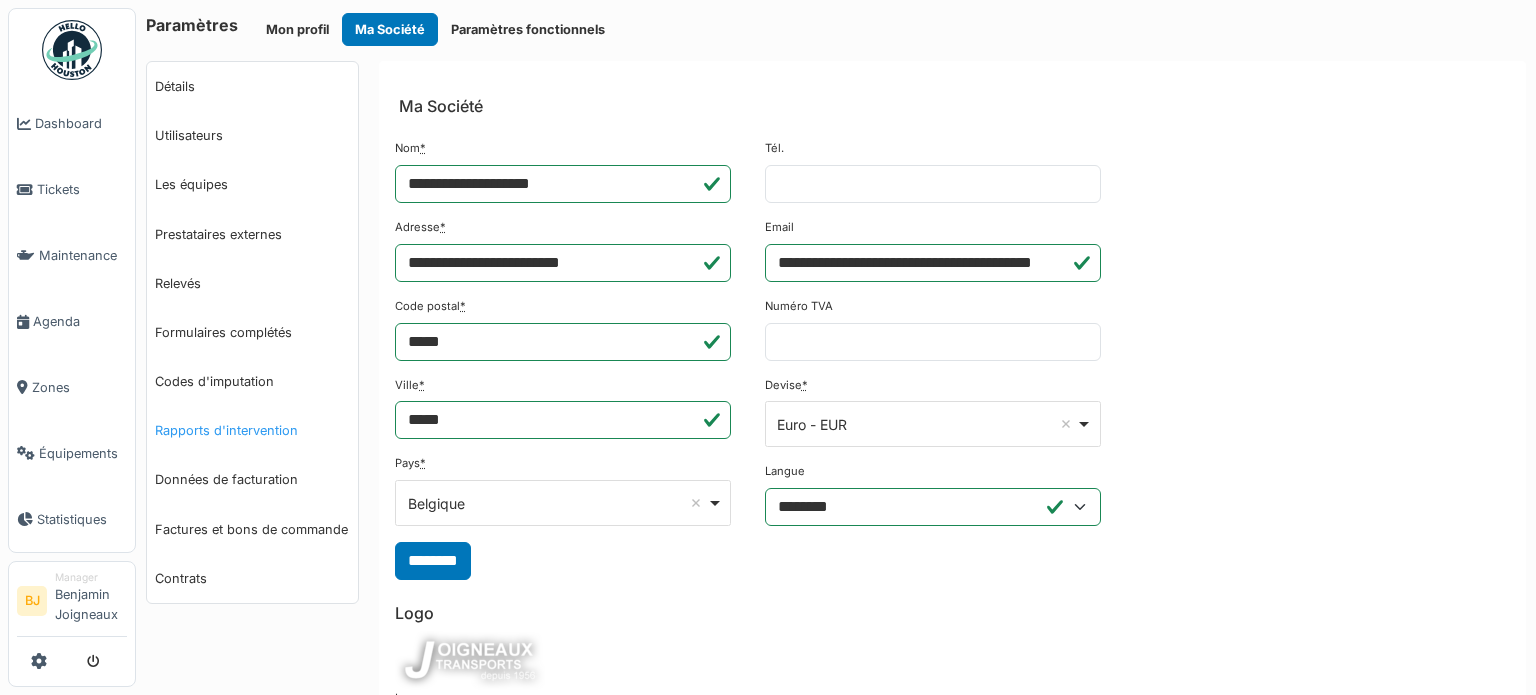 click on "Rapports d'intervention" at bounding box center (252, 430) 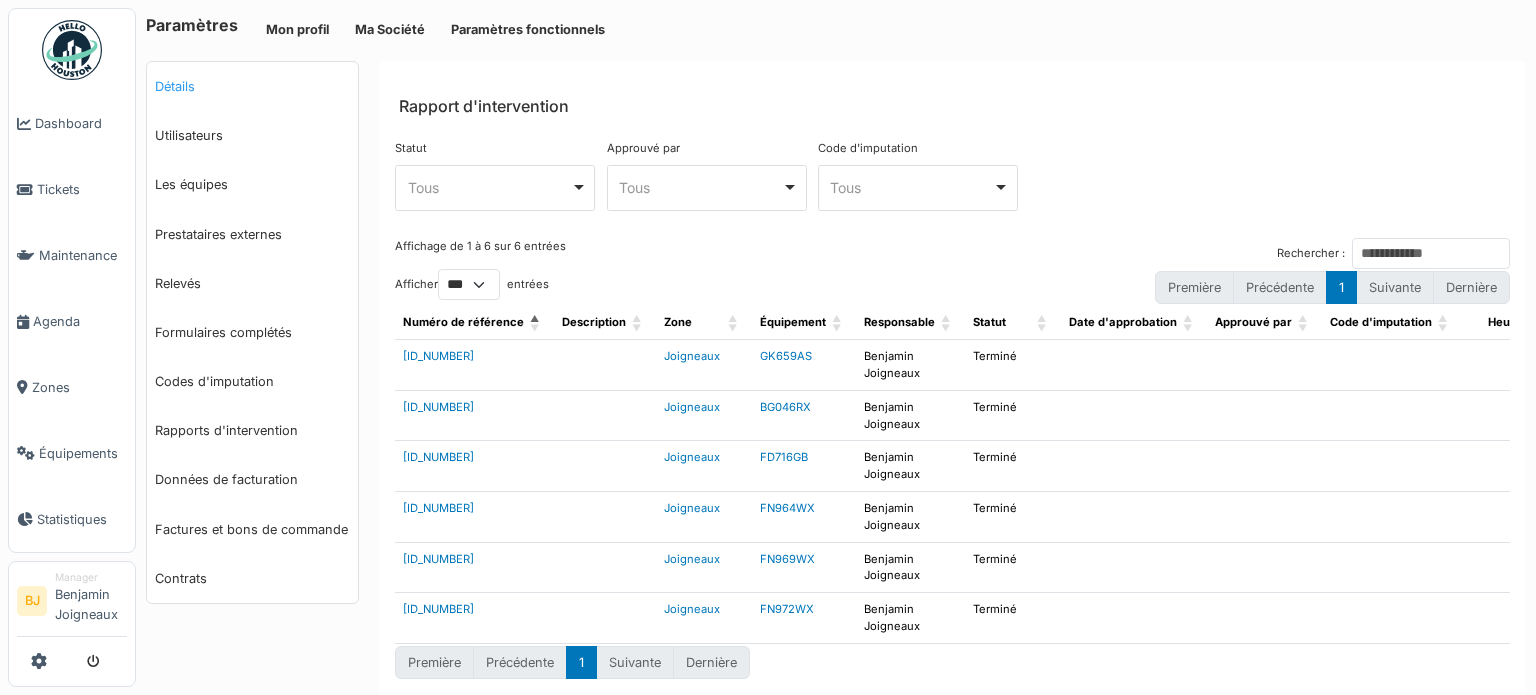 click on "Détails" at bounding box center [252, 86] 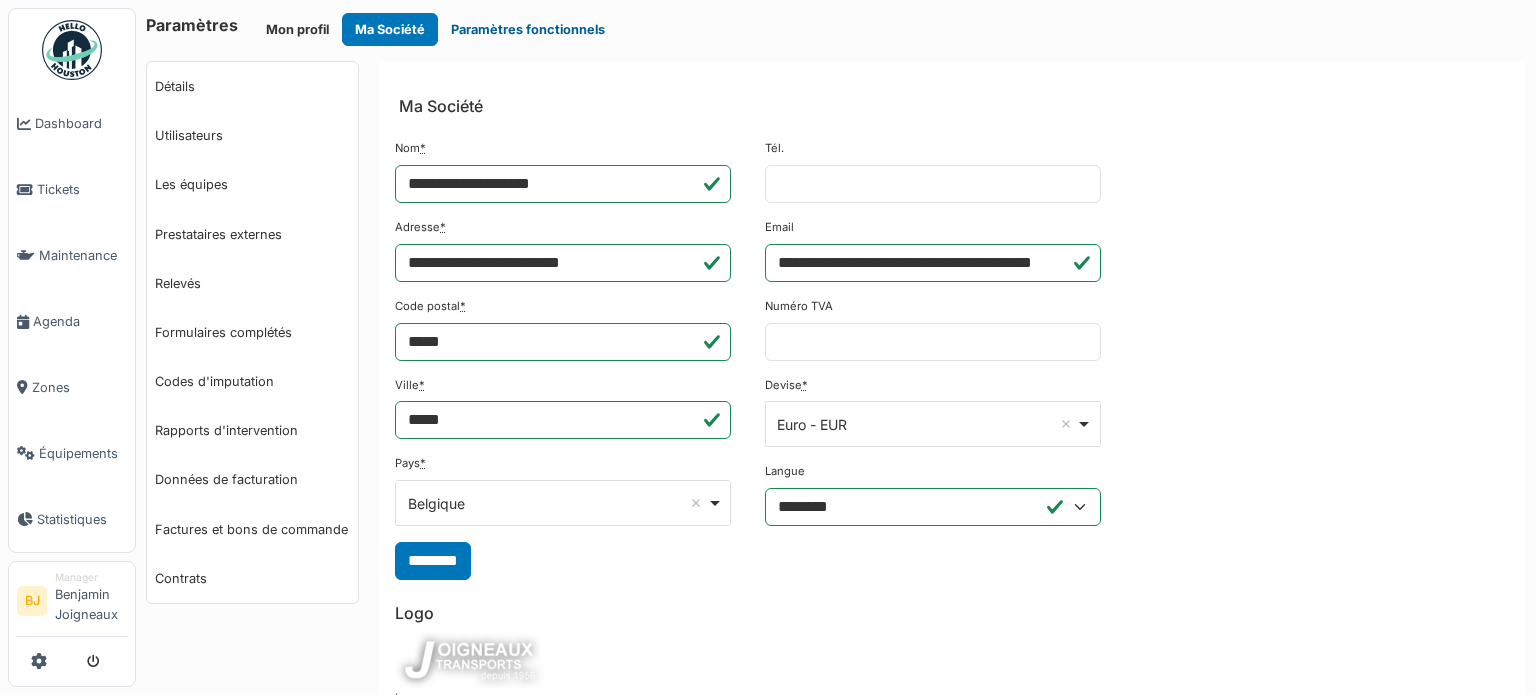 click on "Paramètres fonctionnels" at bounding box center (528, 29) 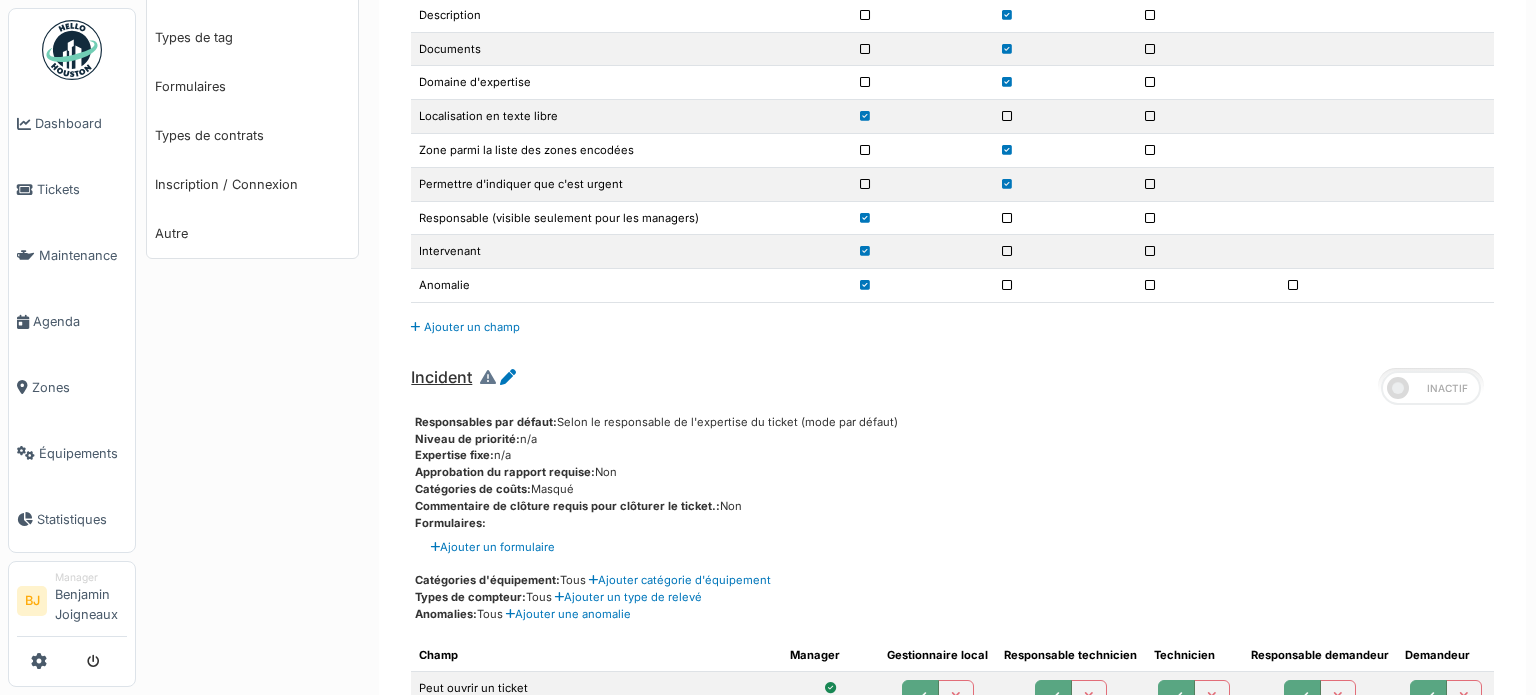 scroll, scrollTop: 800, scrollLeft: 0, axis: vertical 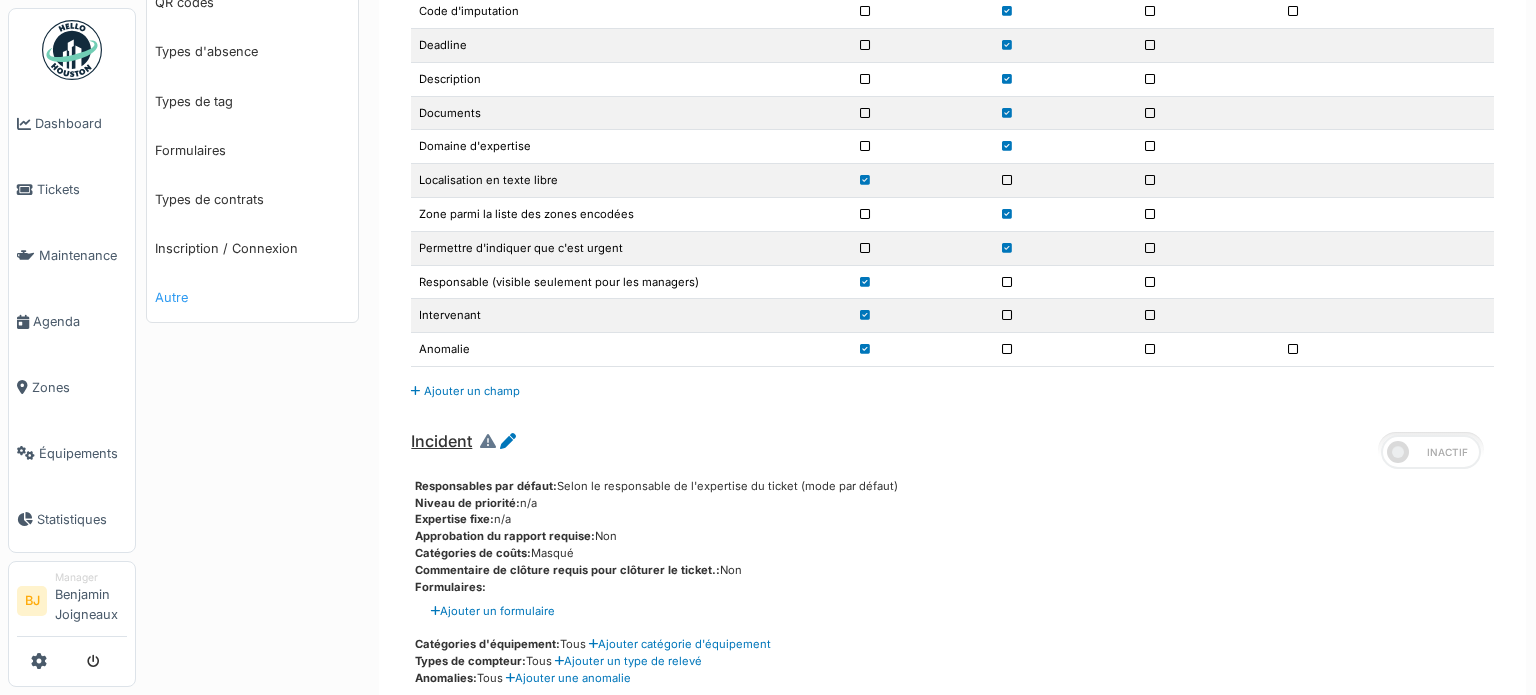 click on "Autre" at bounding box center [252, 297] 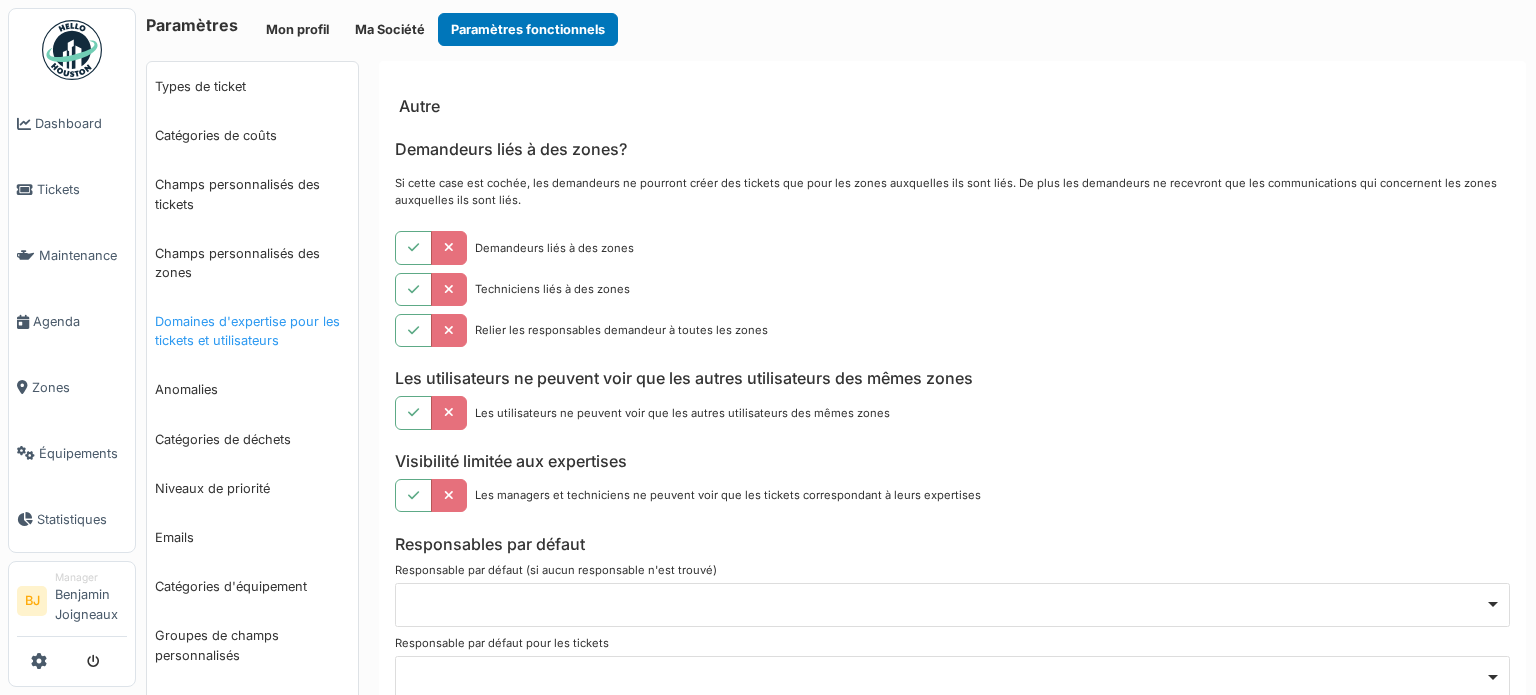 click on "Domaines d'expertise pour les tickets et utilisateurs" at bounding box center (252, 331) 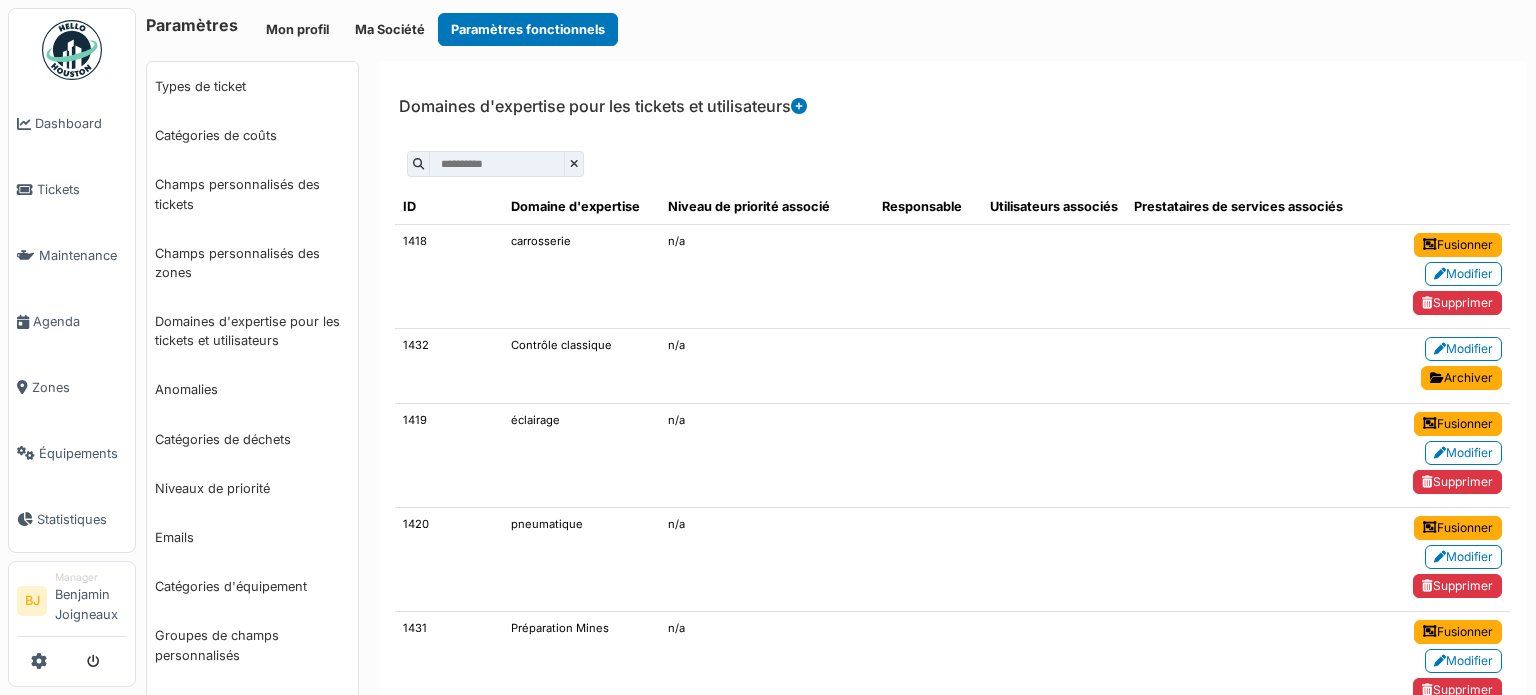 click at bounding box center (799, 106) 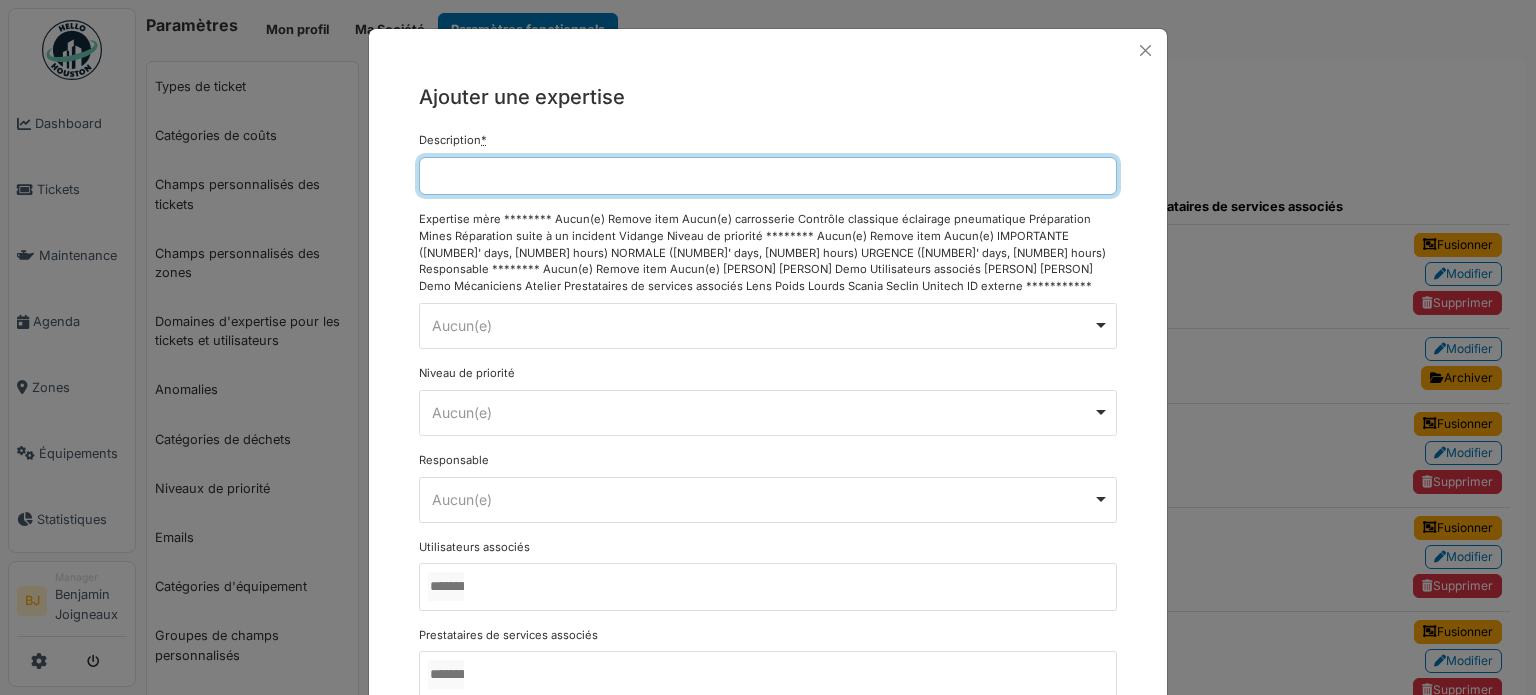 click on "Description  *" at bounding box center (768, 176) 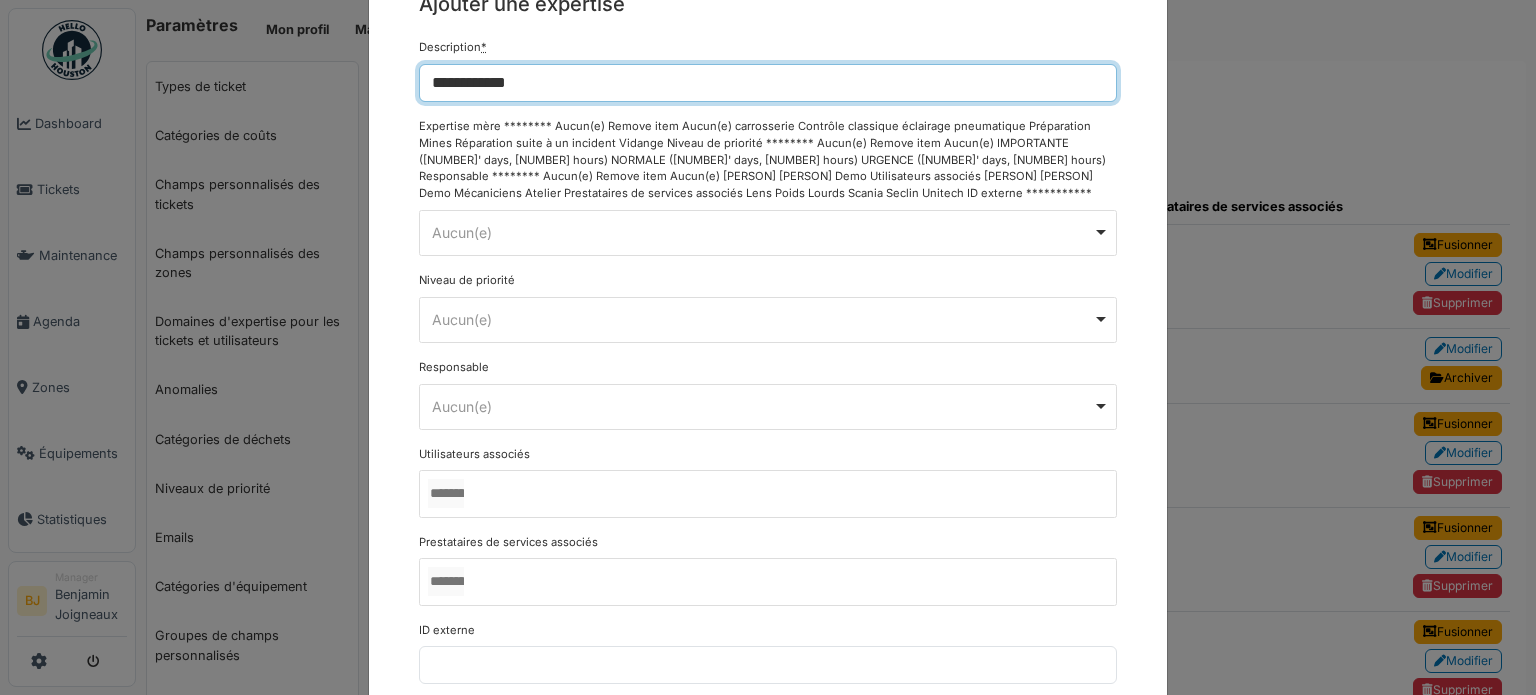 scroll, scrollTop: 128, scrollLeft: 0, axis: vertical 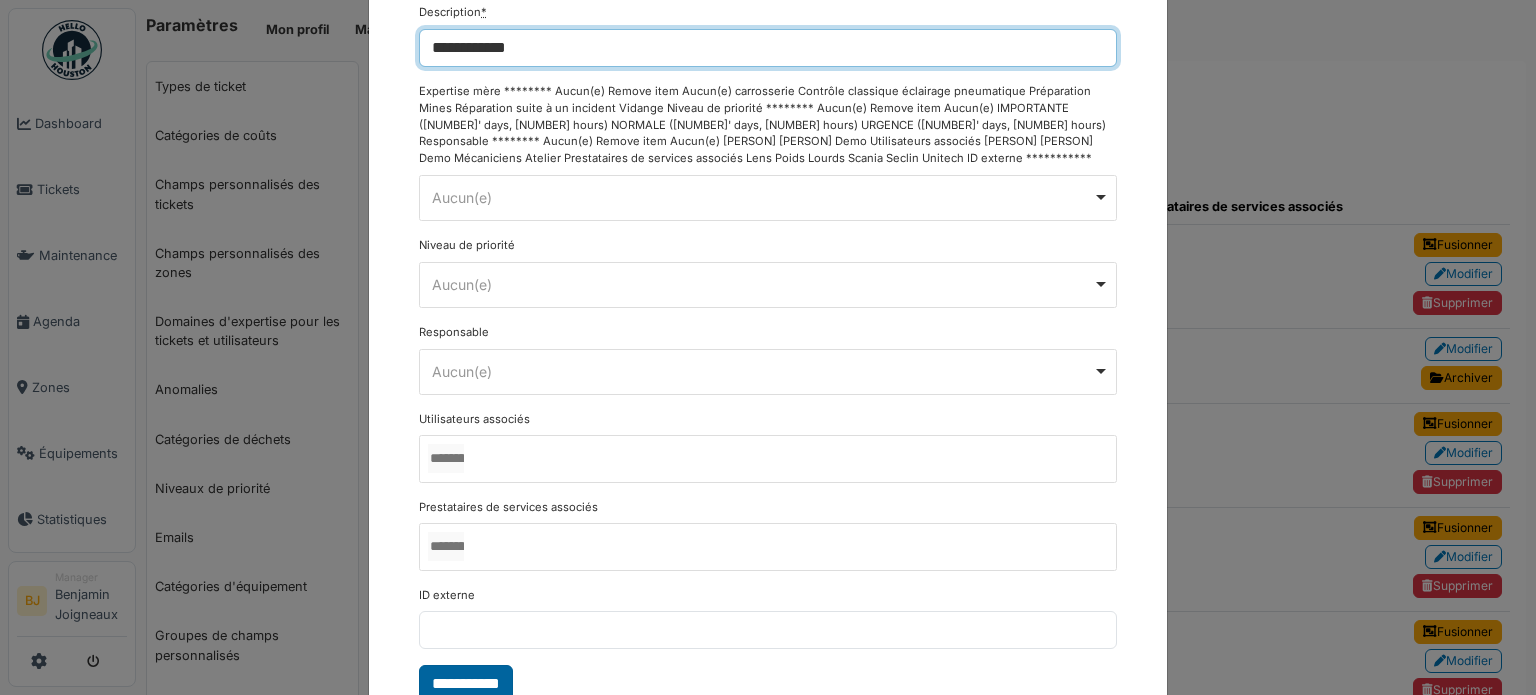 type on "**********" 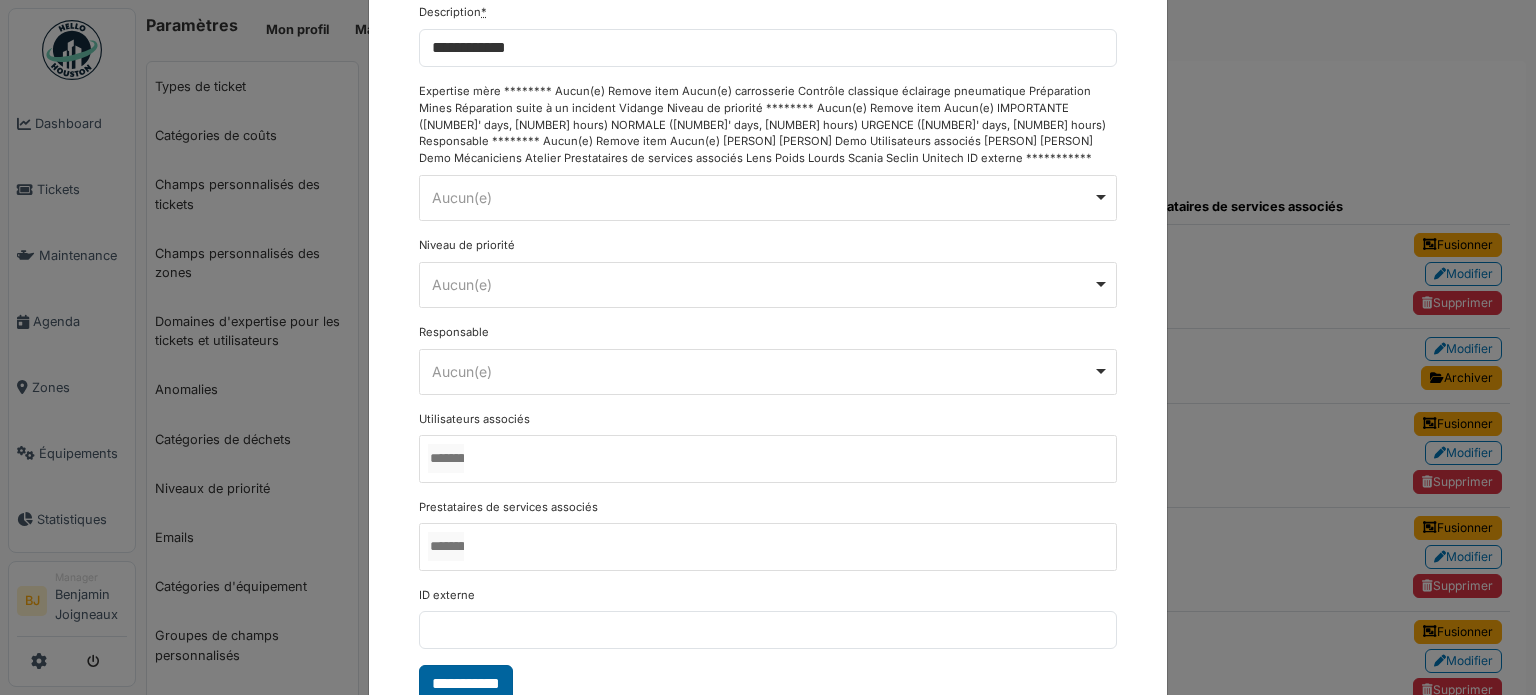 click on "**********" at bounding box center [466, 684] 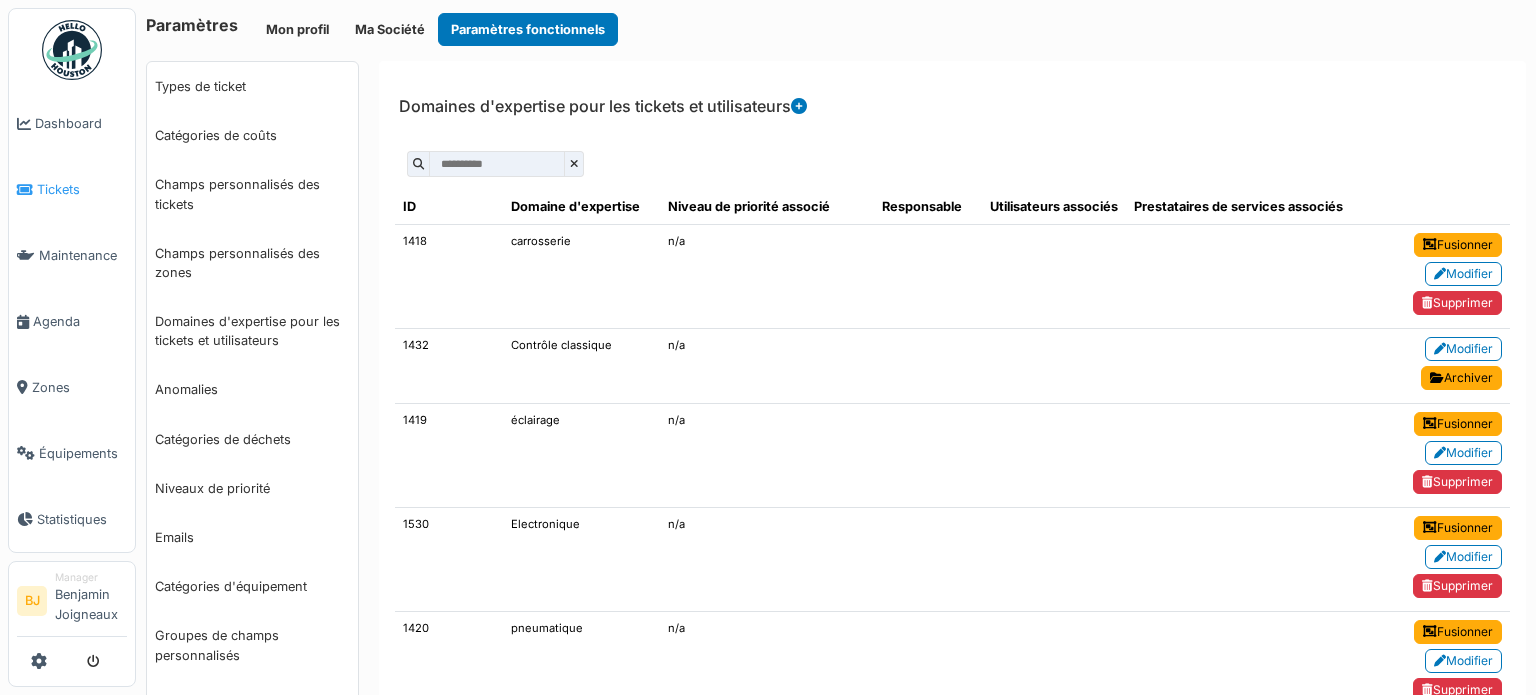 click on "Tickets" at bounding box center [82, 189] 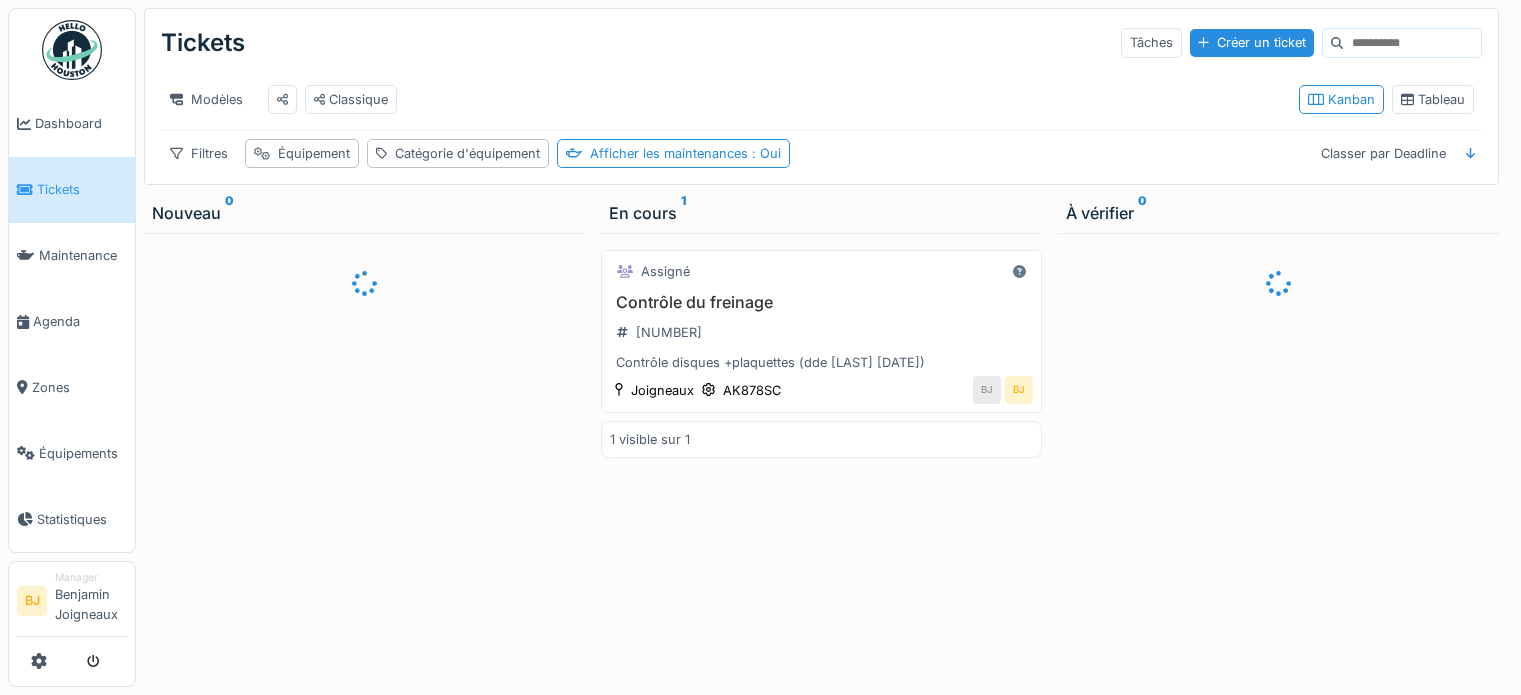 scroll, scrollTop: 0, scrollLeft: 0, axis: both 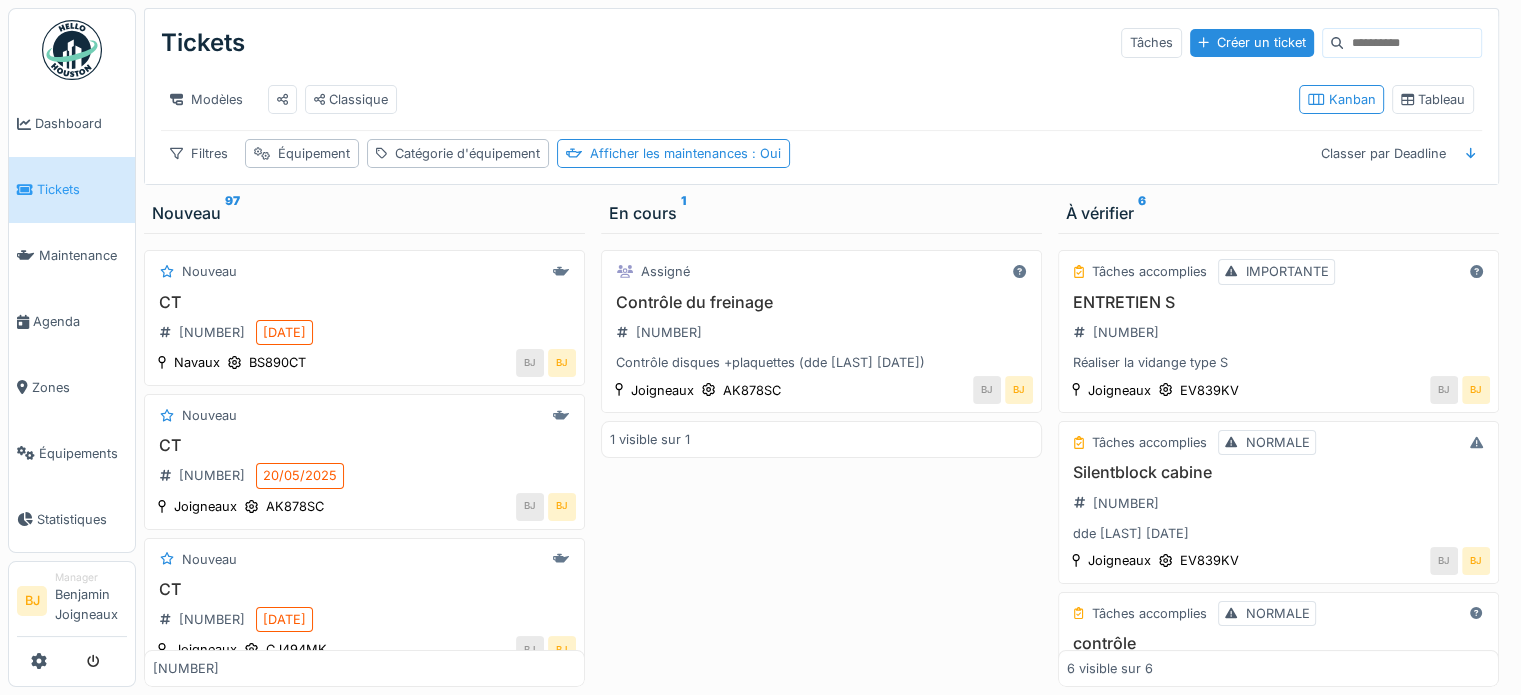 click at bounding box center [1412, 43] 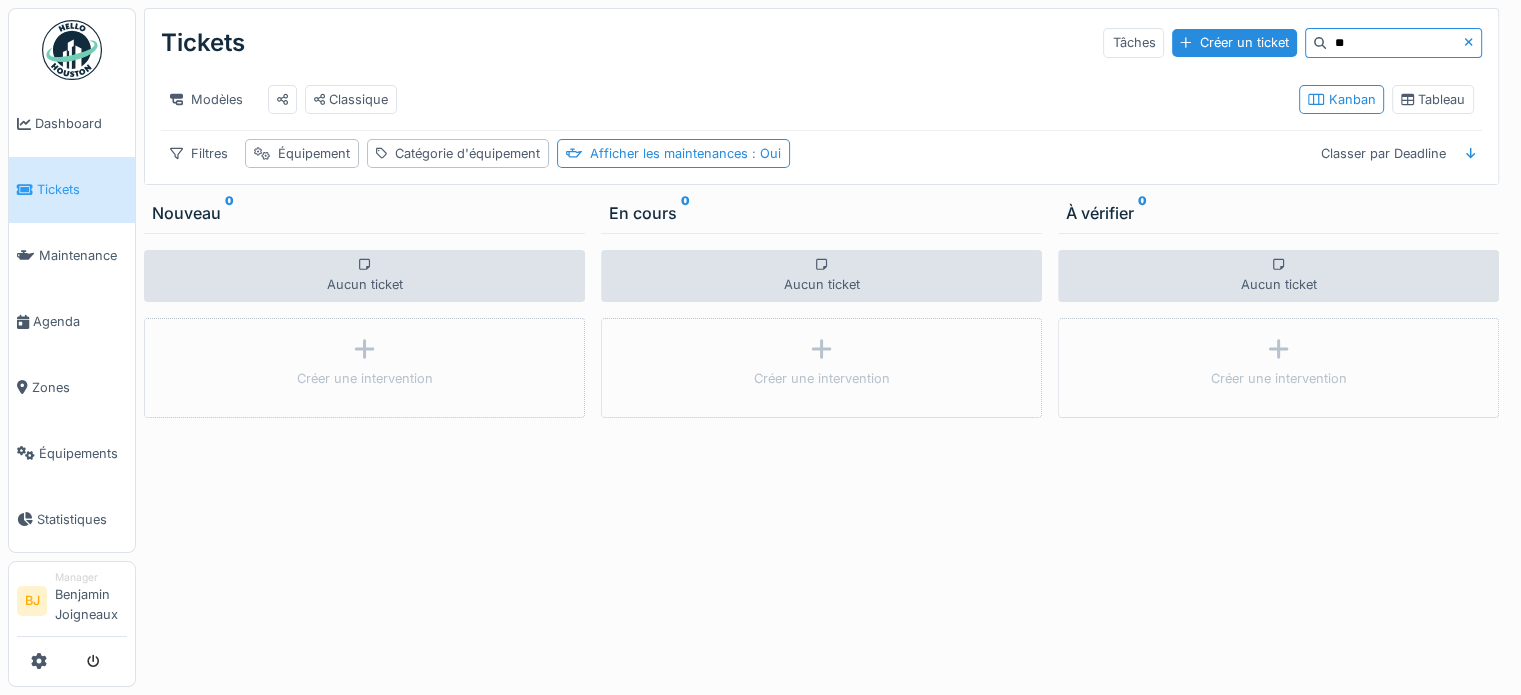 type on "**" 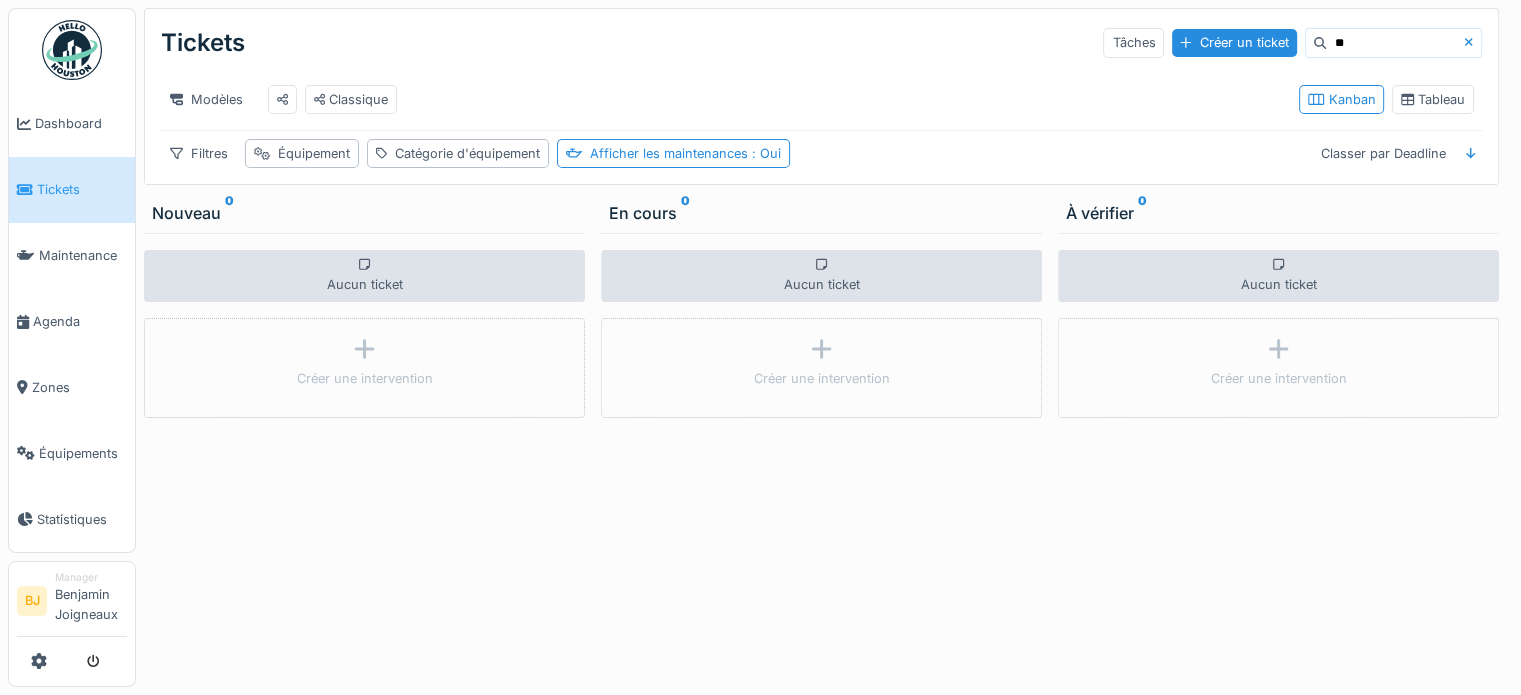 click on "Modèles     Classique" at bounding box center [722, 99] 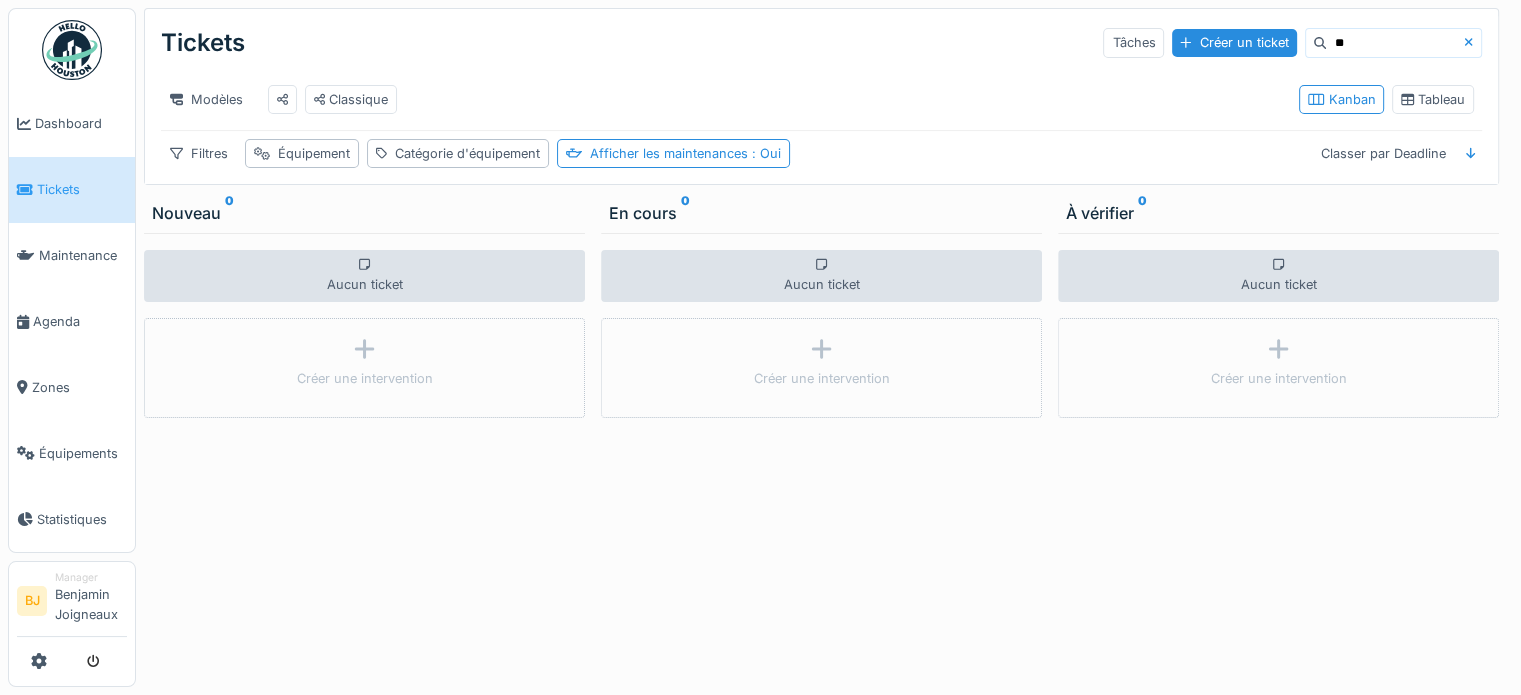 click 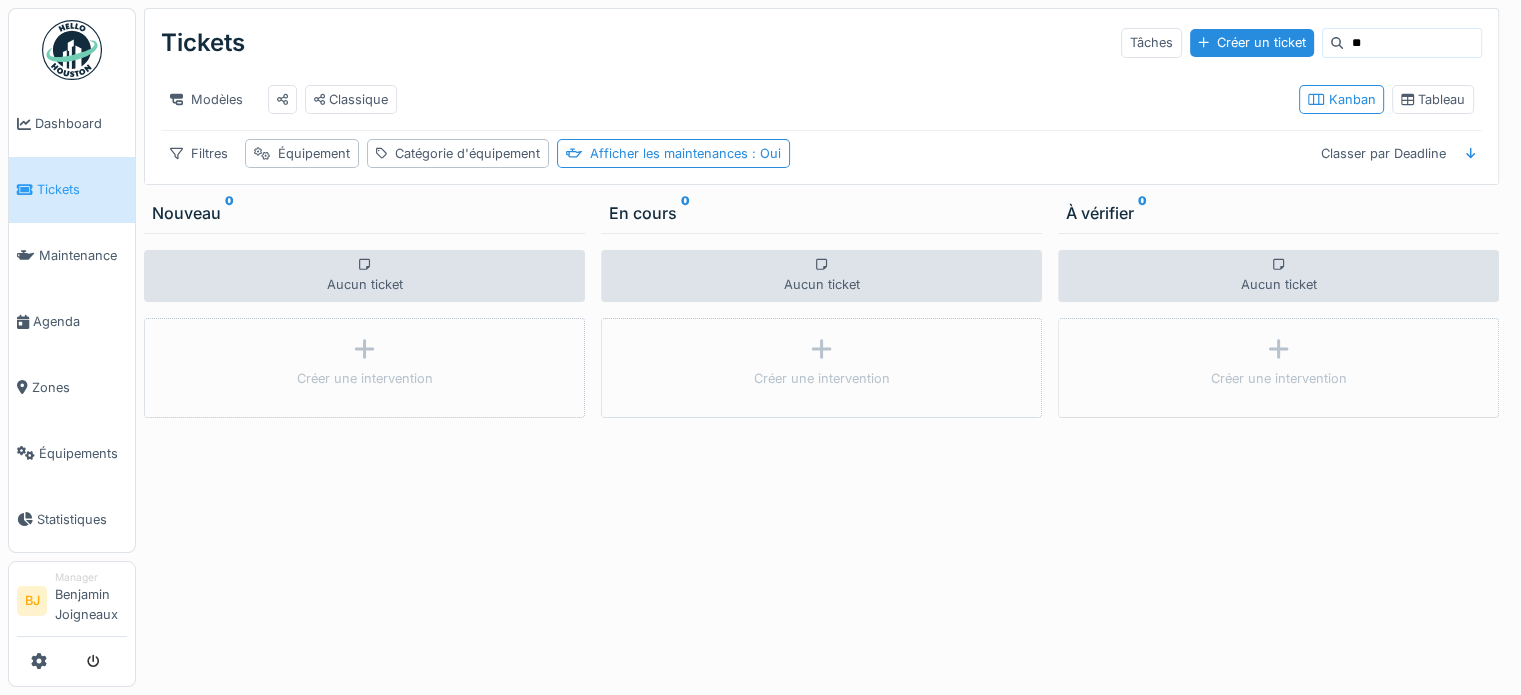 type 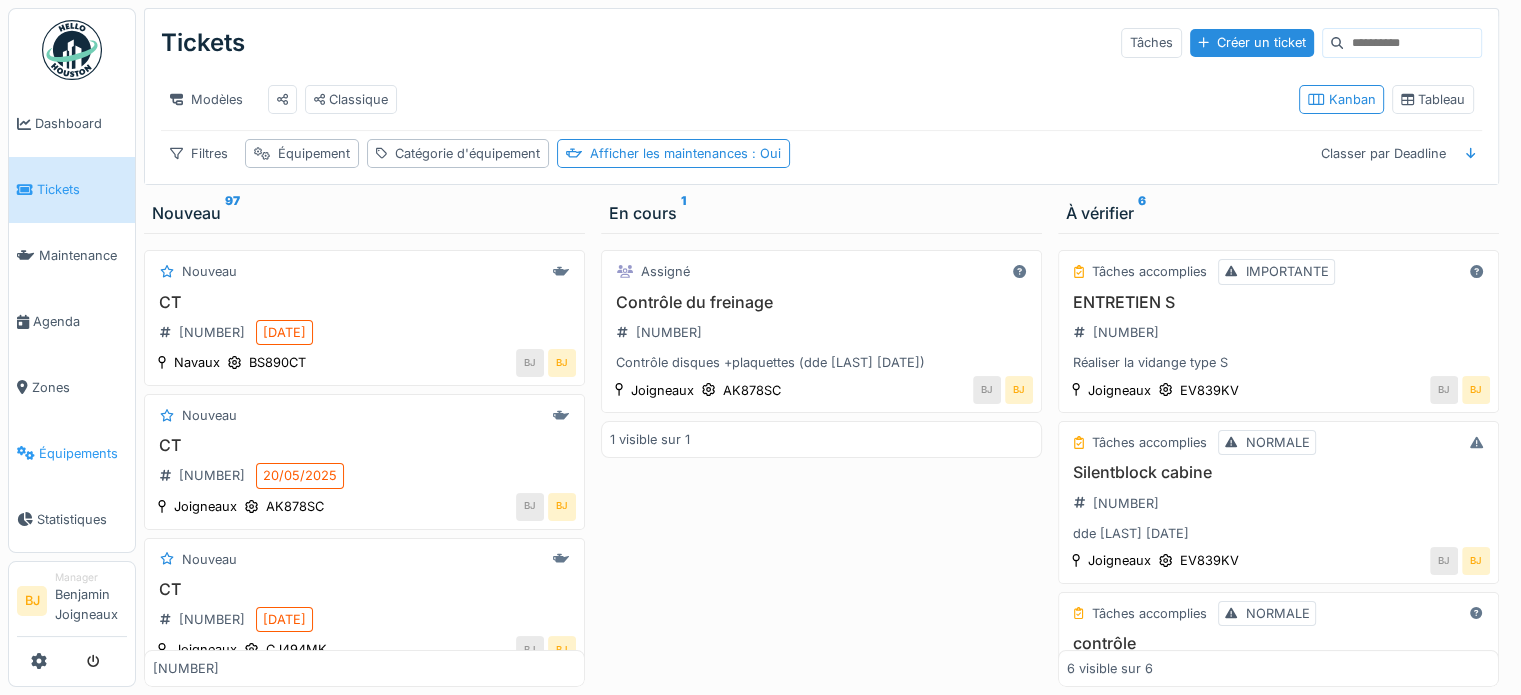 click on "Équipements" at bounding box center [83, 453] 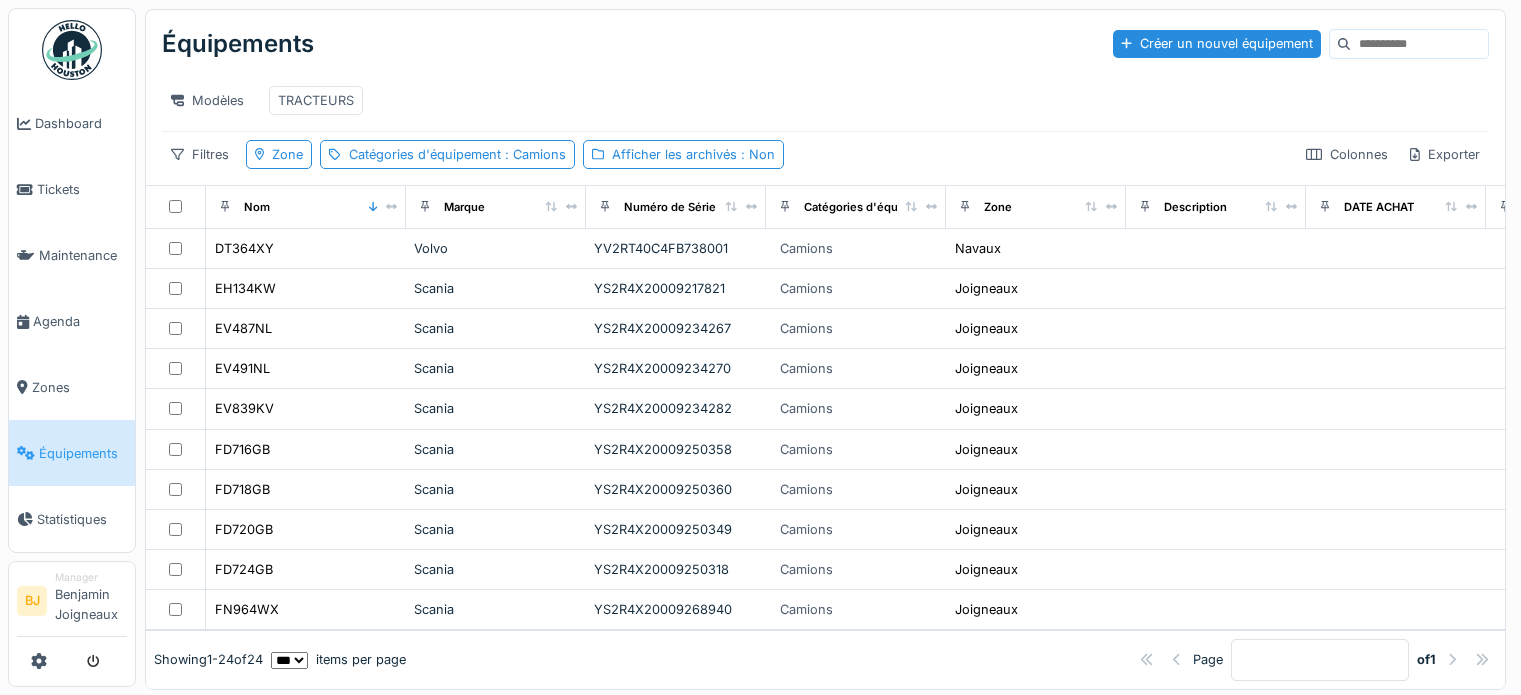 scroll, scrollTop: 0, scrollLeft: 0, axis: both 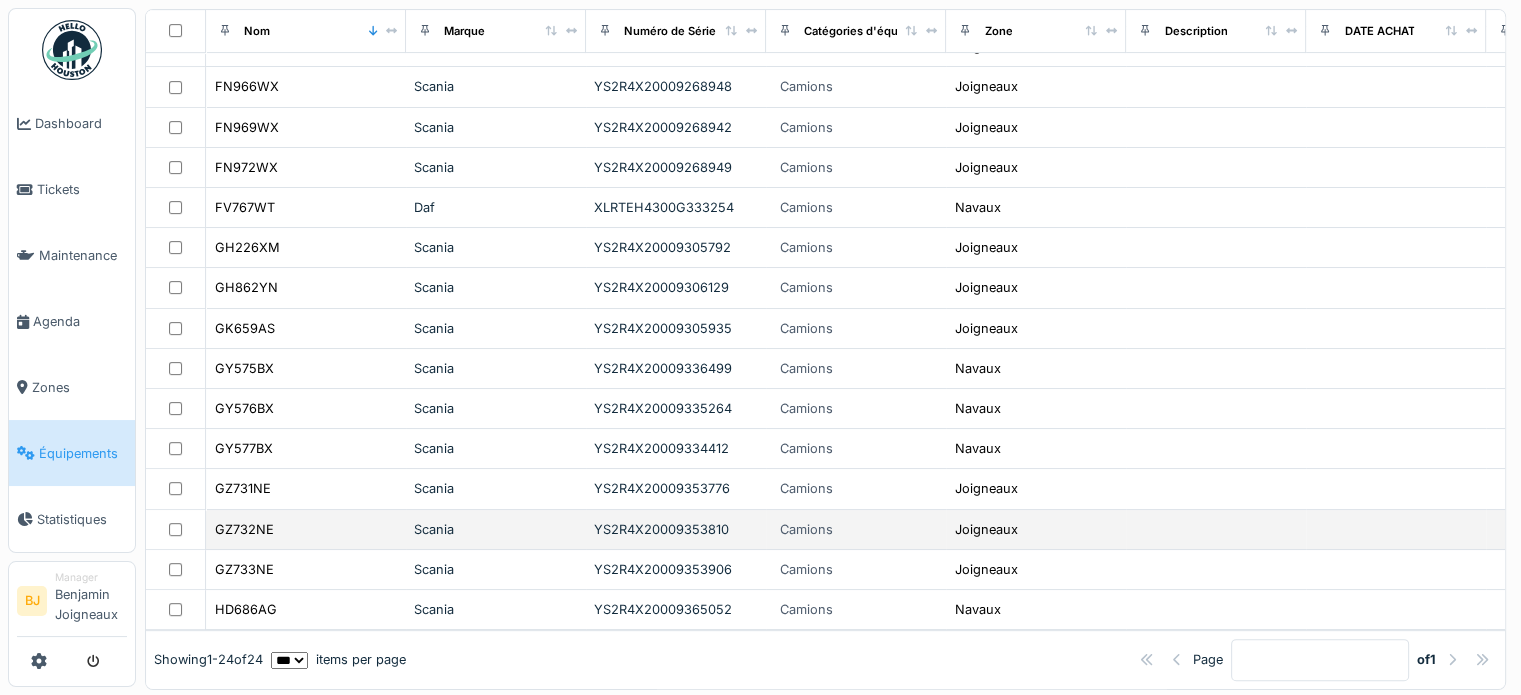 click on "GZ732NE" at bounding box center (306, 529) 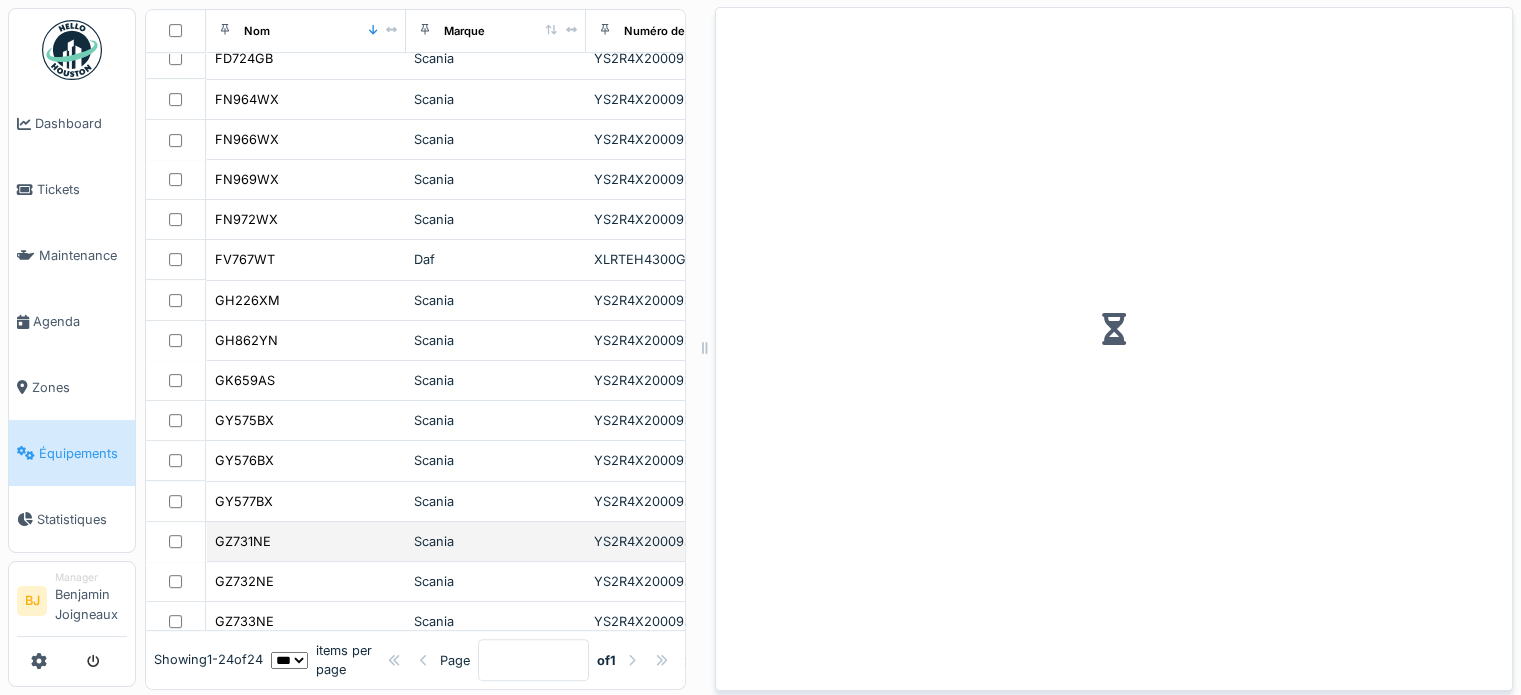 scroll, scrollTop: 659, scrollLeft: 0, axis: vertical 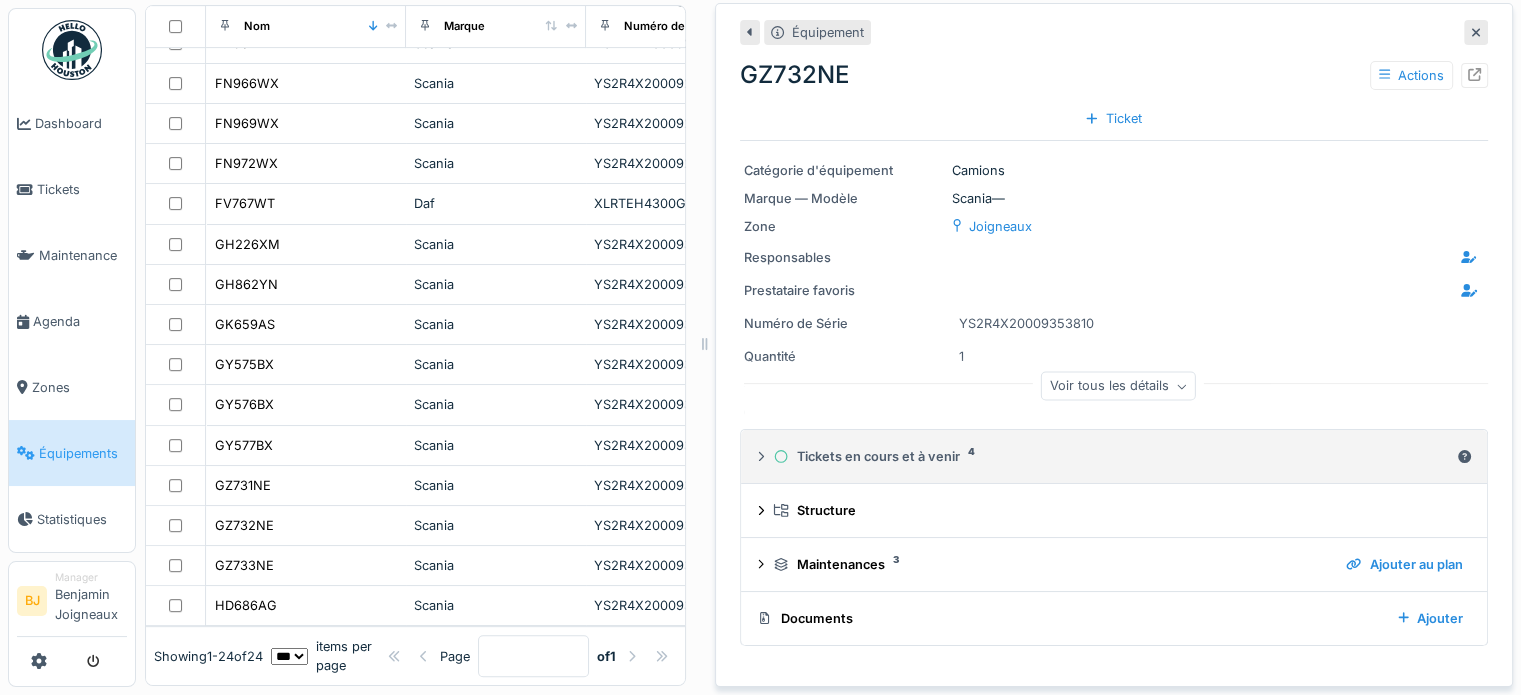 click on "Tickets en cours et à venir 4" at bounding box center [1114, 456] 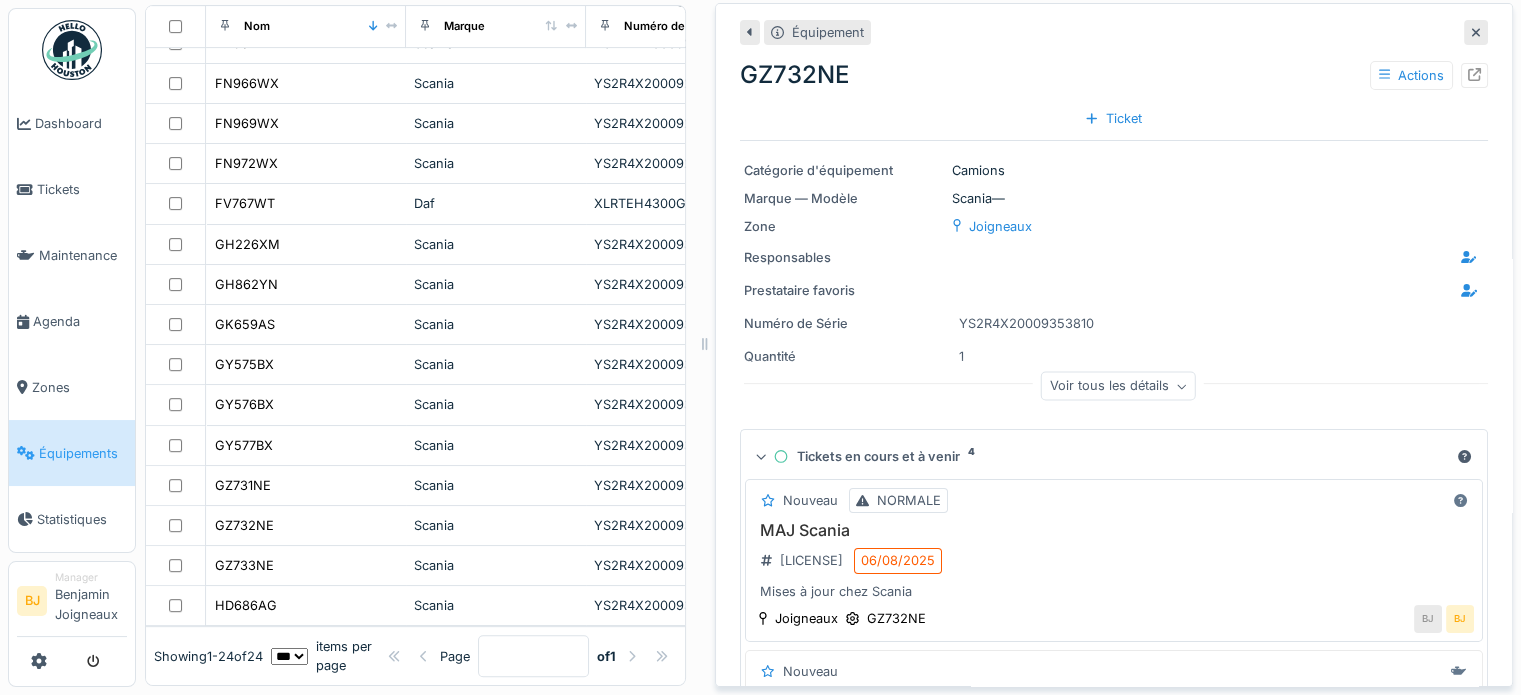 scroll, scrollTop: 100, scrollLeft: 0, axis: vertical 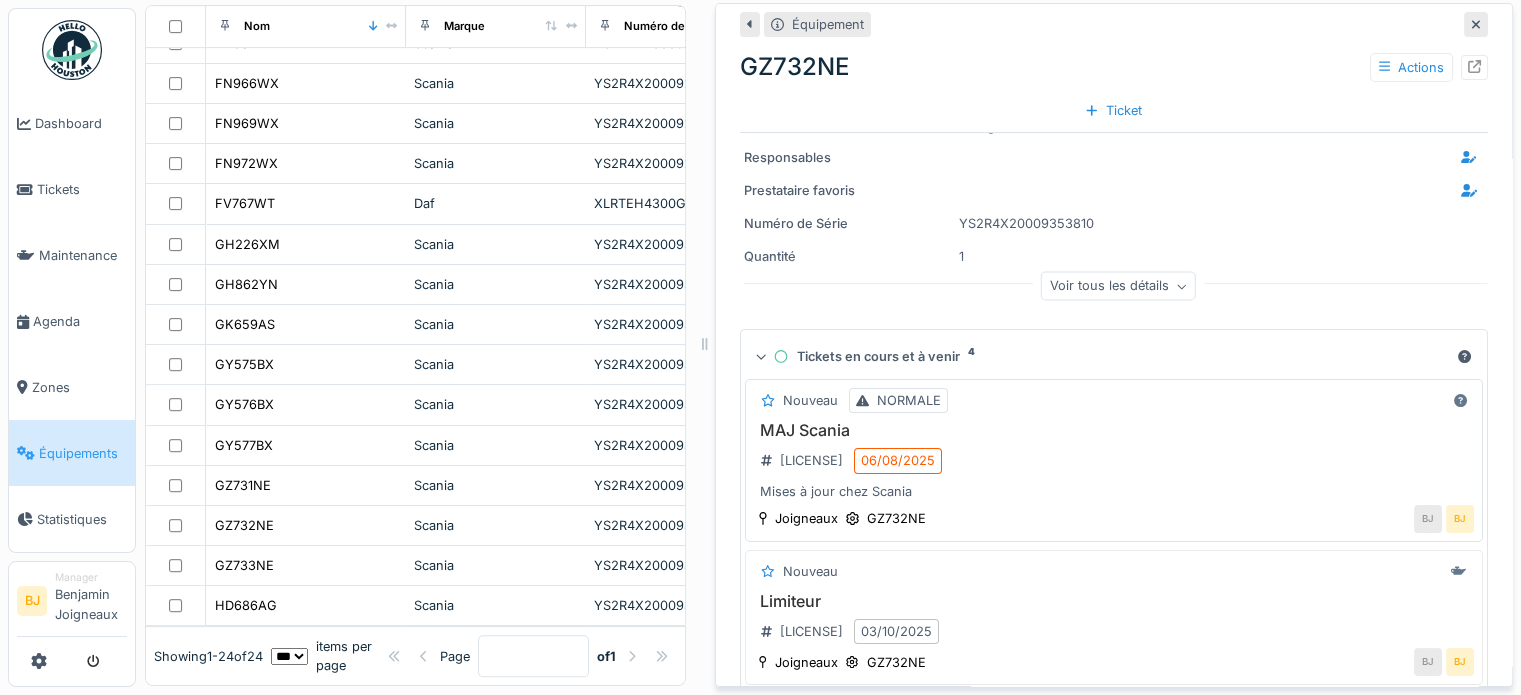 click on "Mises à jour chez Scania" at bounding box center (1114, 491) 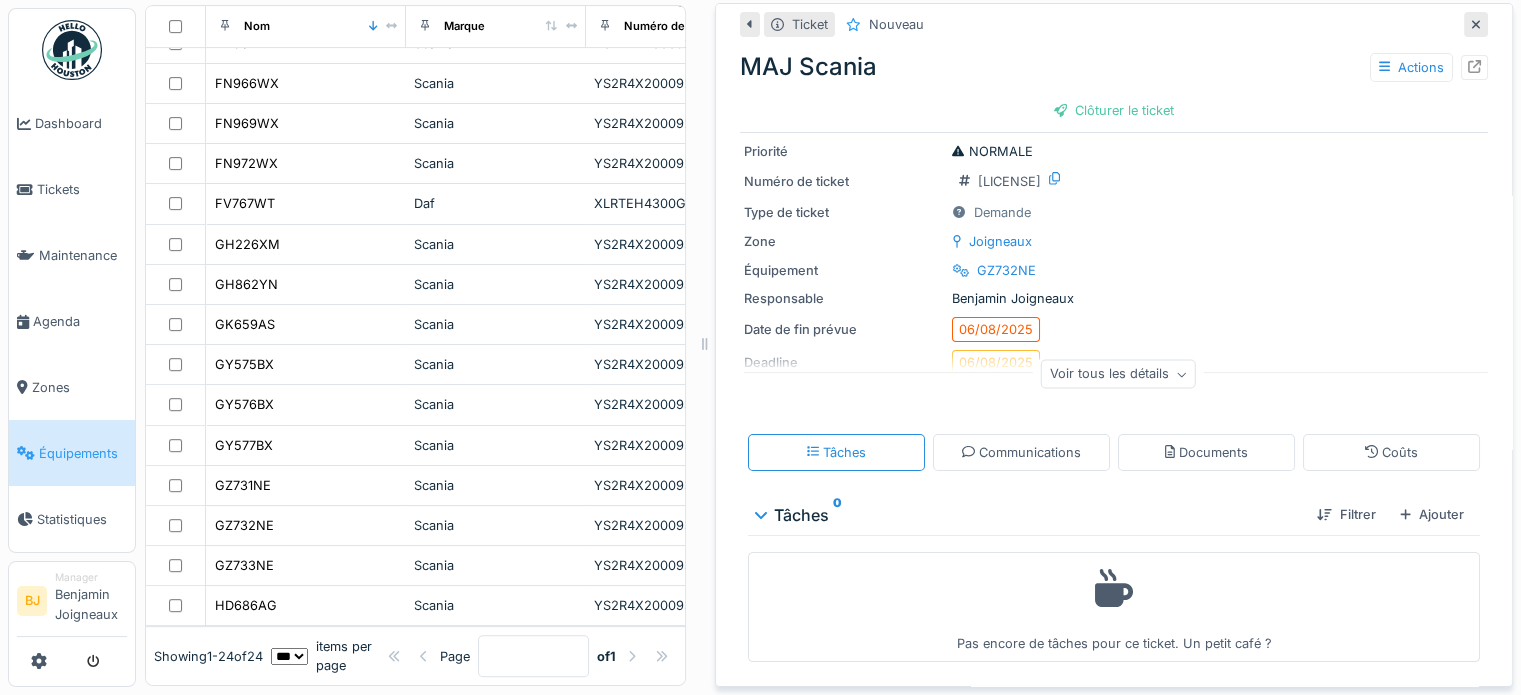 scroll, scrollTop: 64, scrollLeft: 0, axis: vertical 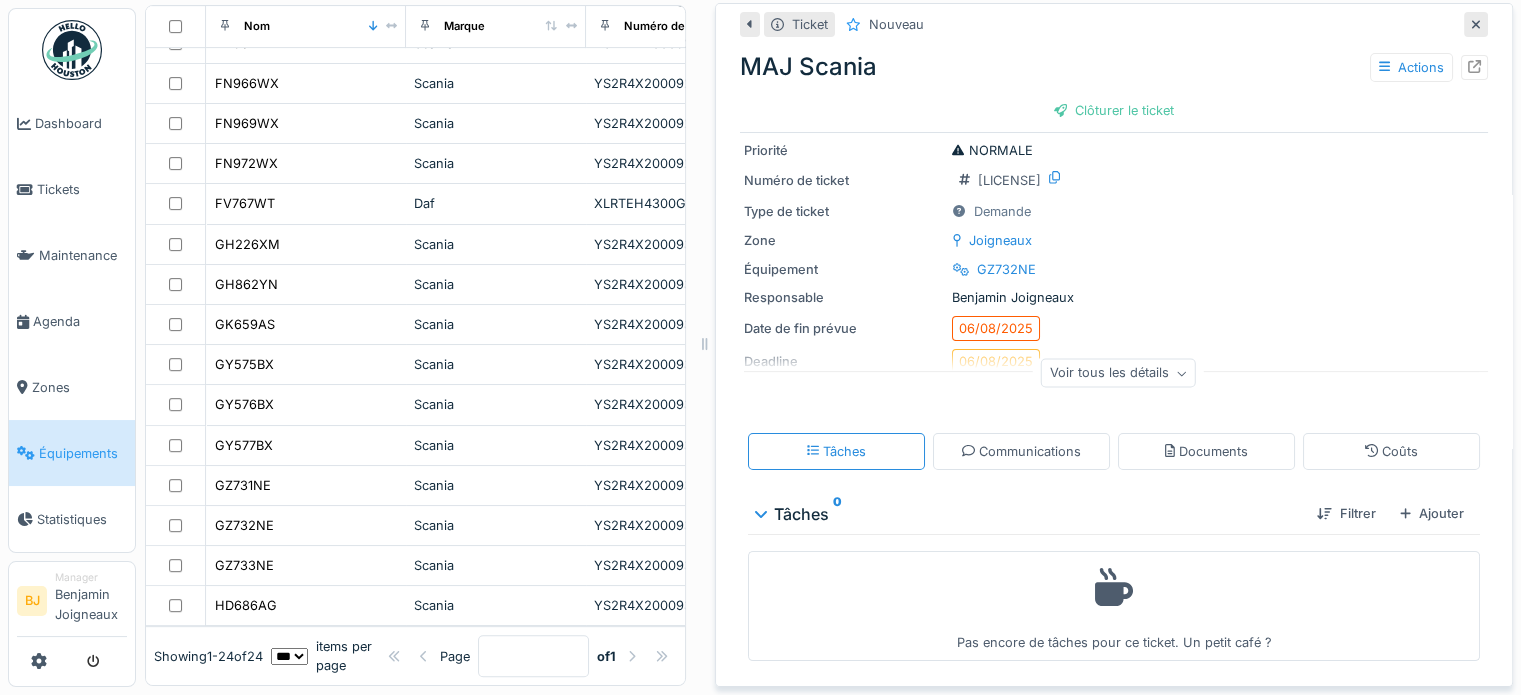 click on "Tâches 0" at bounding box center [1028, 514] 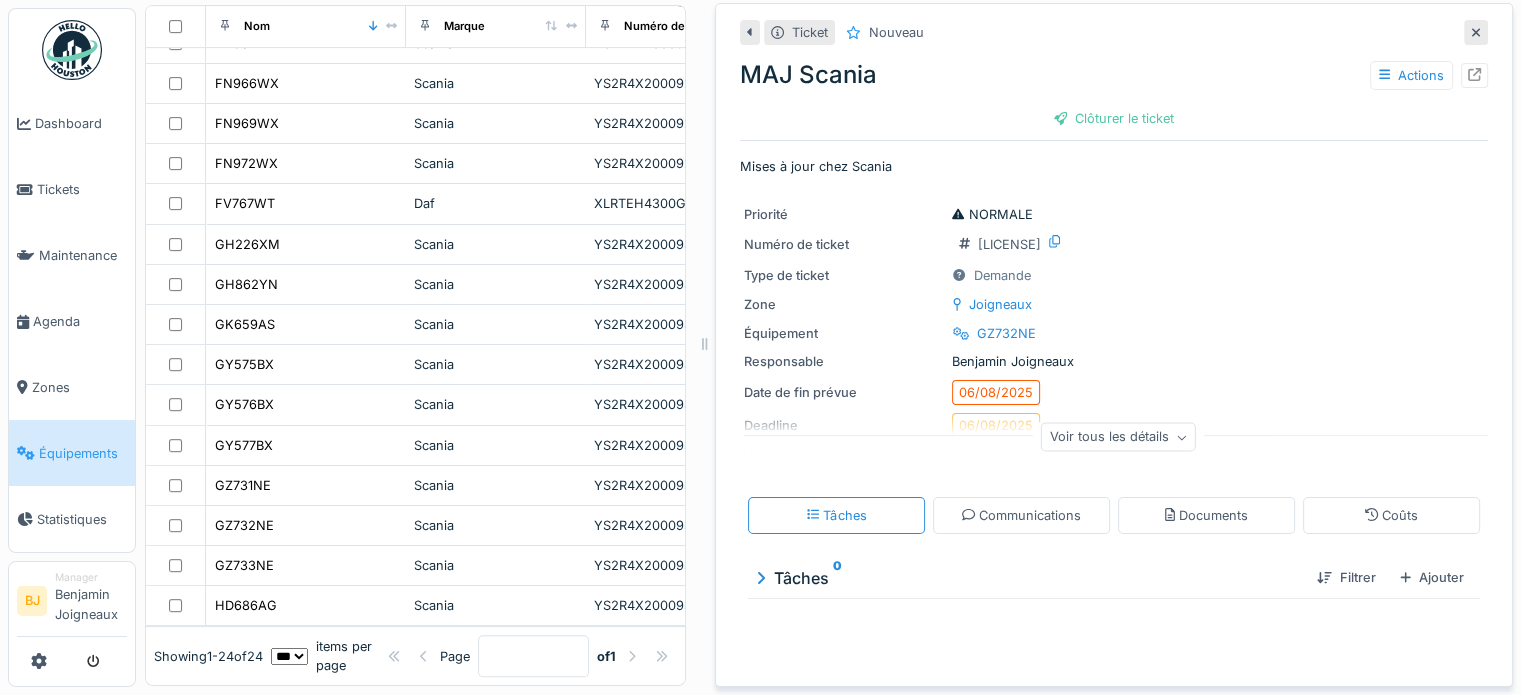 click on "Tâches 0" at bounding box center (1028, 578) 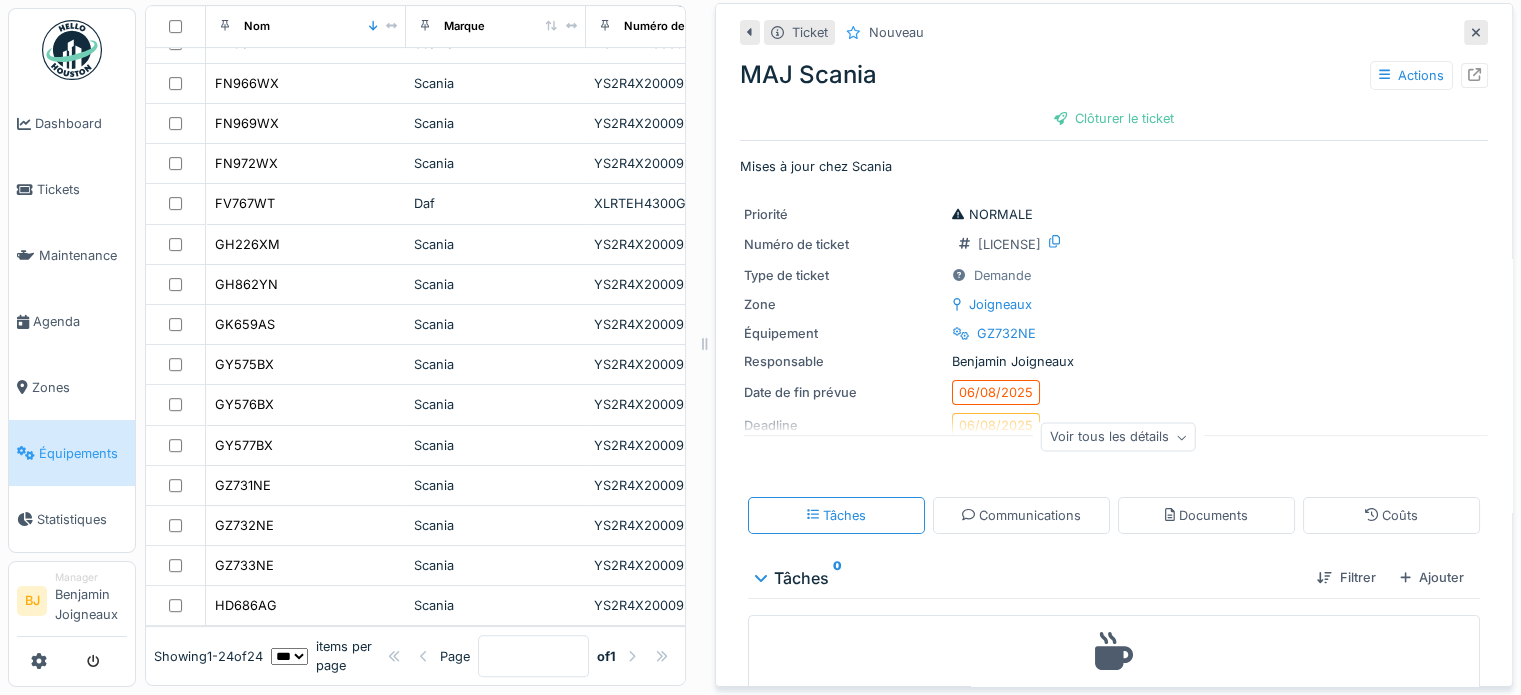 scroll, scrollTop: 64, scrollLeft: 0, axis: vertical 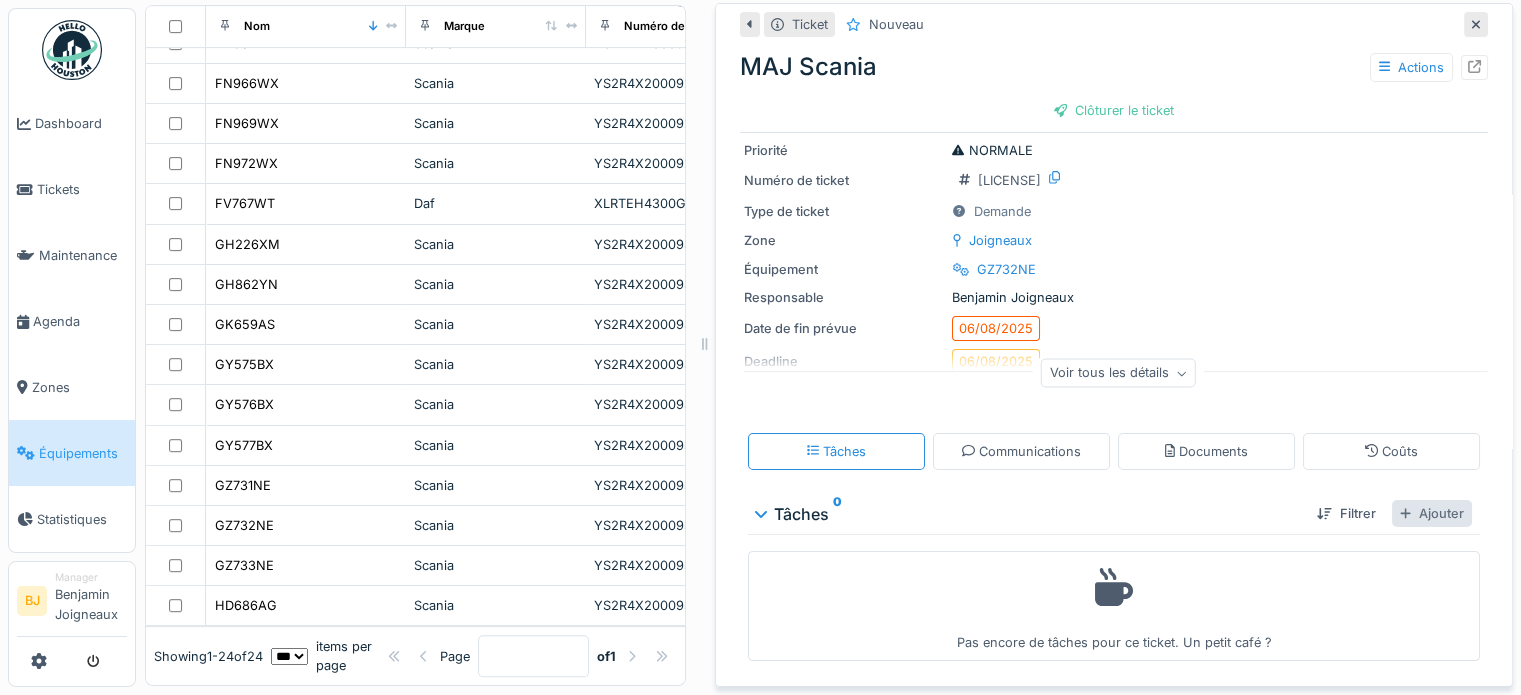click on "Ajouter" at bounding box center [1432, 513] 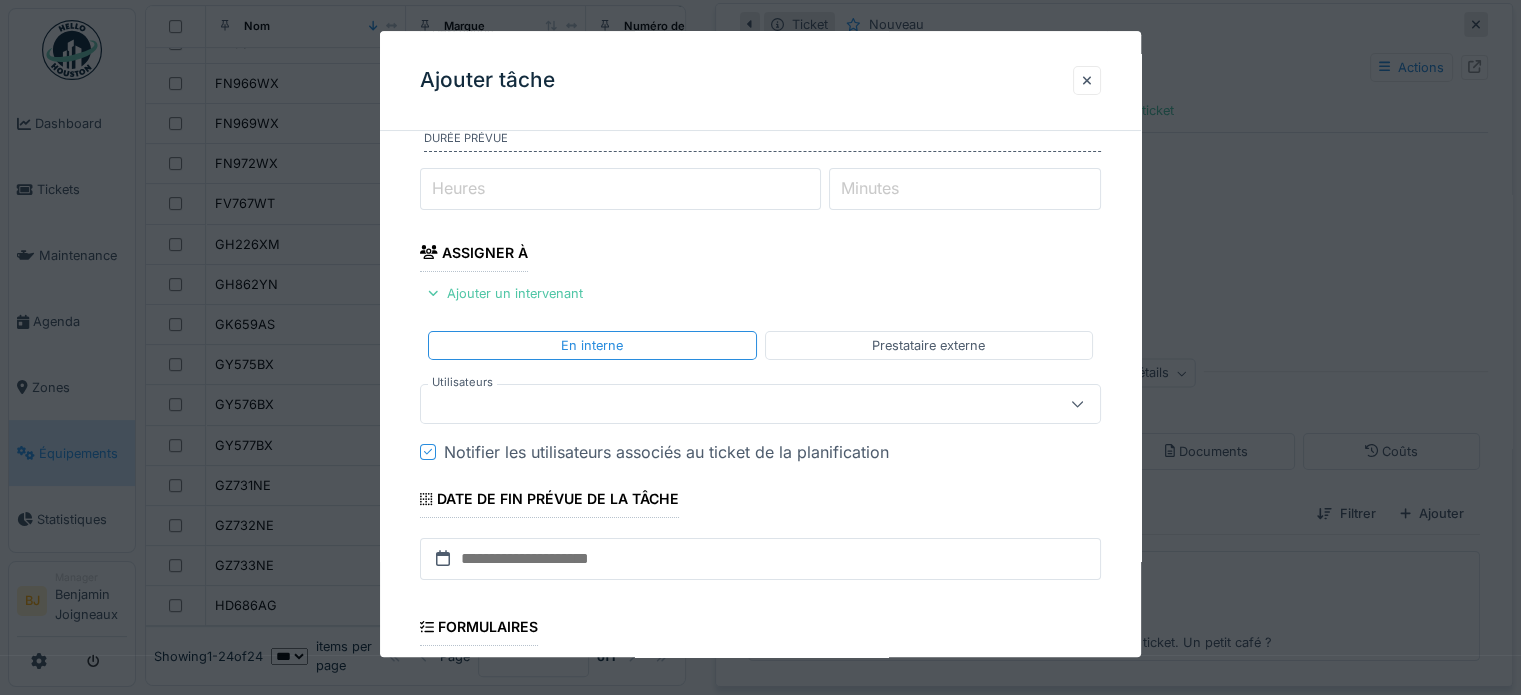 scroll, scrollTop: 200, scrollLeft: 0, axis: vertical 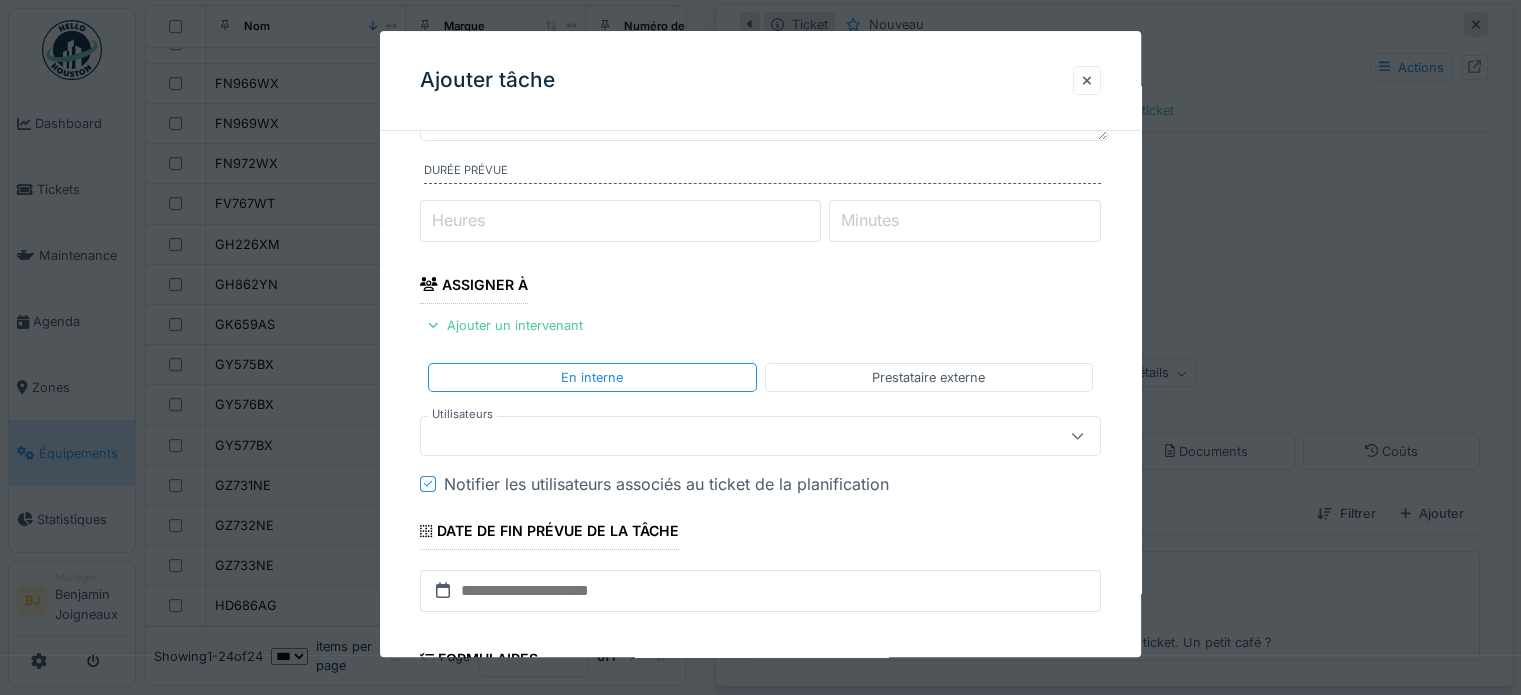 click on "Heures" at bounding box center [620, 221] 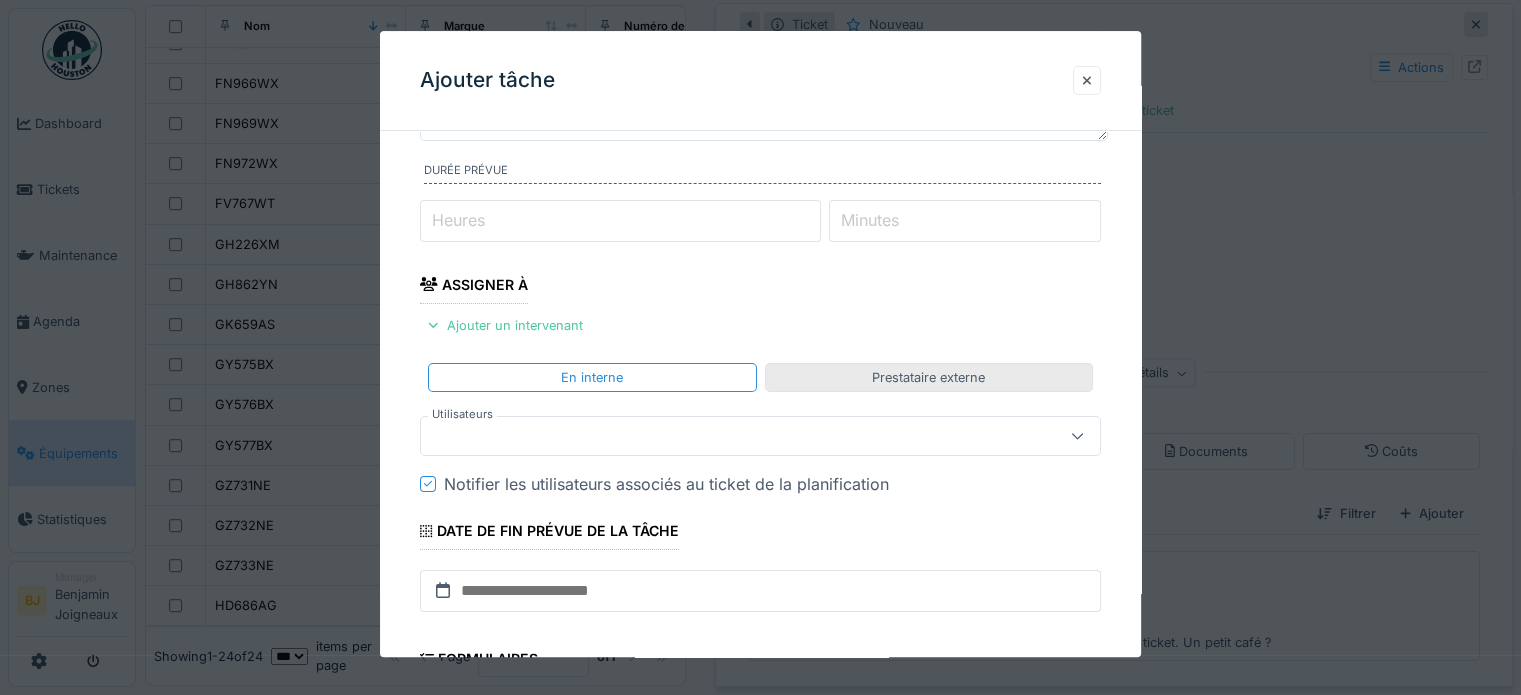 click on "Prestataire externe" at bounding box center [928, 377] 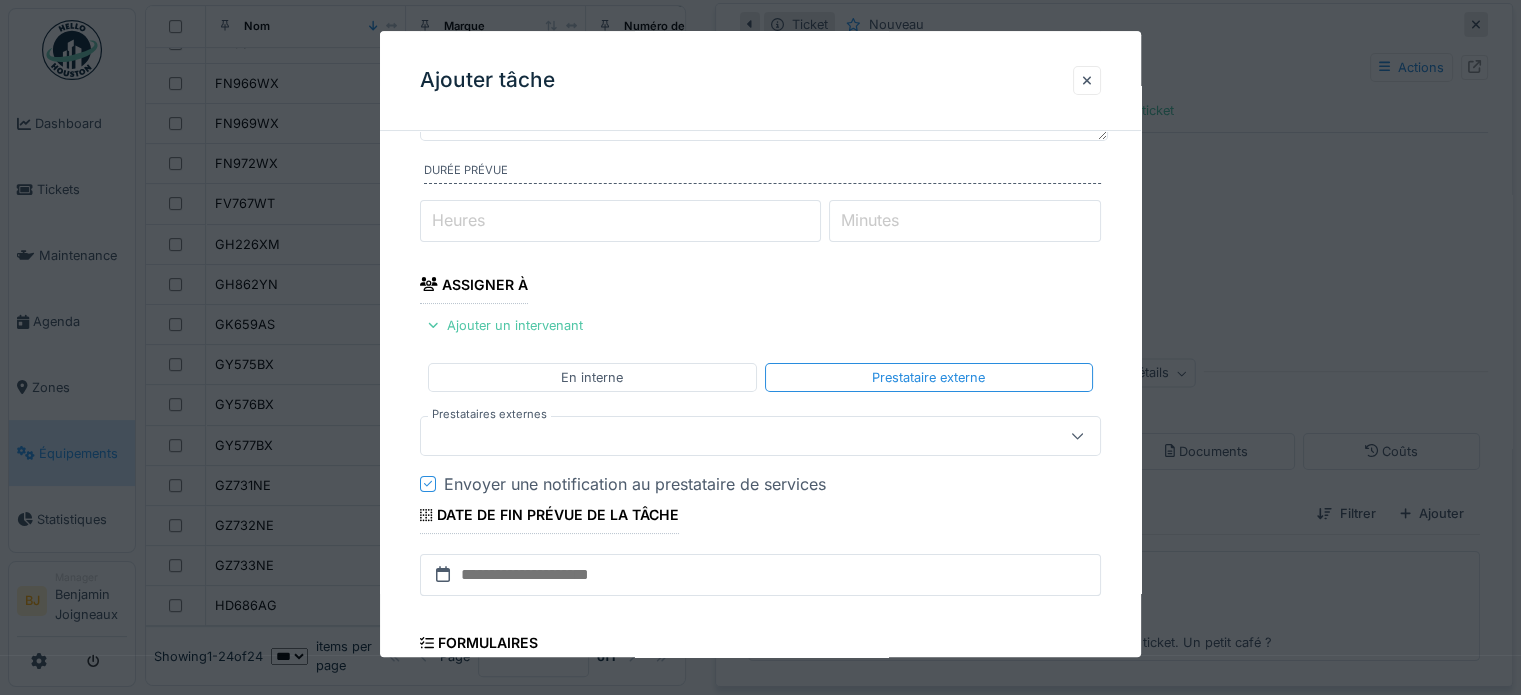 click at bounding box center [726, 436] 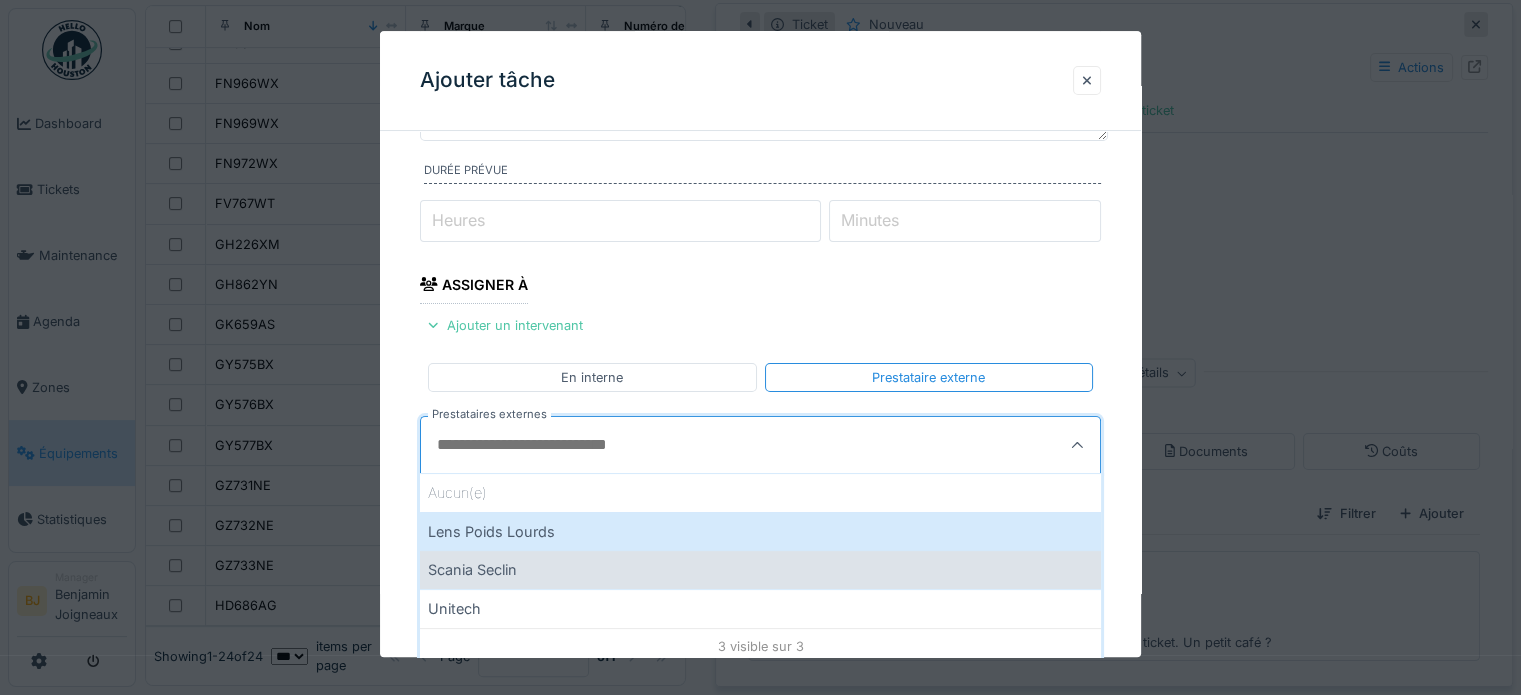 click on "Scania Seclin" at bounding box center (760, 570) 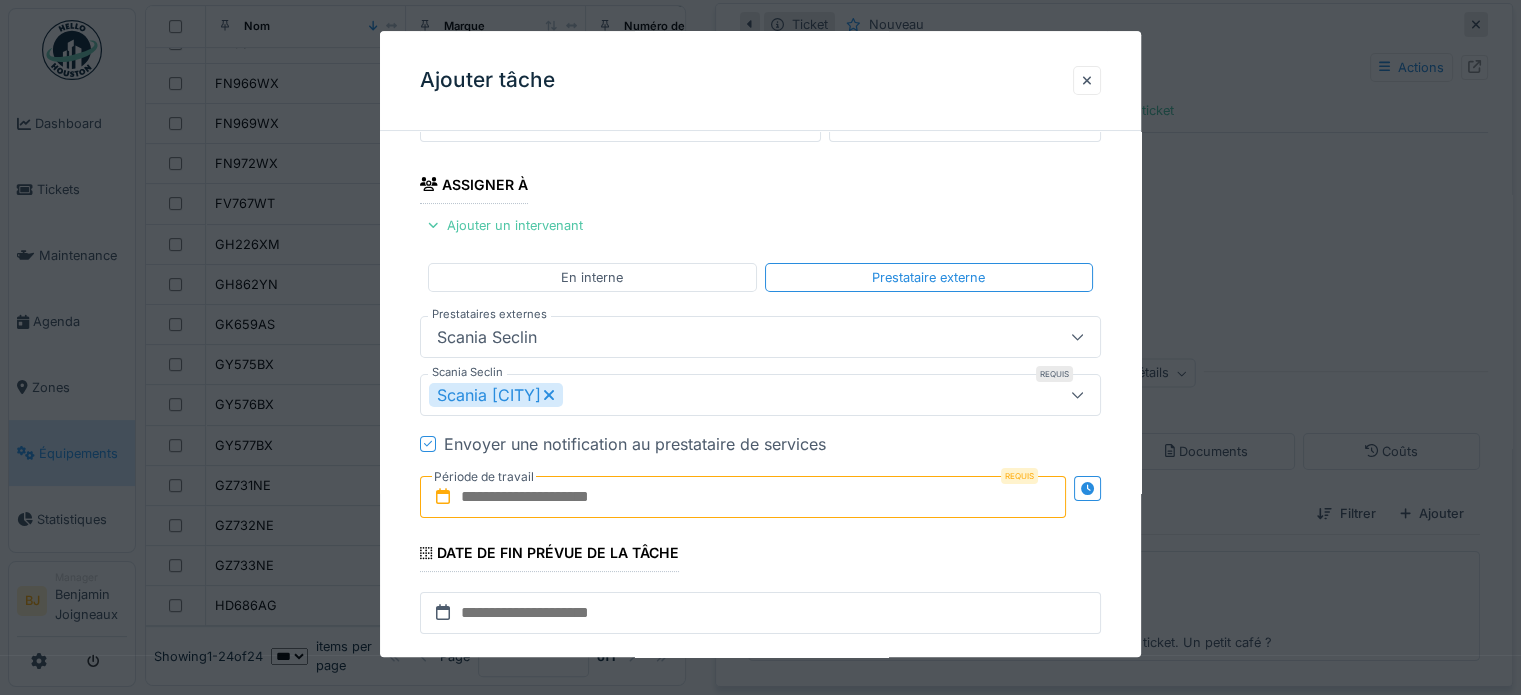 scroll, scrollTop: 400, scrollLeft: 0, axis: vertical 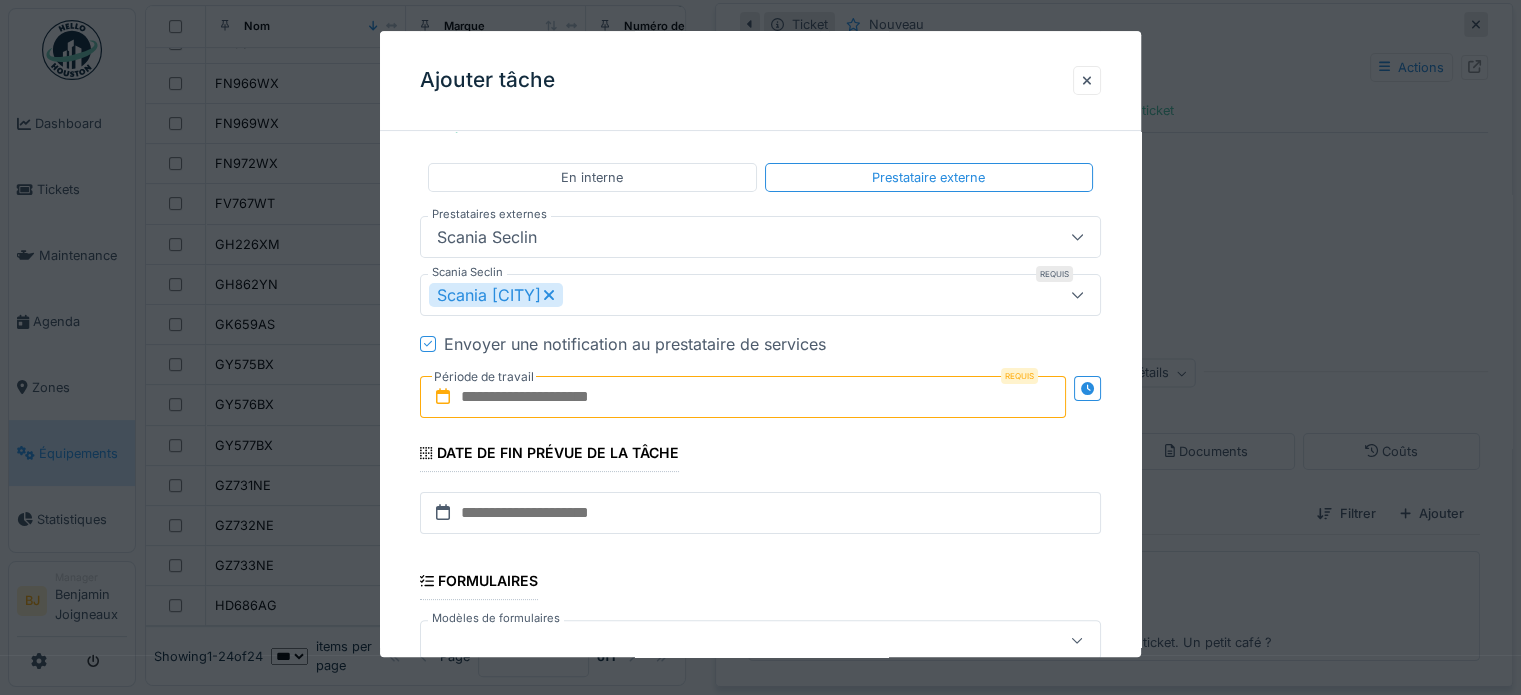 click on "Envoyer une notification au prestataire de services" at bounding box center (635, 344) 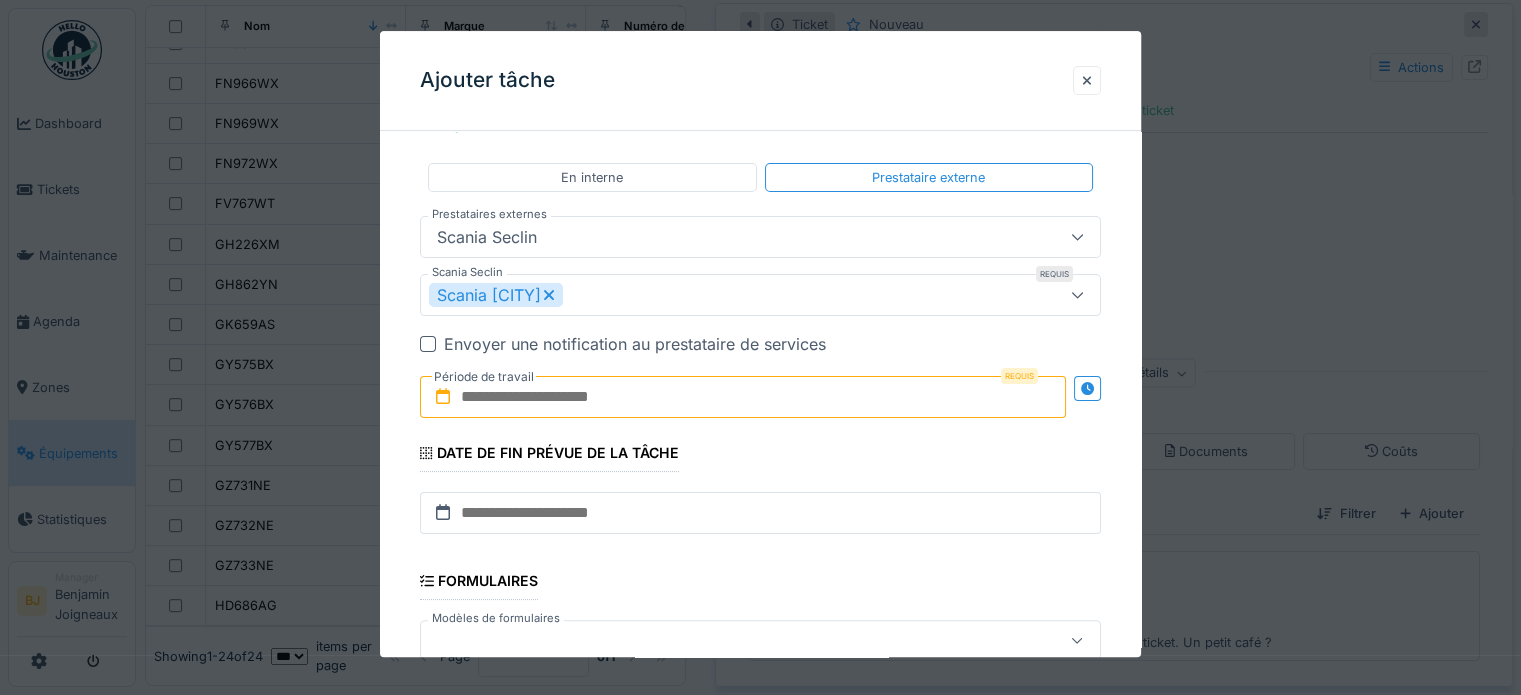 click at bounding box center (743, 397) 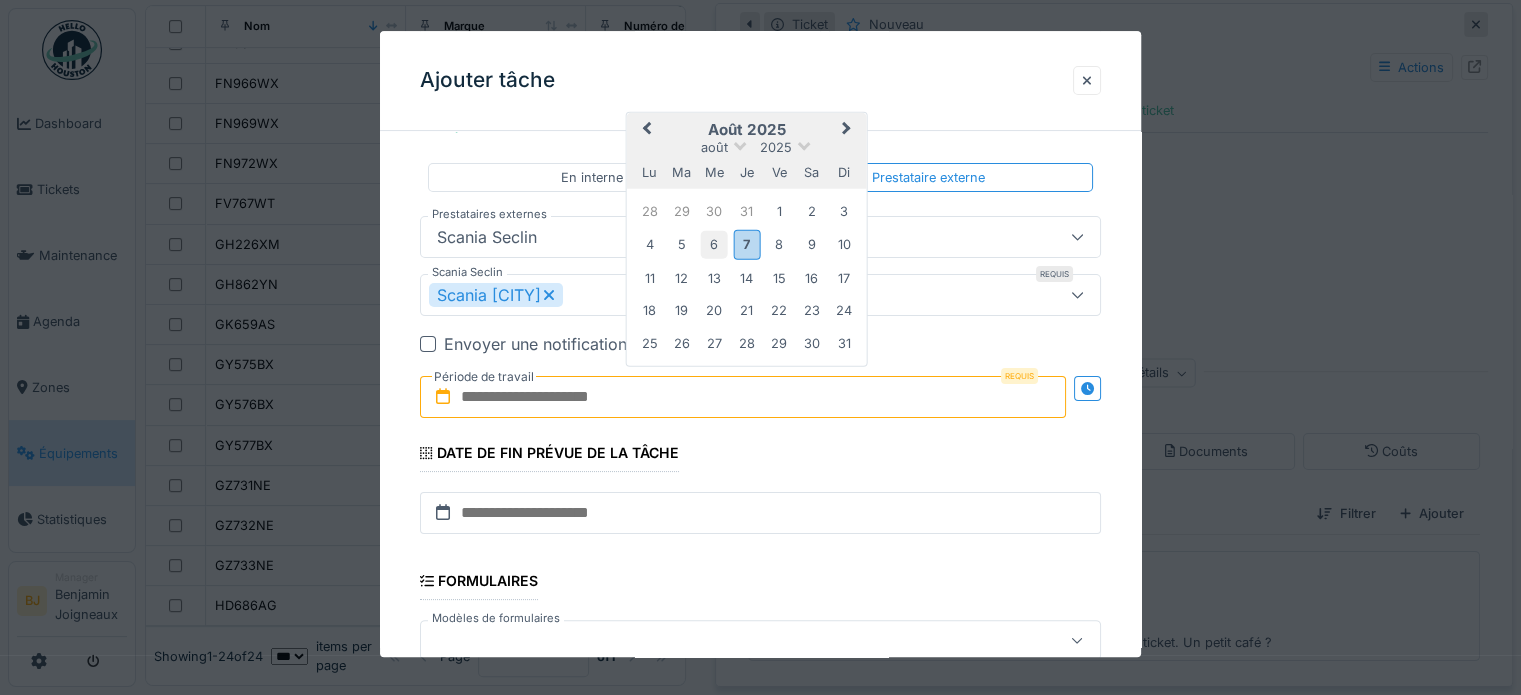 click on "6" at bounding box center [714, 244] 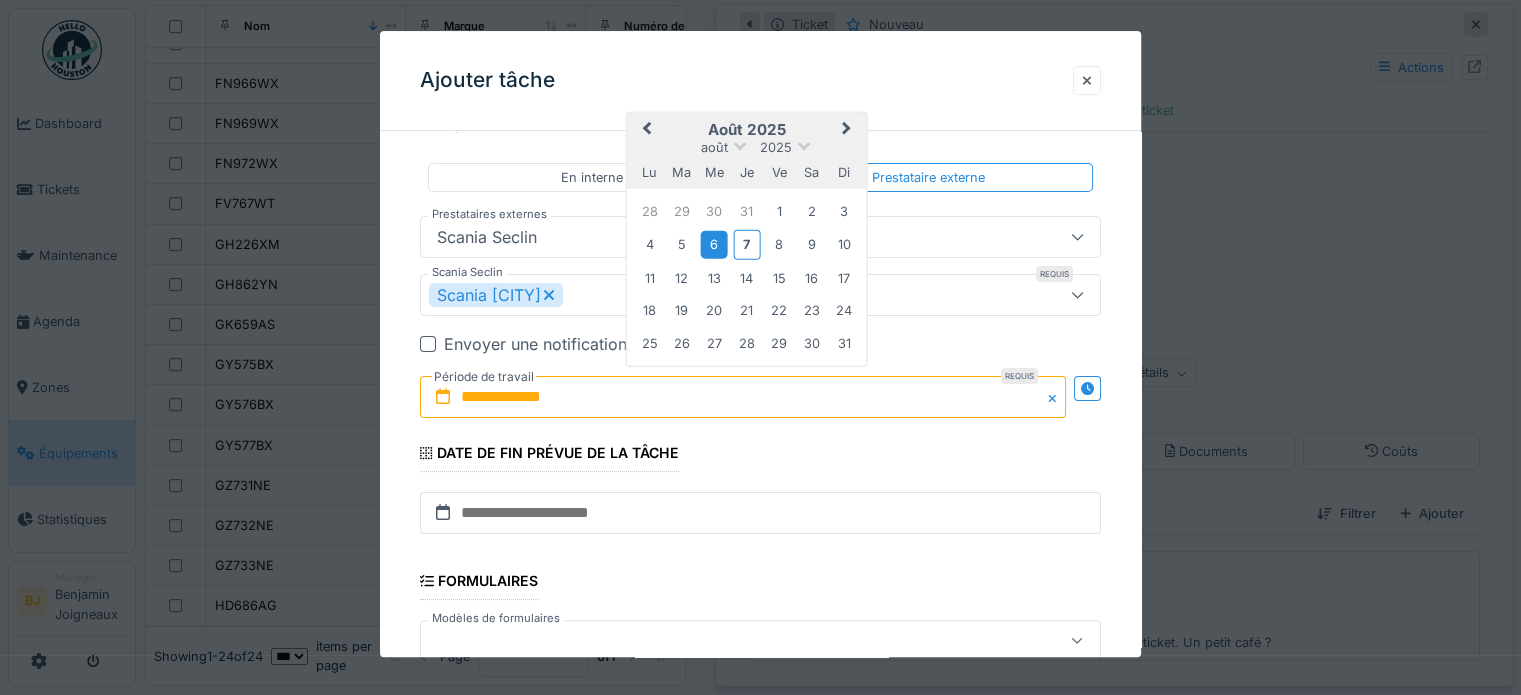 click on "6" at bounding box center (714, 244) 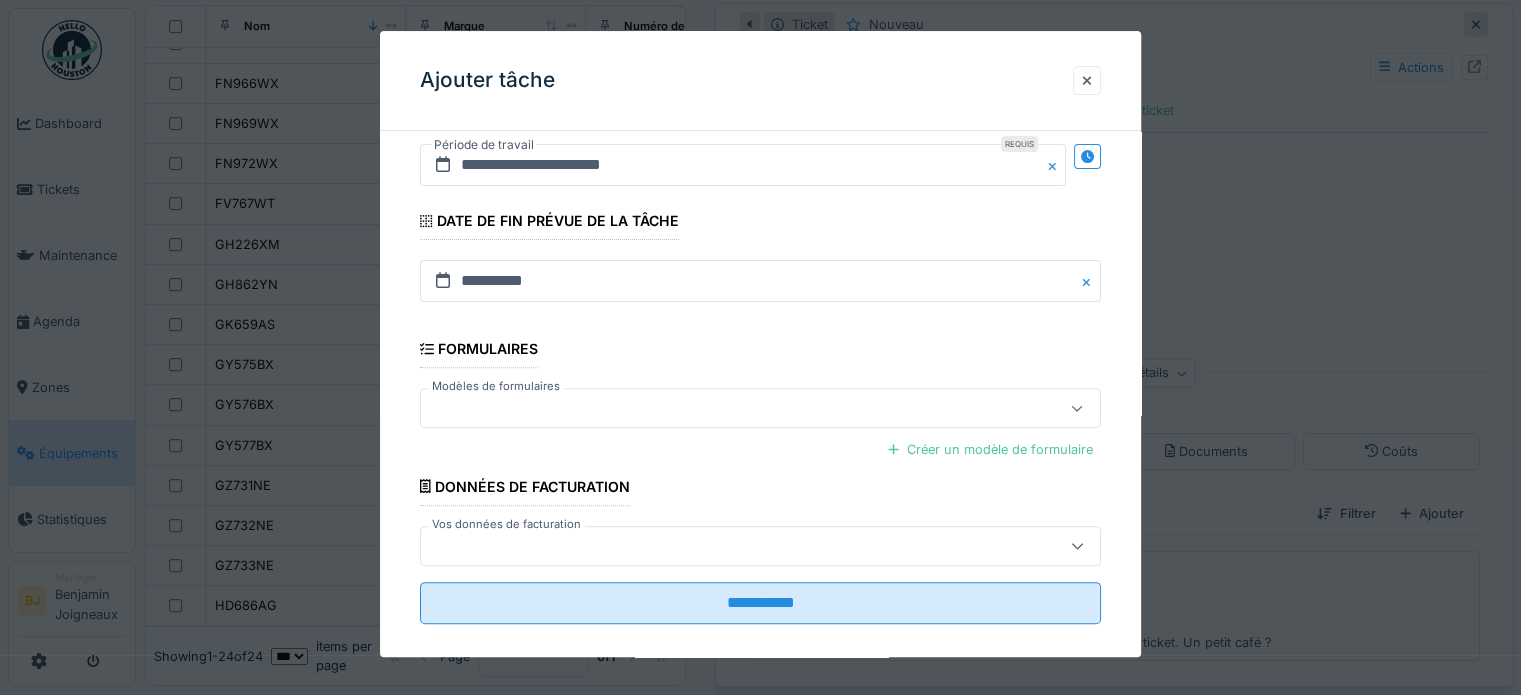 scroll, scrollTop: 650, scrollLeft: 0, axis: vertical 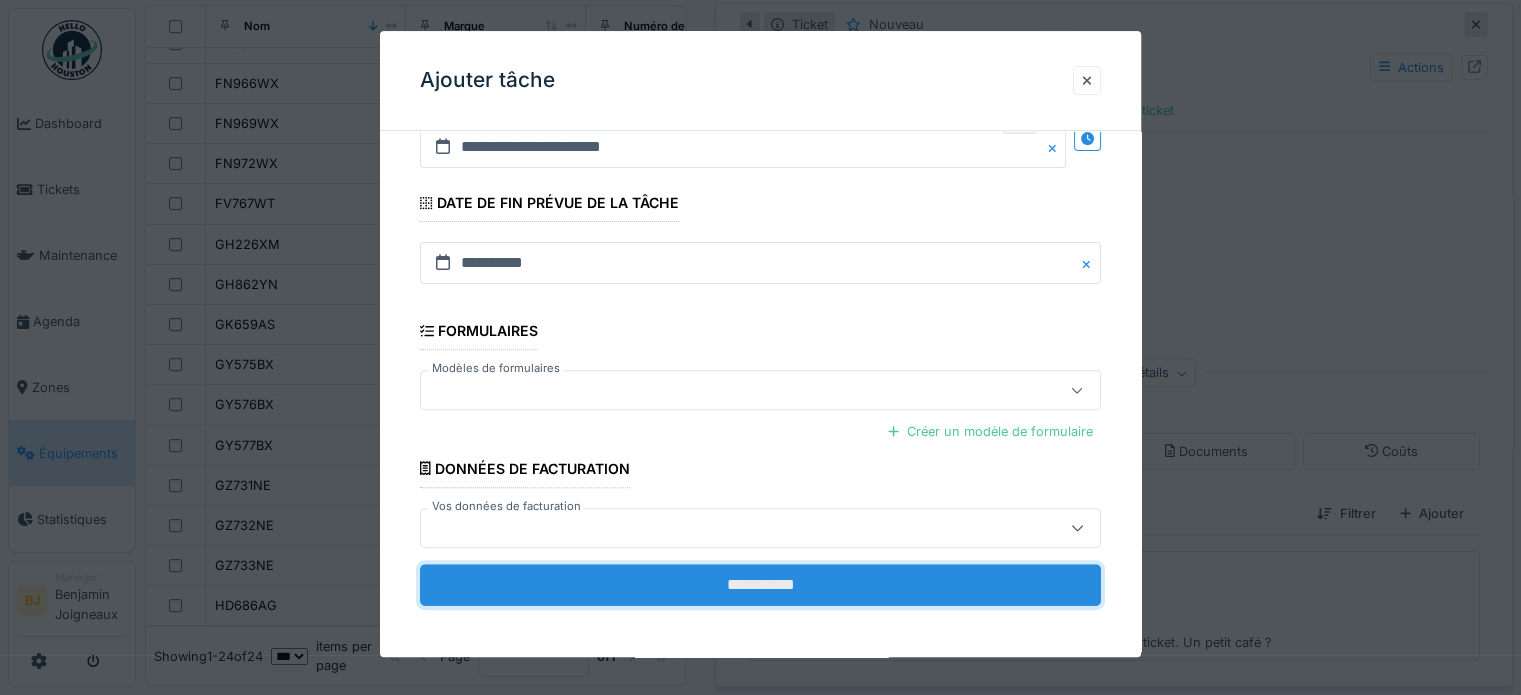 click on "**********" at bounding box center (760, 585) 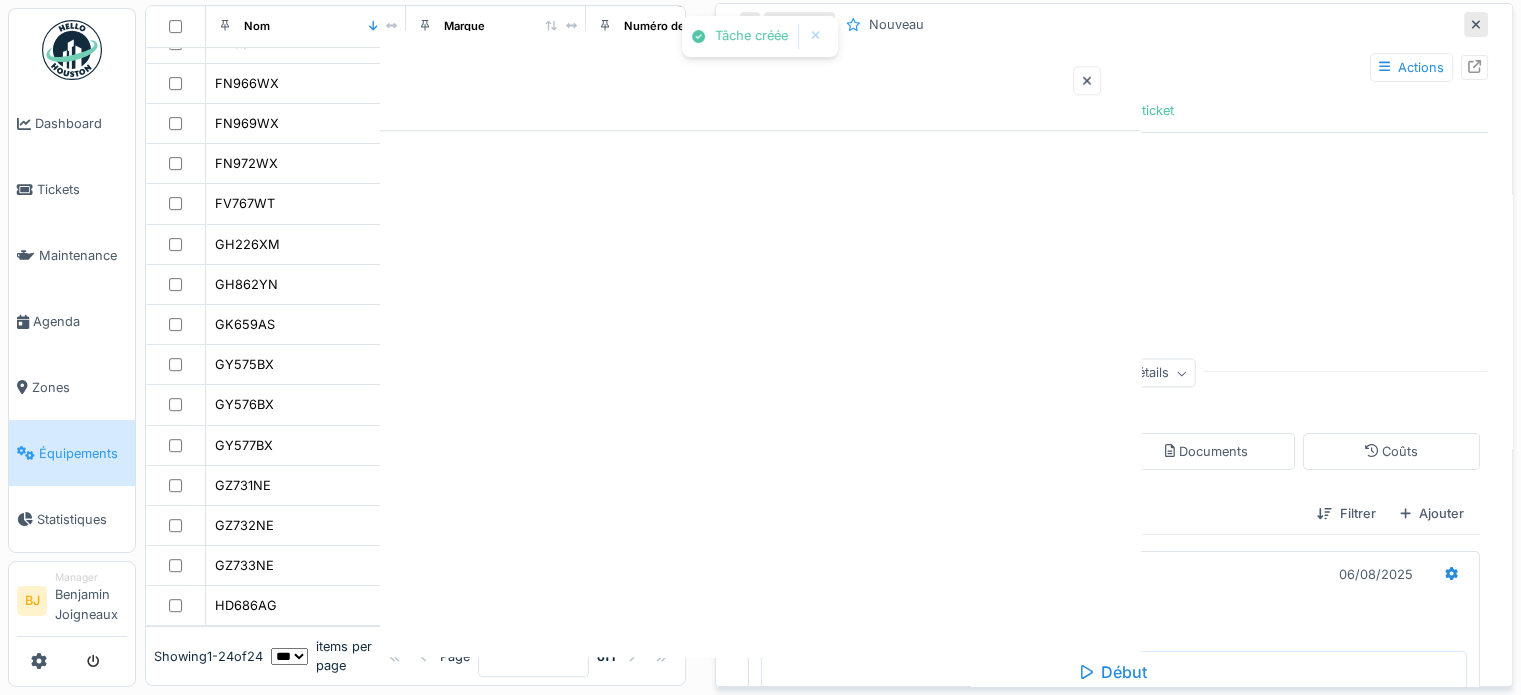 scroll, scrollTop: 0, scrollLeft: 0, axis: both 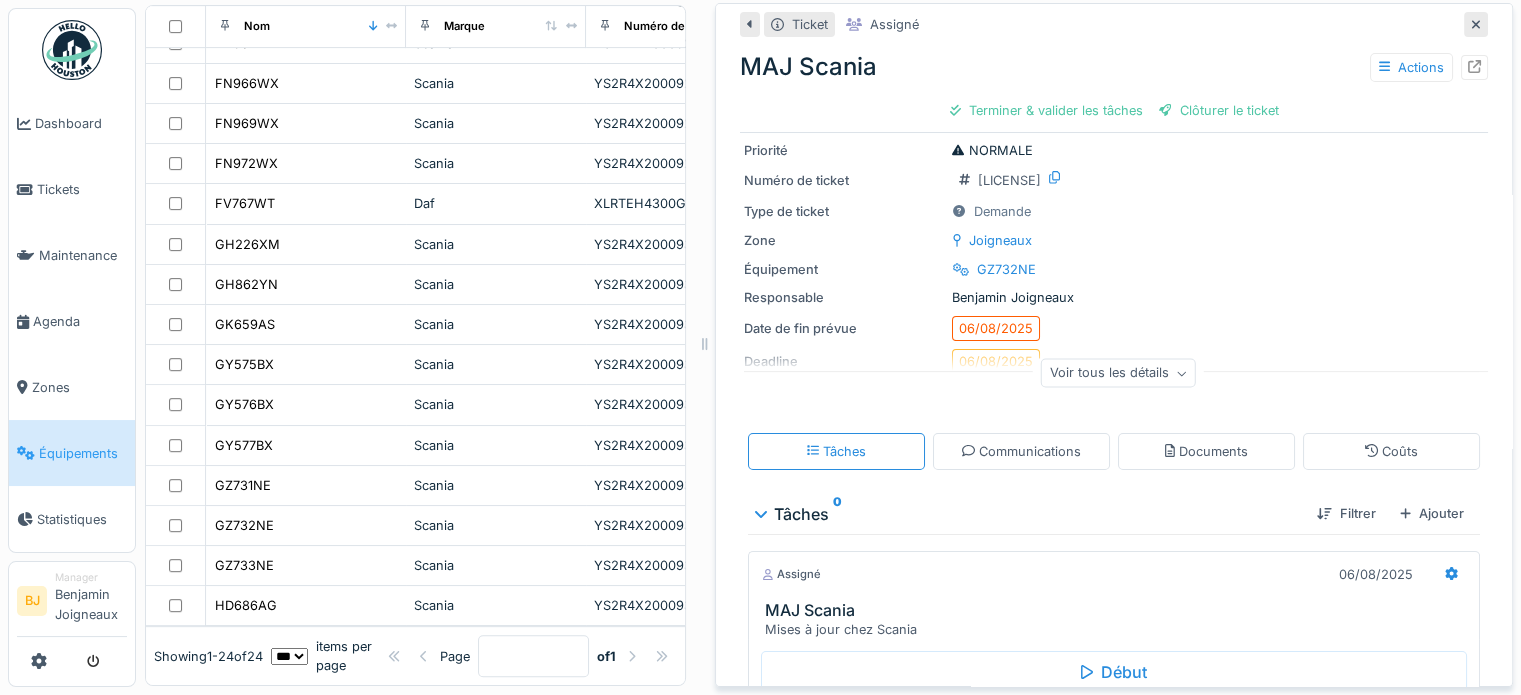 click on "Voir tous les détails" at bounding box center (1118, 373) 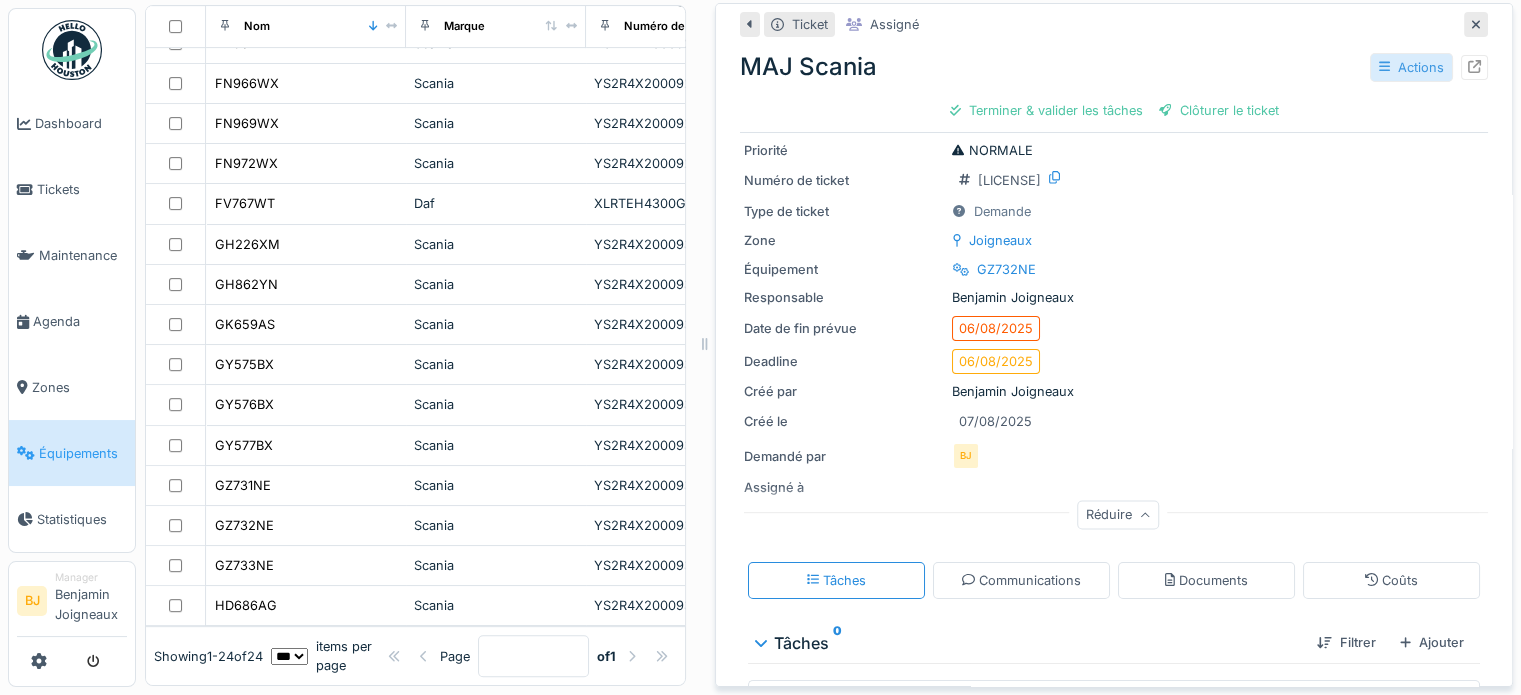 click on "Actions" at bounding box center [1411, 67] 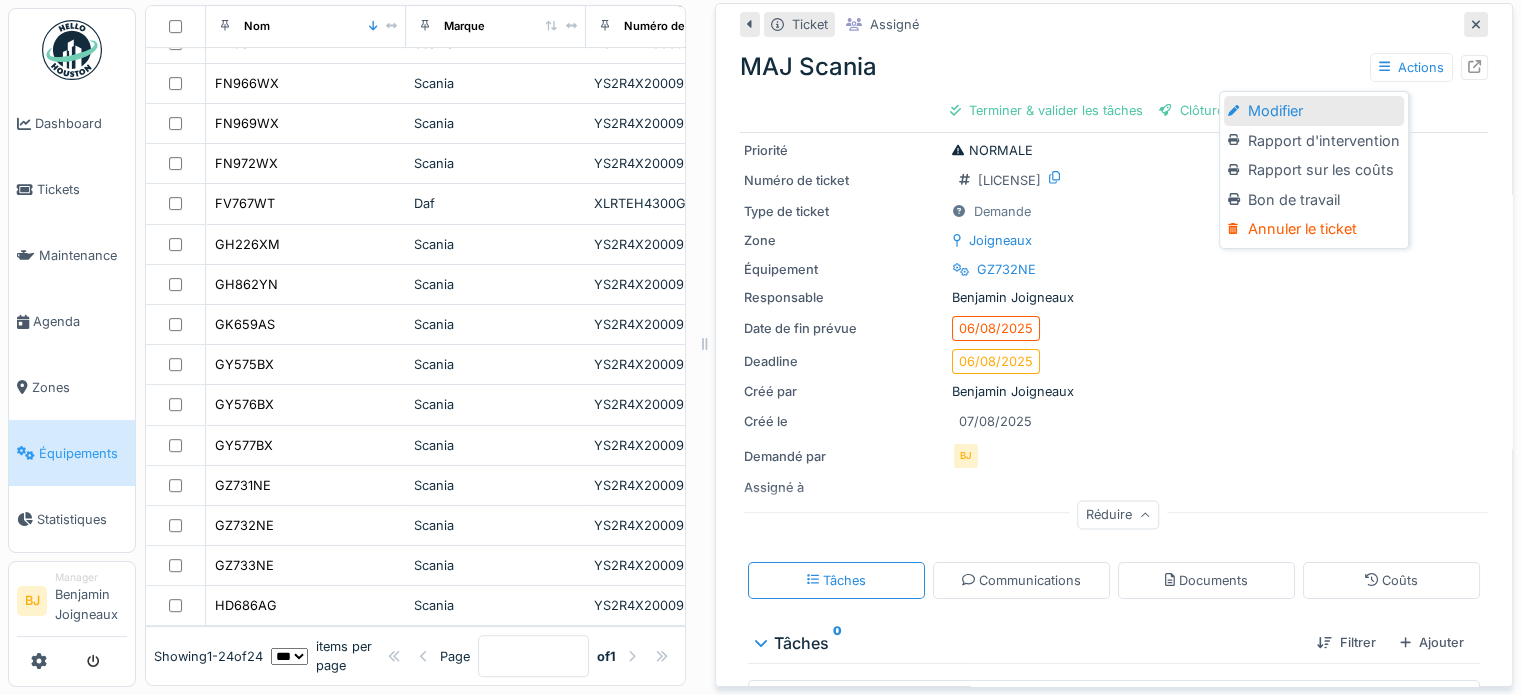 click on "Modifier" at bounding box center [1313, 111] 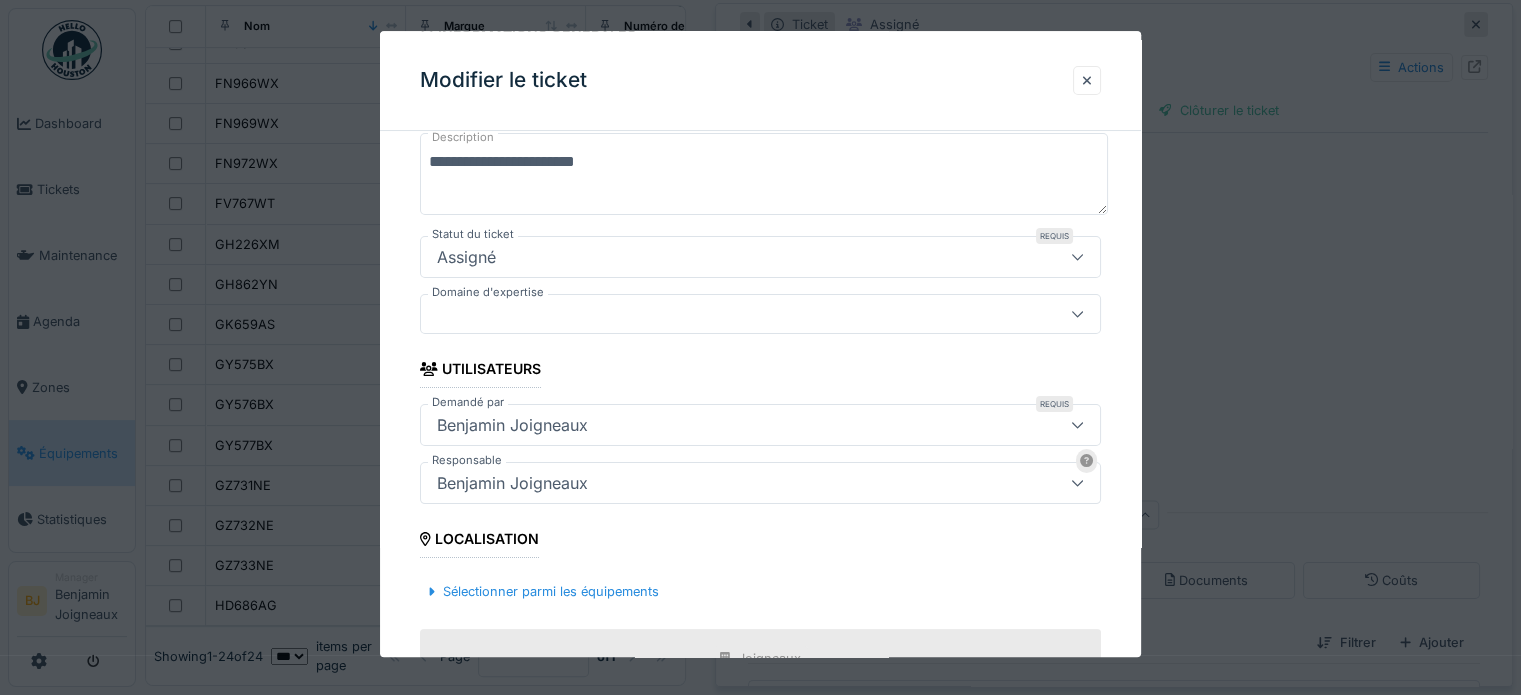 scroll, scrollTop: 300, scrollLeft: 0, axis: vertical 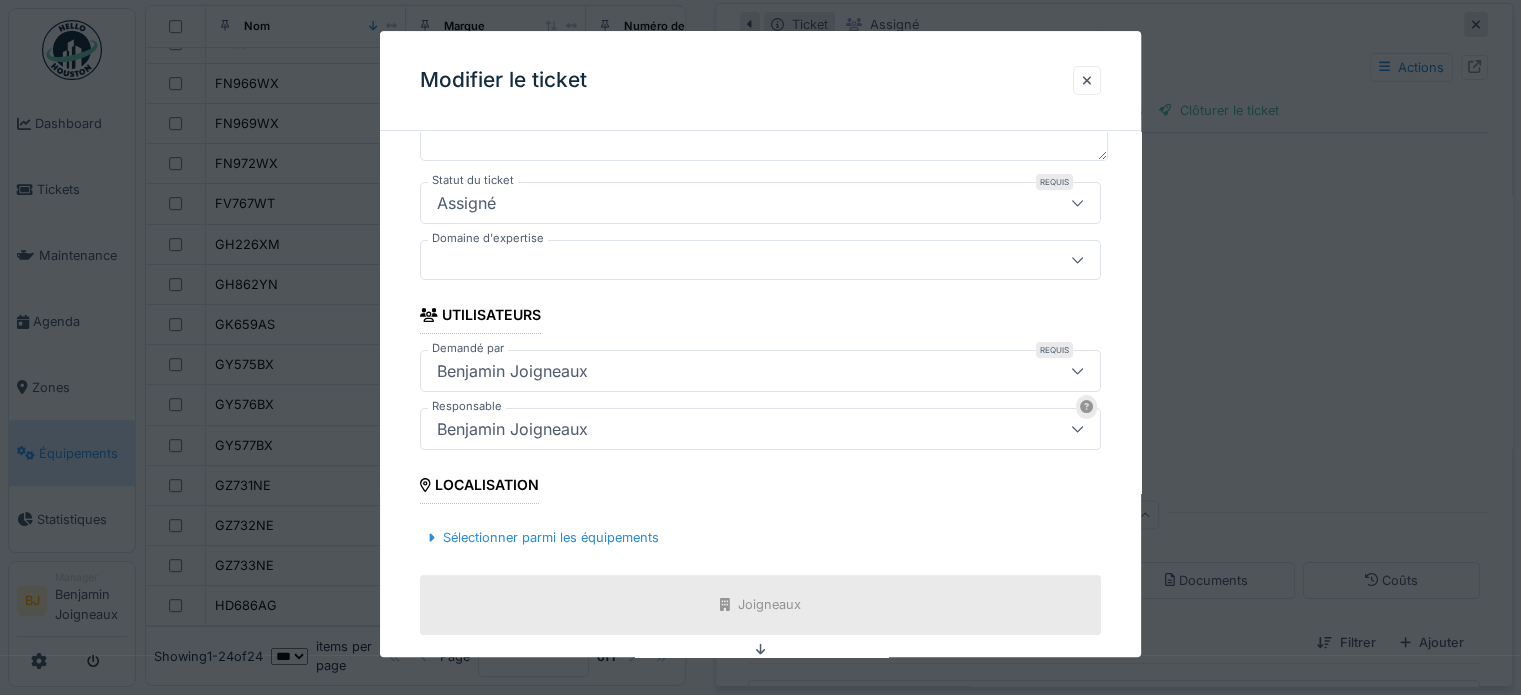 click at bounding box center (726, 260) 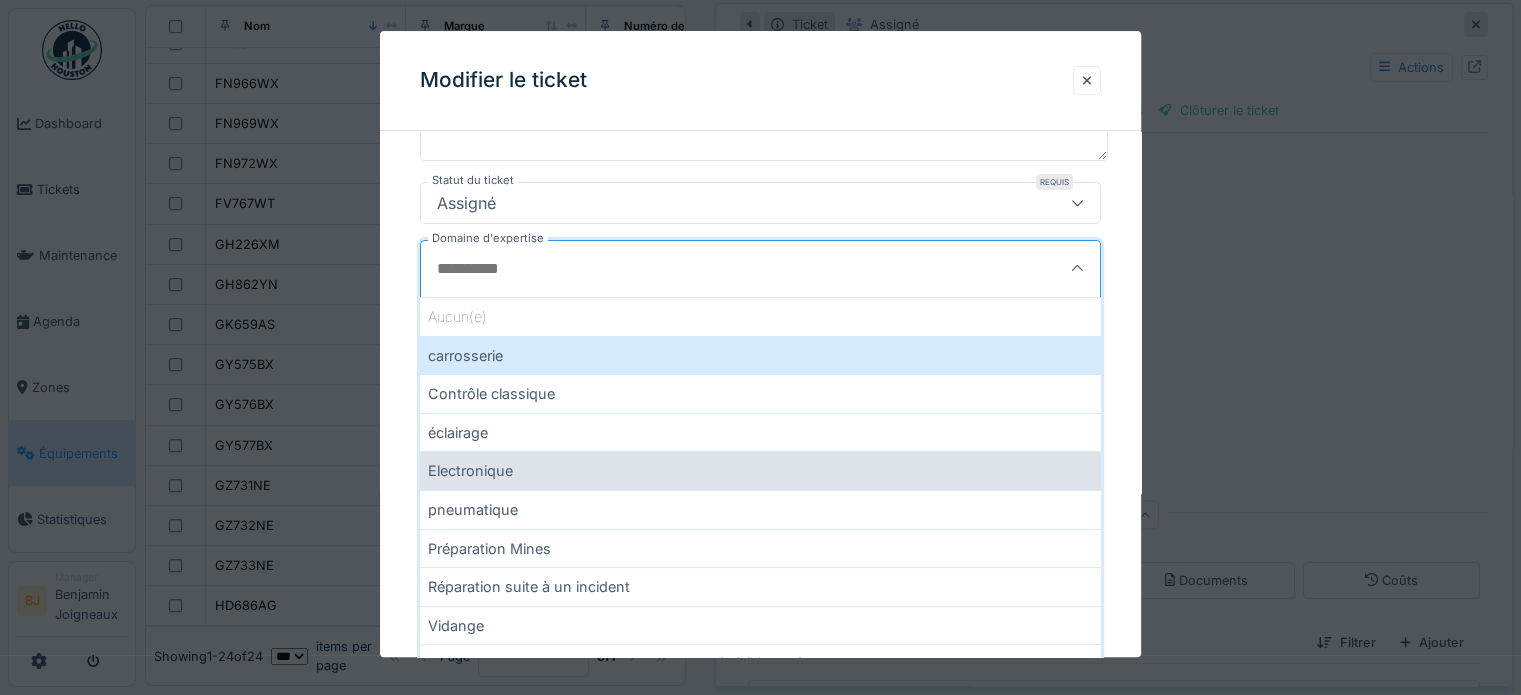 click on "Electronique" at bounding box center (760, 471) 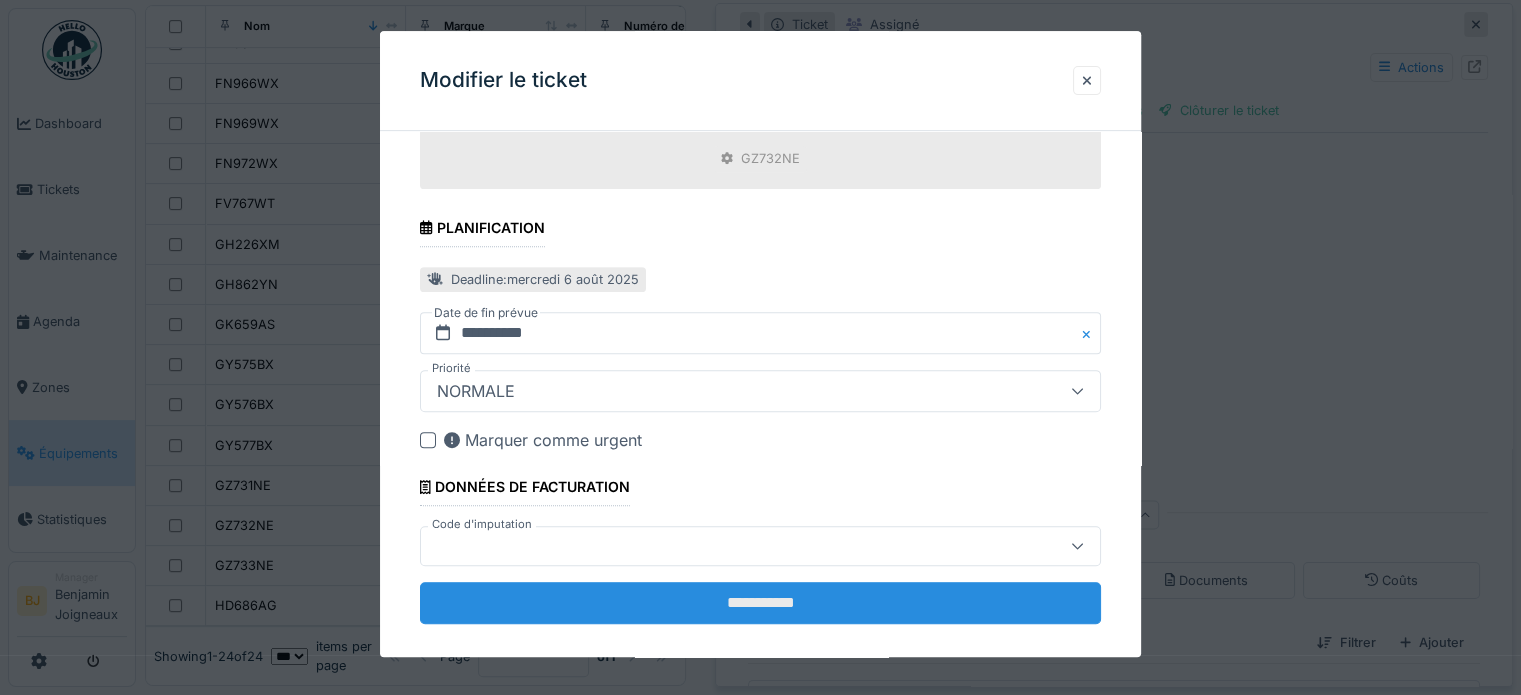 scroll, scrollTop: 852, scrollLeft: 0, axis: vertical 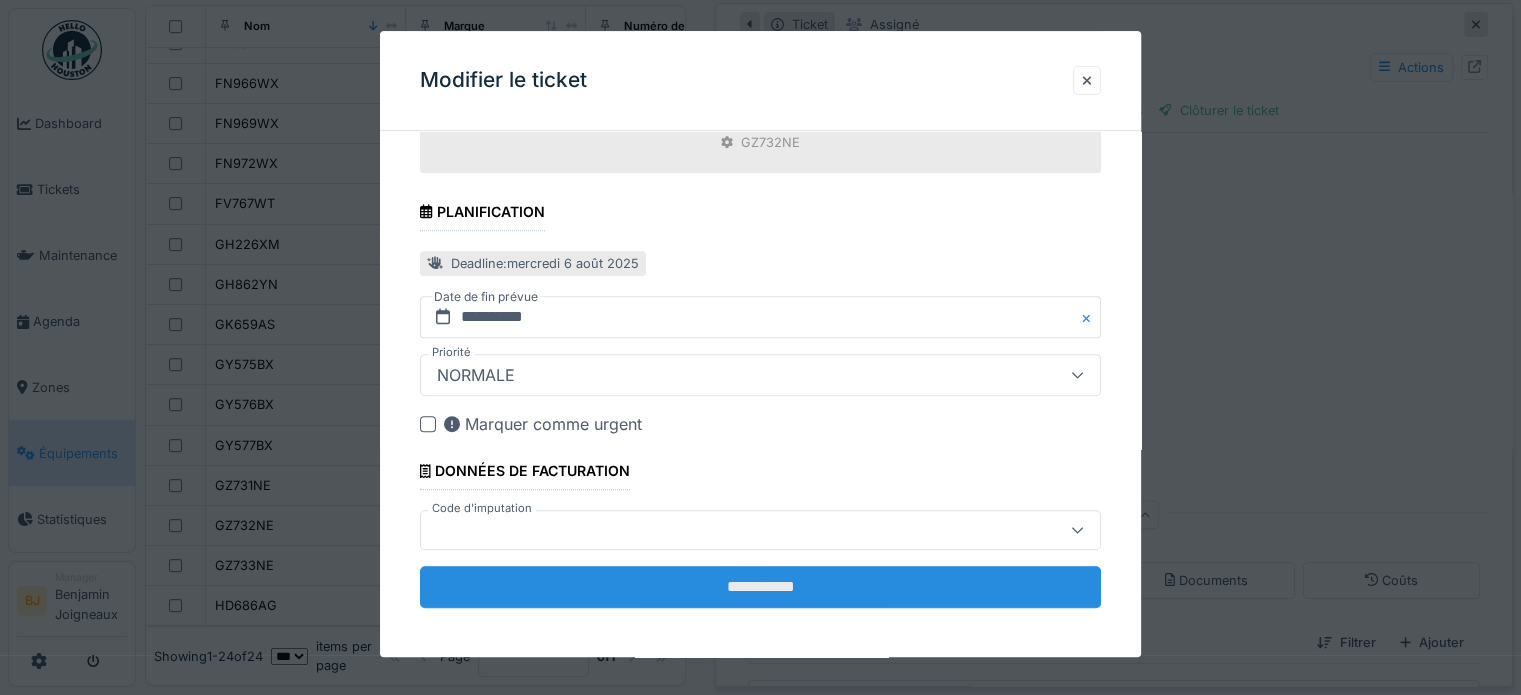 click on "**********" at bounding box center (760, 587) 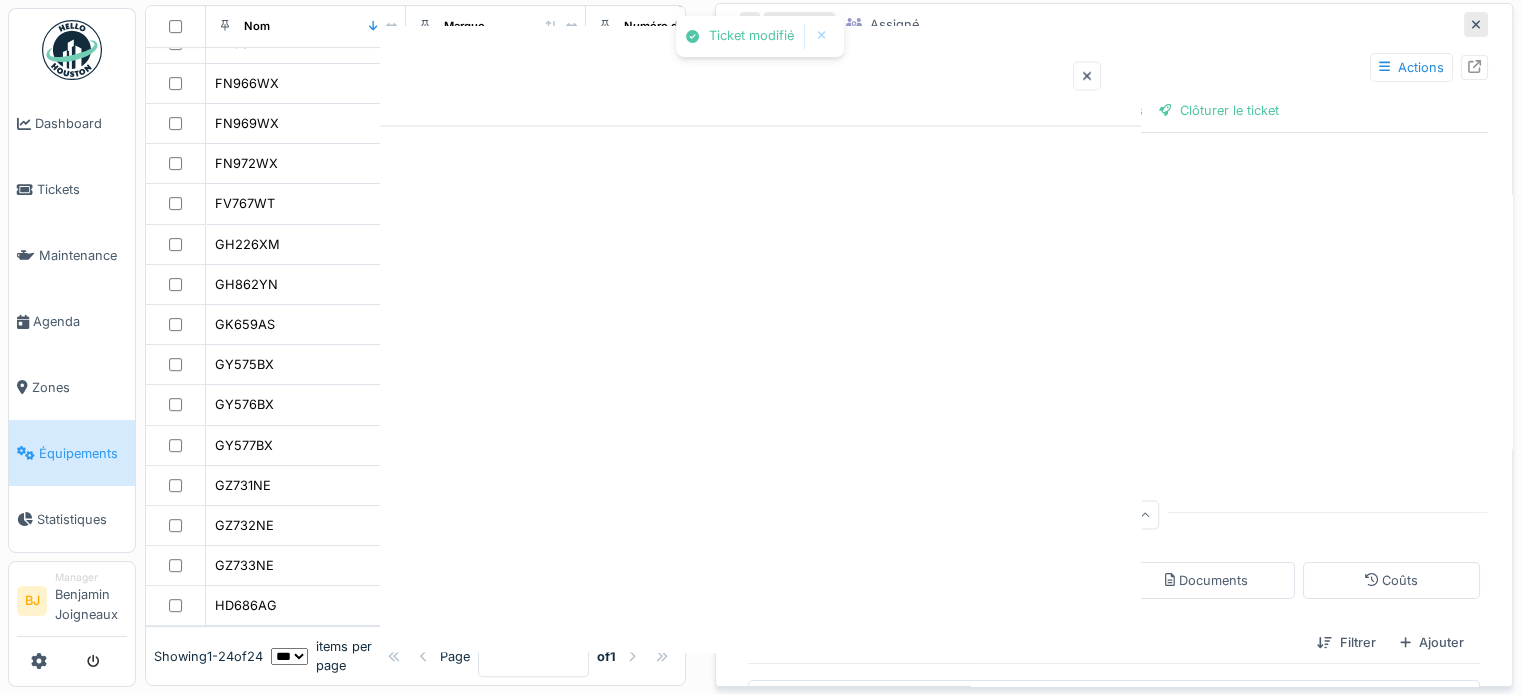 scroll, scrollTop: 0, scrollLeft: 0, axis: both 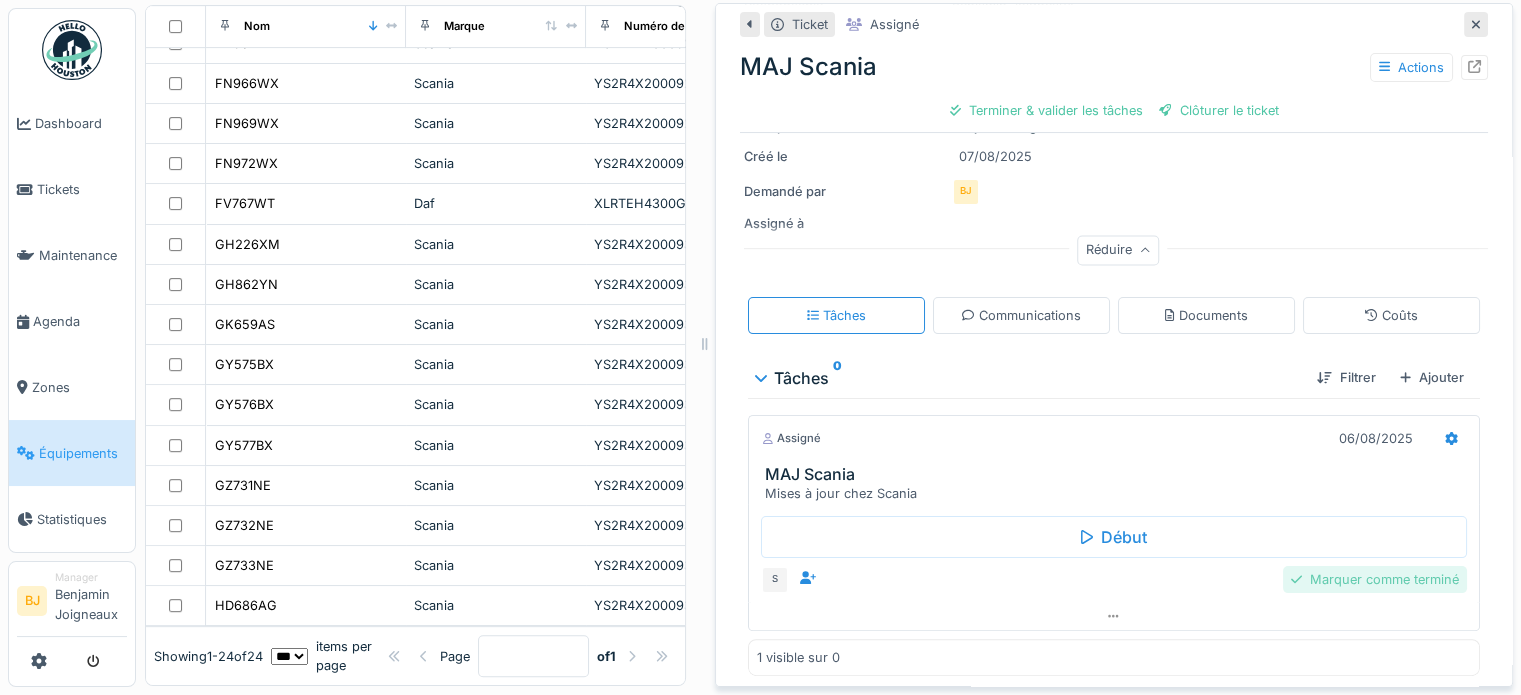 click on "Marquer comme terminé" at bounding box center [1375, 579] 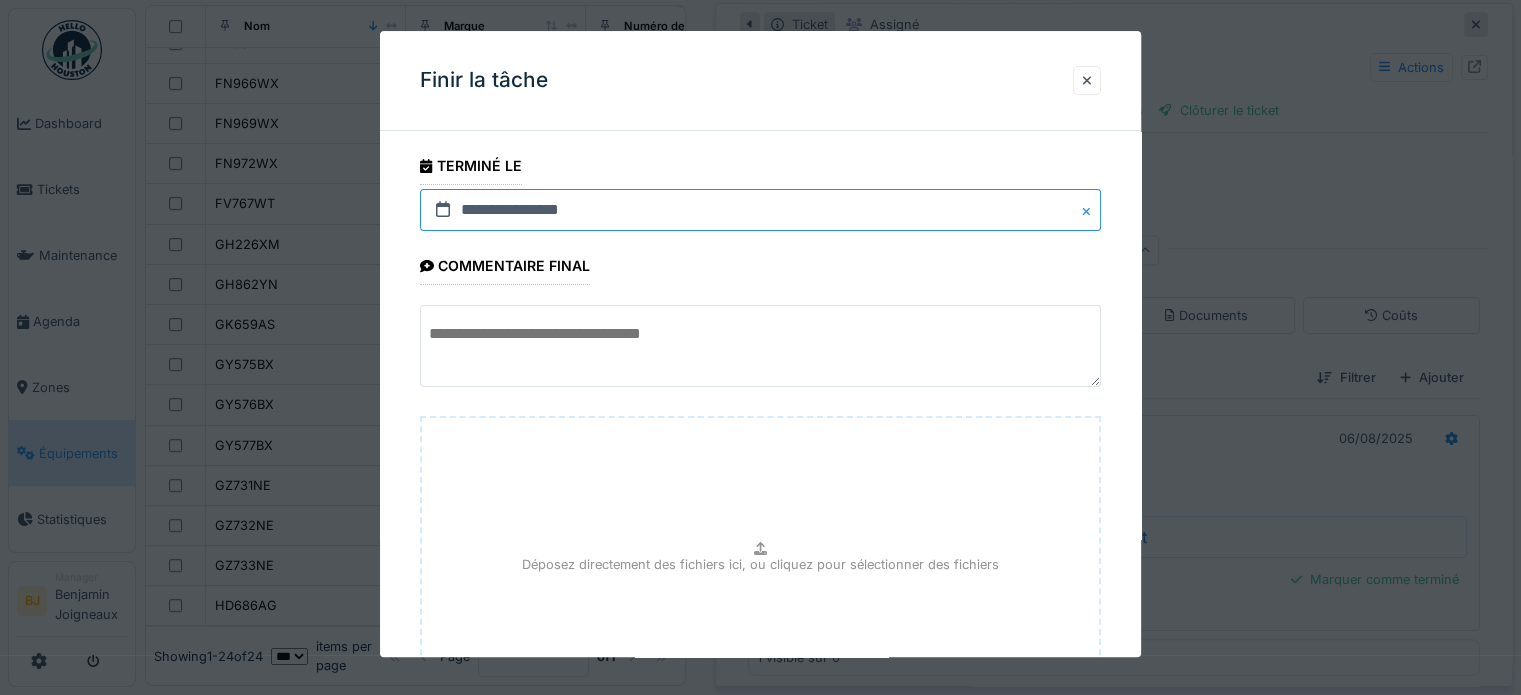 click on "**********" at bounding box center [760, 210] 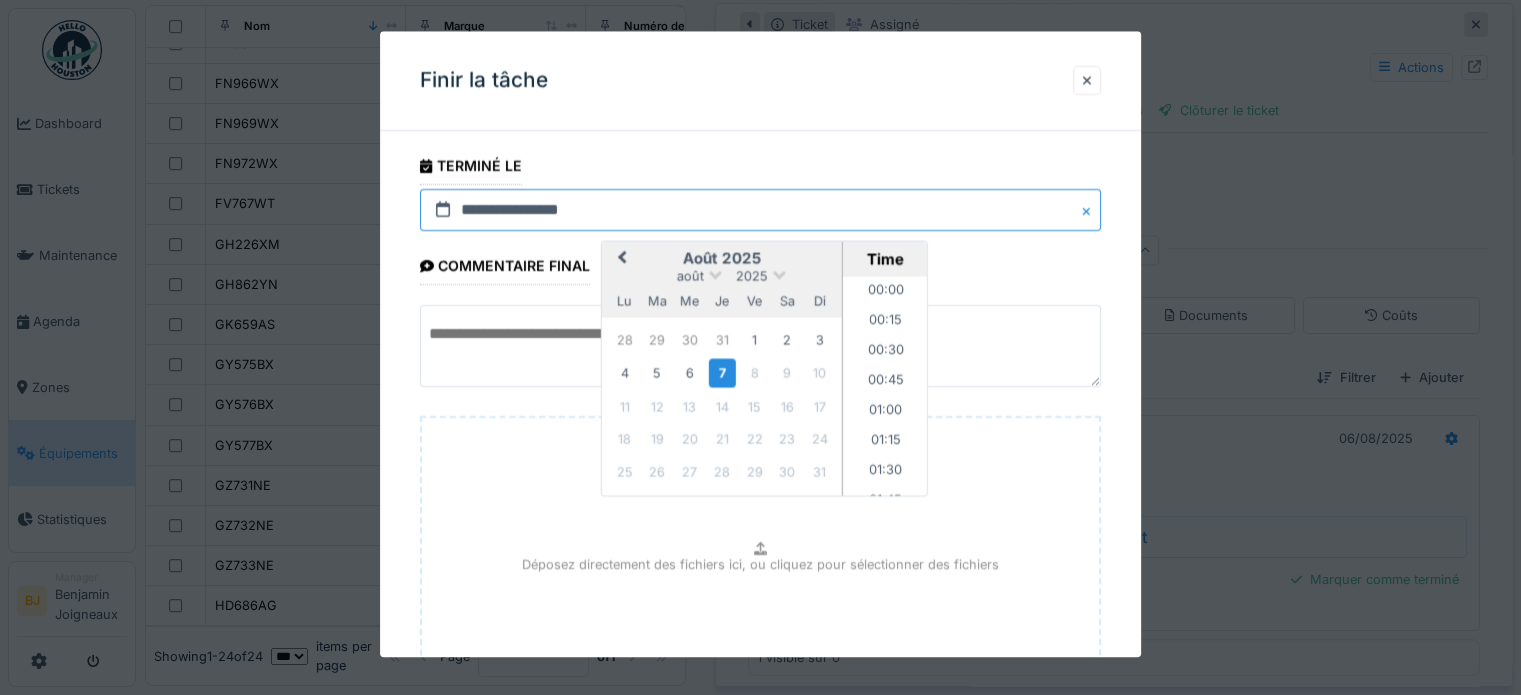 scroll, scrollTop: 1855, scrollLeft: 0, axis: vertical 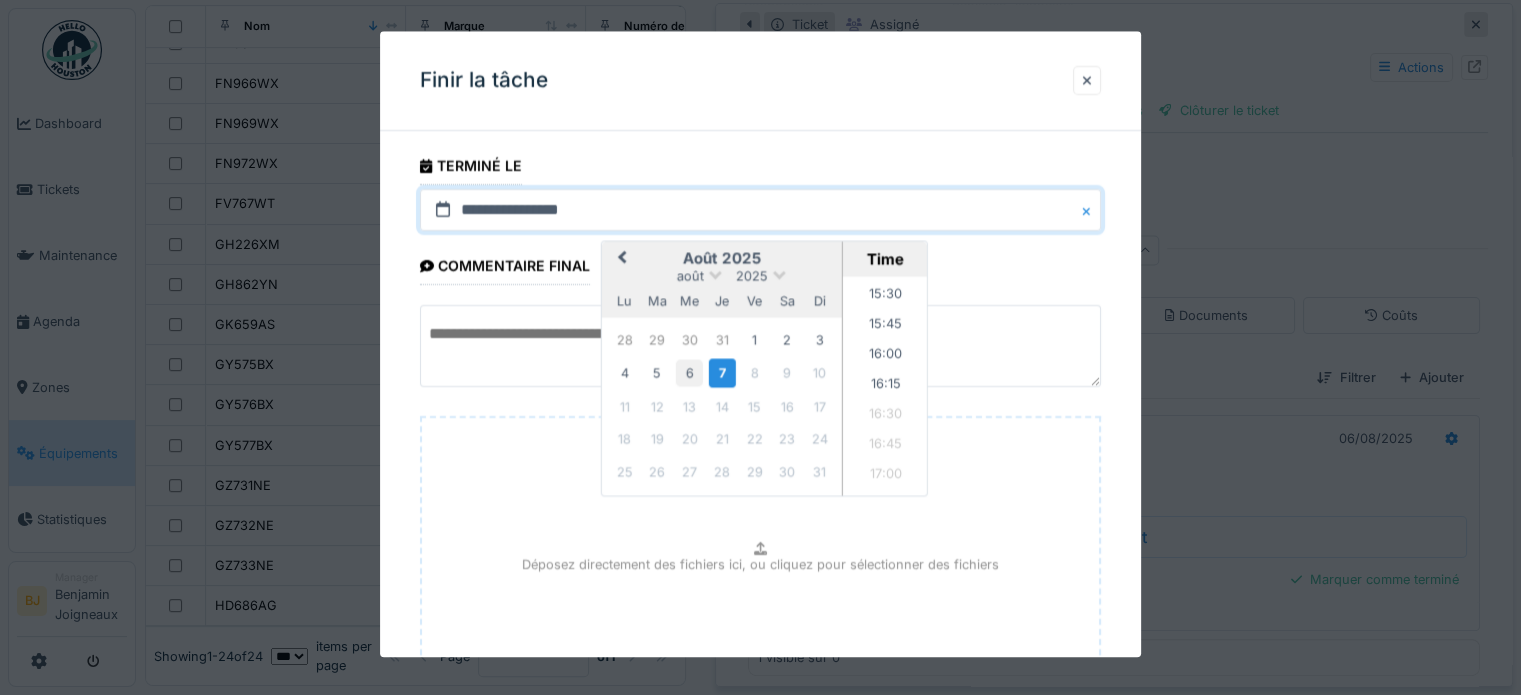 click on "6" at bounding box center (689, 373) 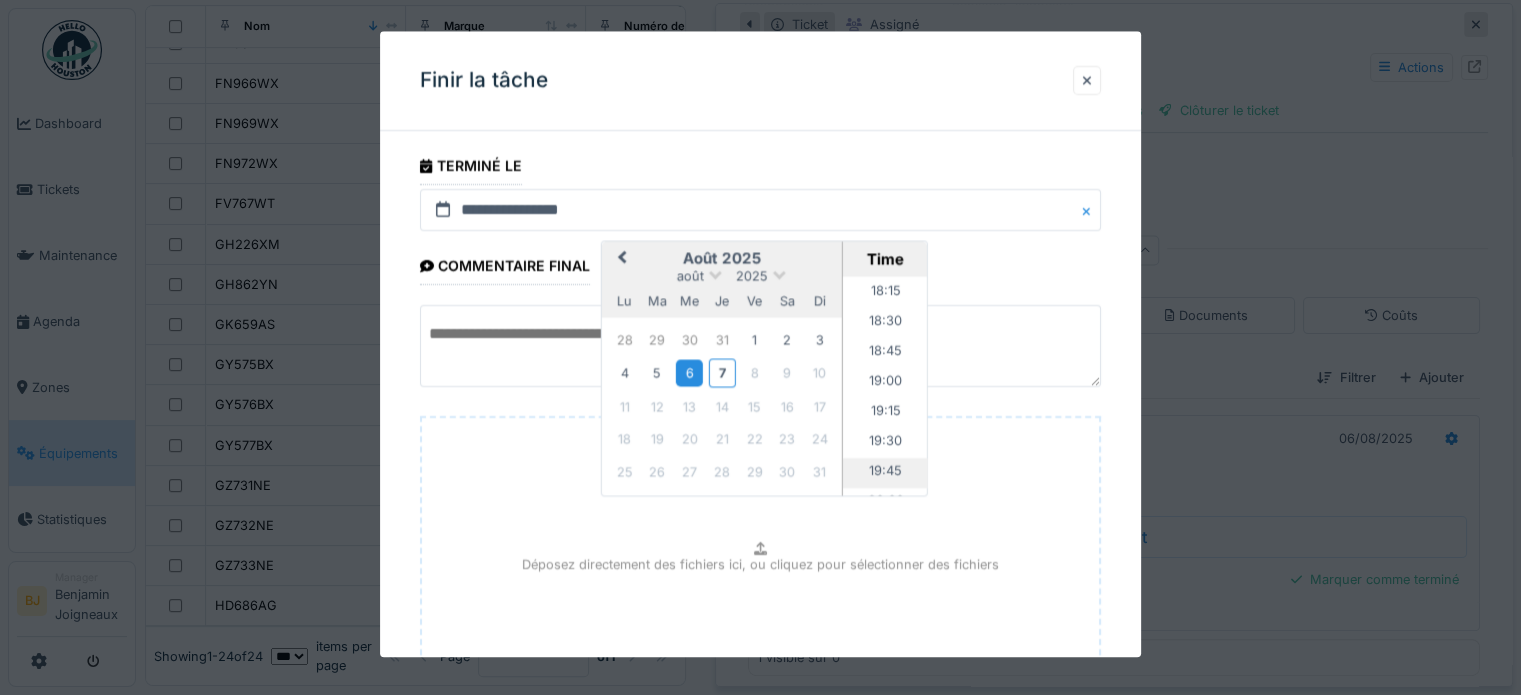 scroll, scrollTop: 2155, scrollLeft: 0, axis: vertical 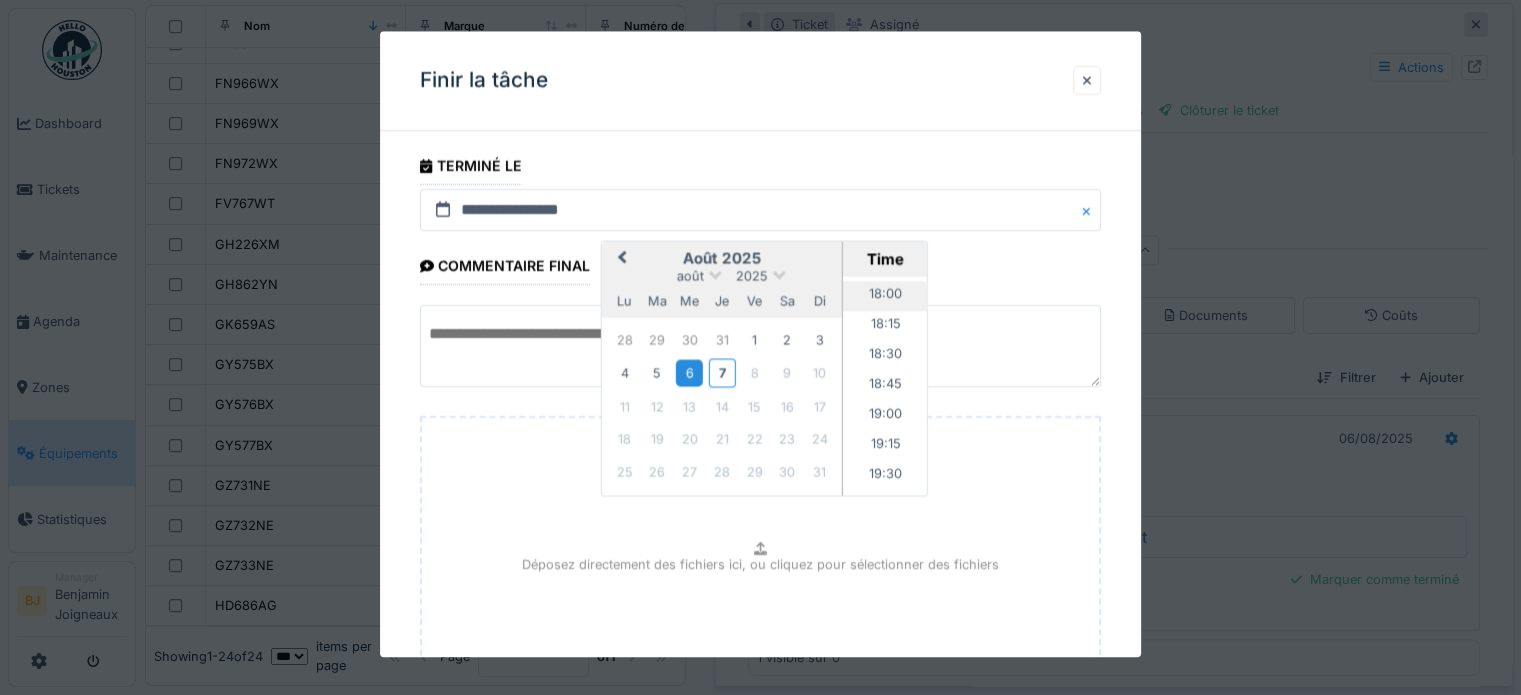 click on "18:00" at bounding box center (885, 297) 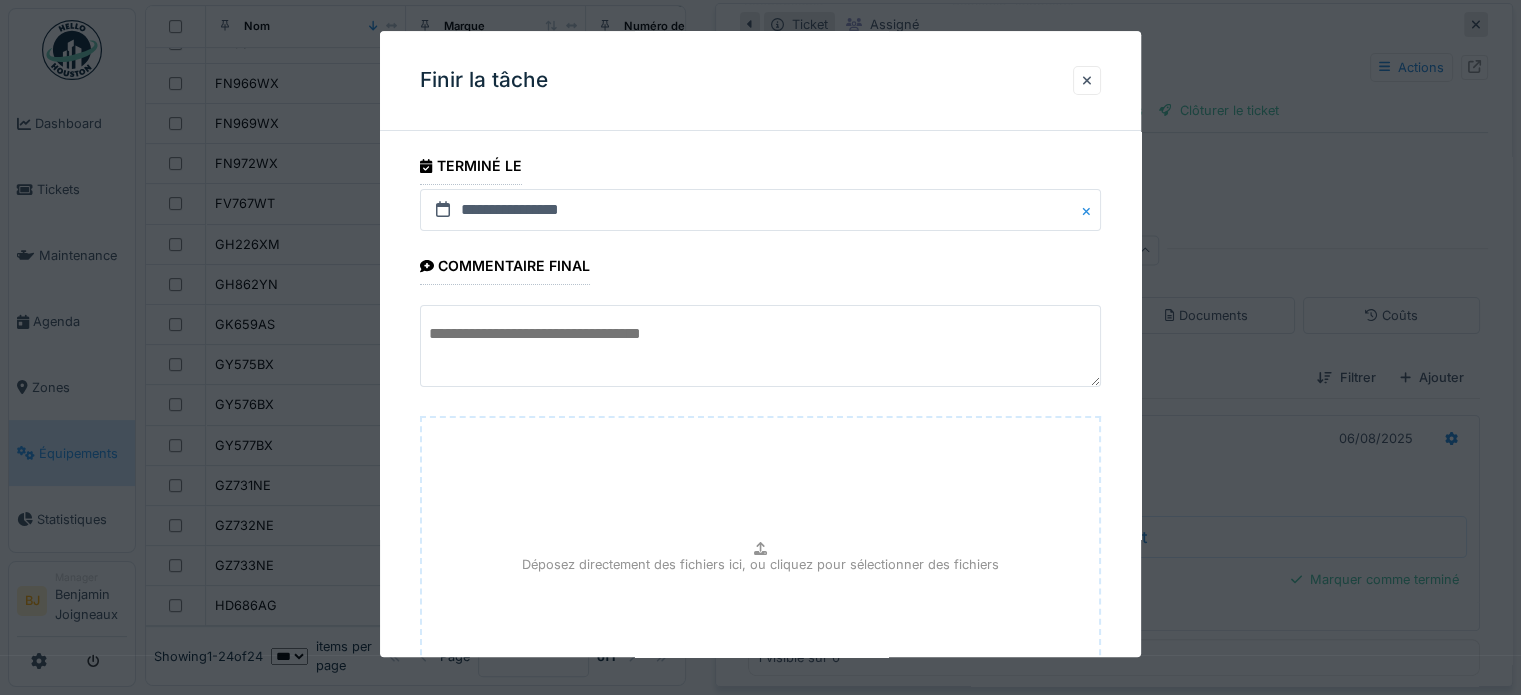 click at bounding box center (760, 346) 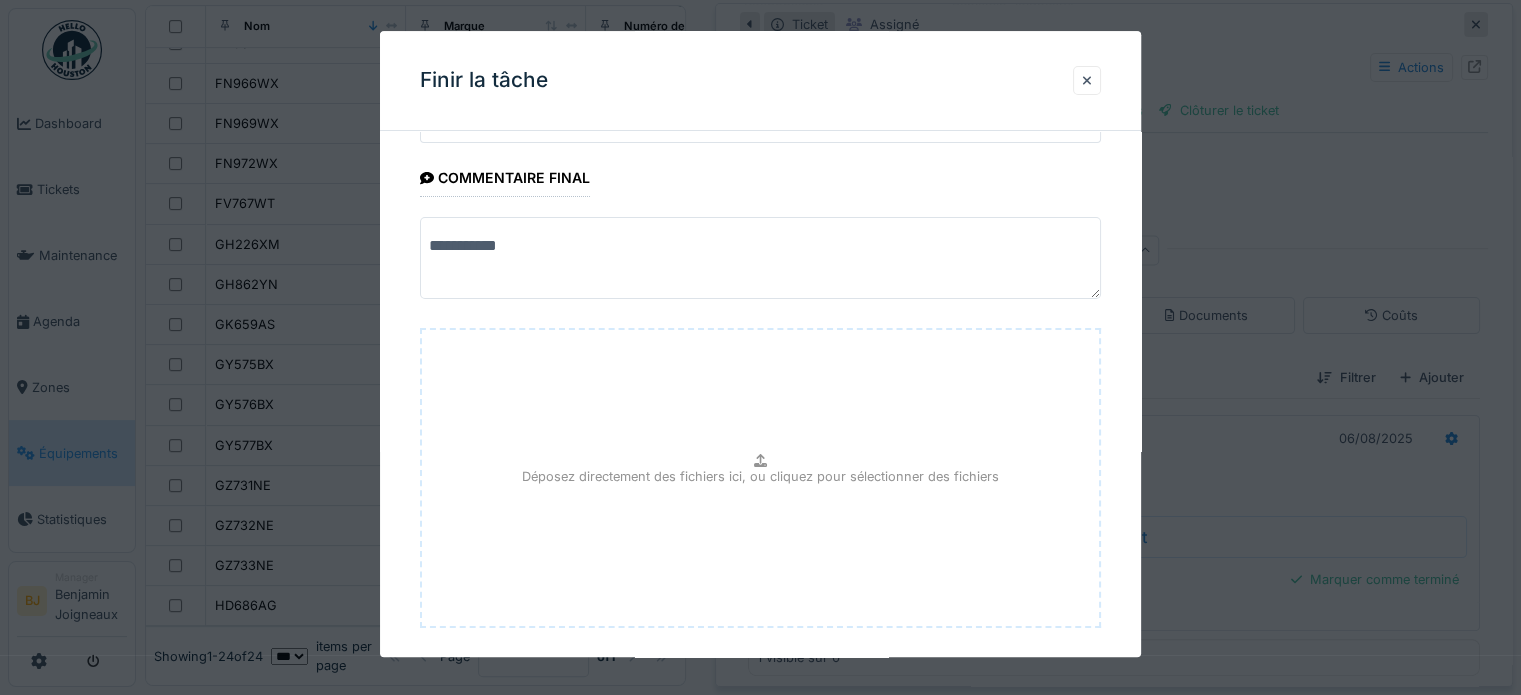 scroll, scrollTop: 188, scrollLeft: 0, axis: vertical 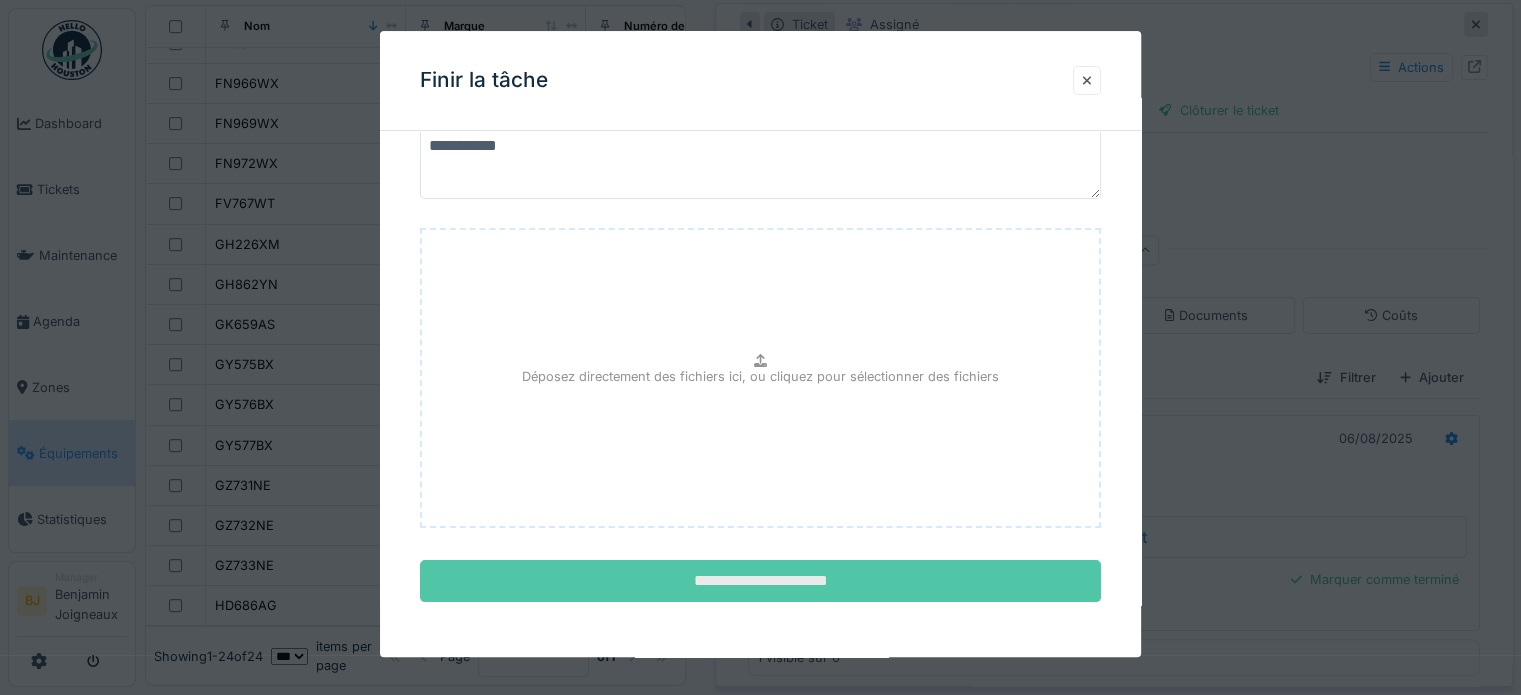 type on "**********" 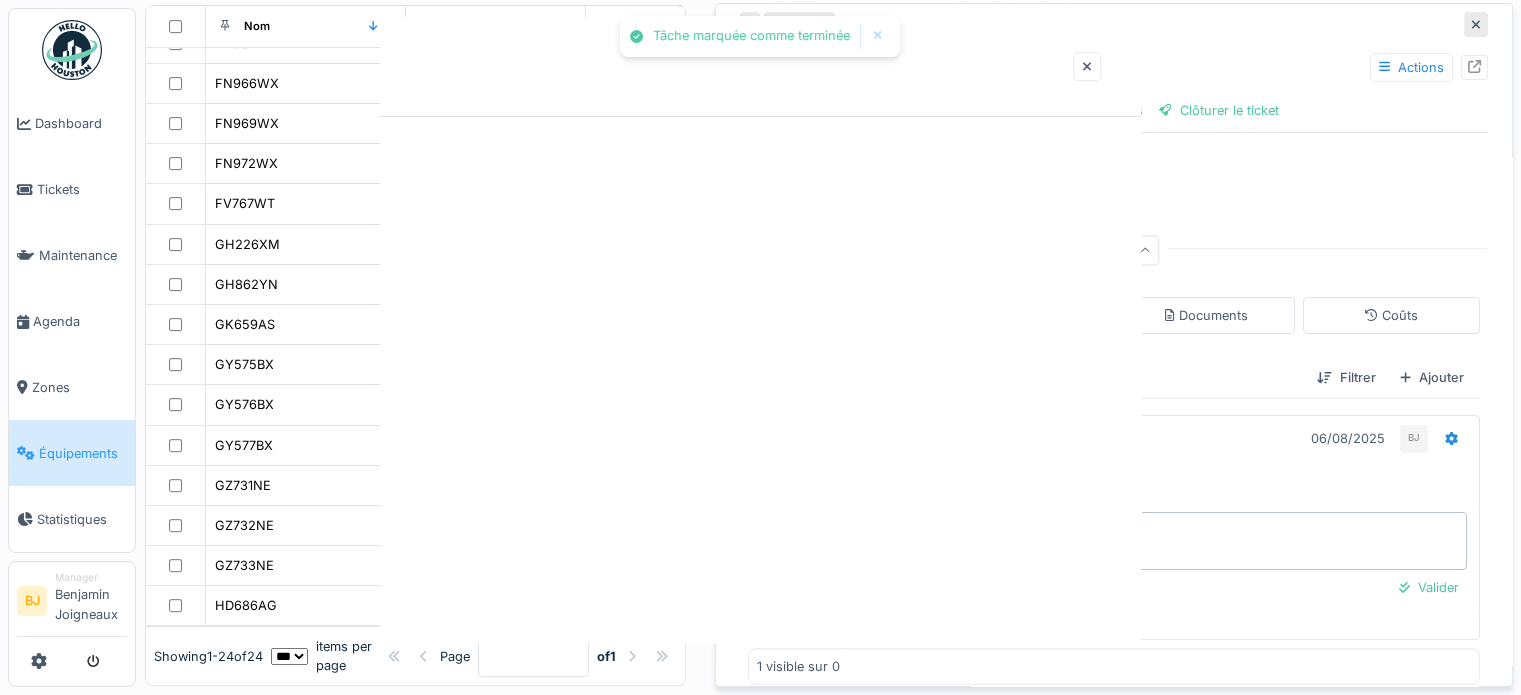 scroll, scrollTop: 0, scrollLeft: 0, axis: both 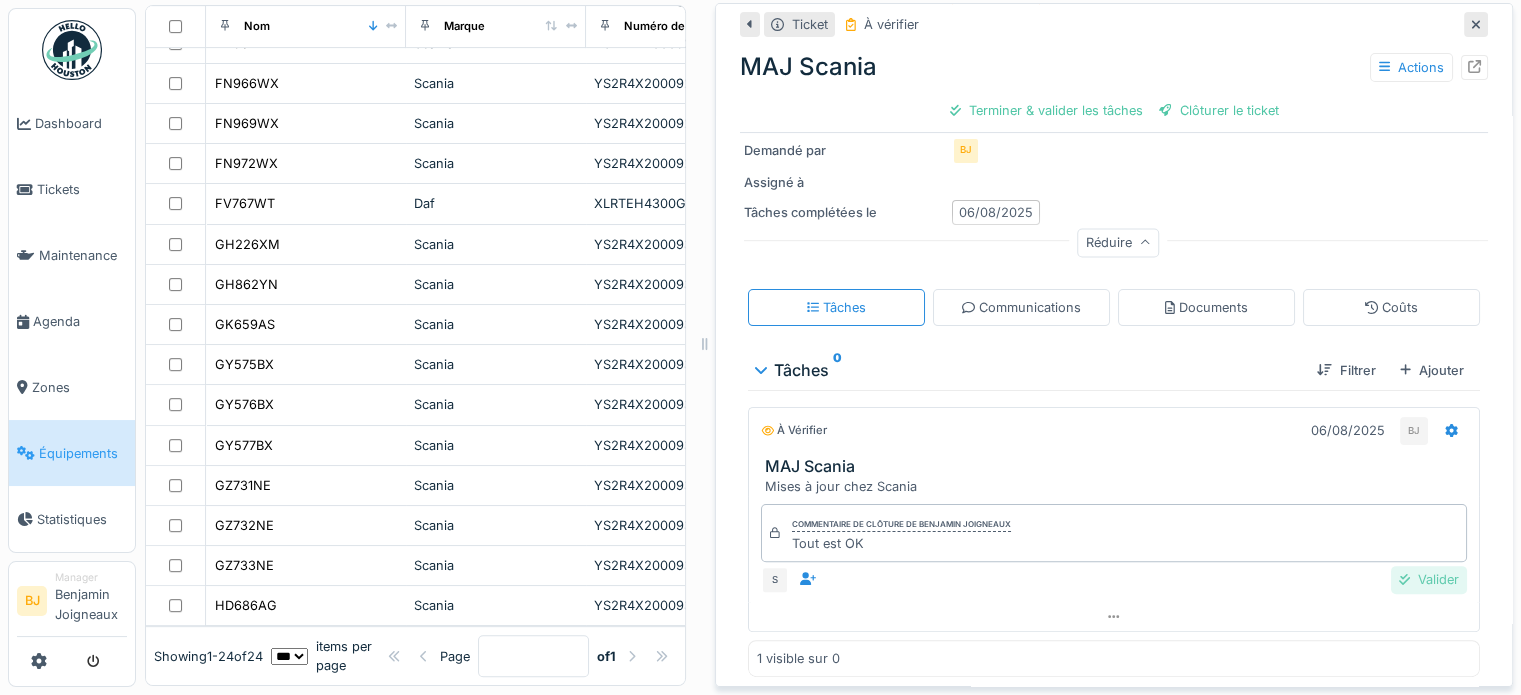 click on "Valider" at bounding box center (1429, 579) 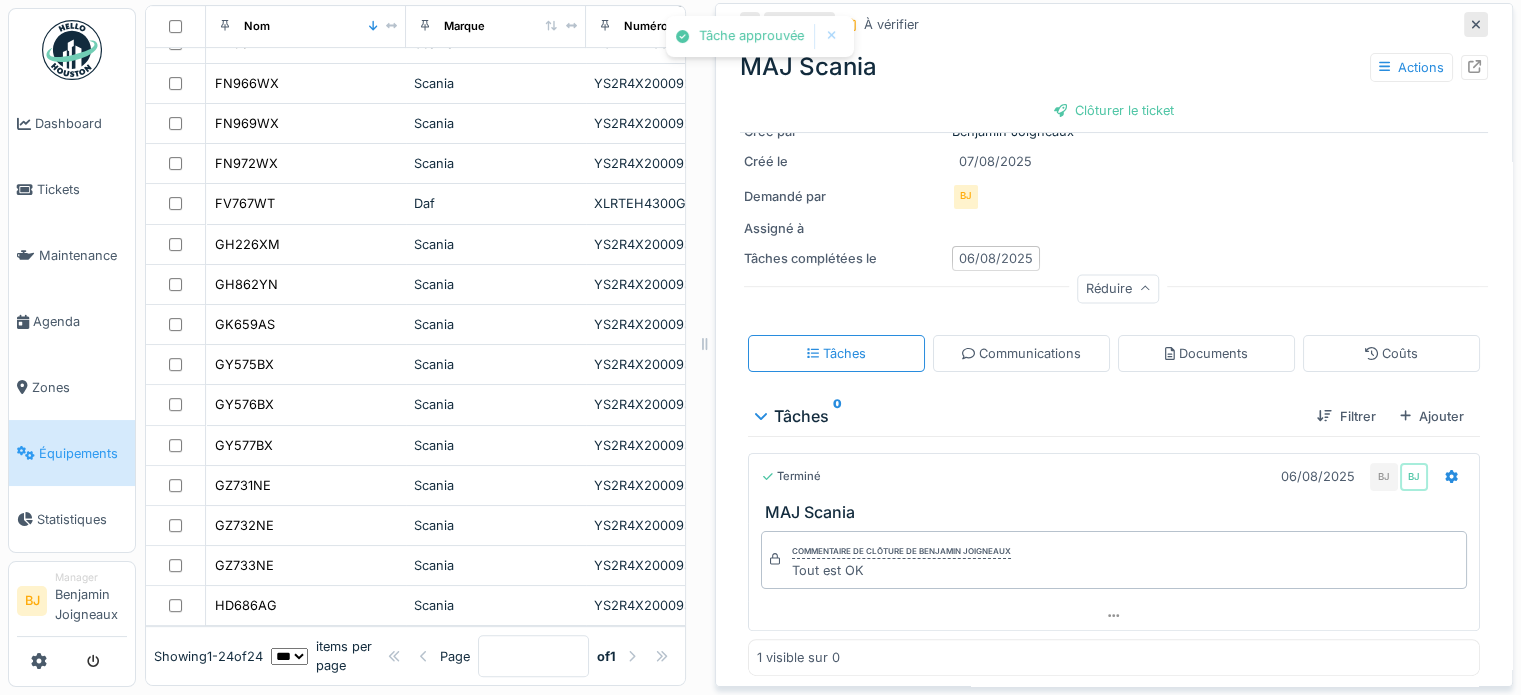 scroll, scrollTop: 0, scrollLeft: 0, axis: both 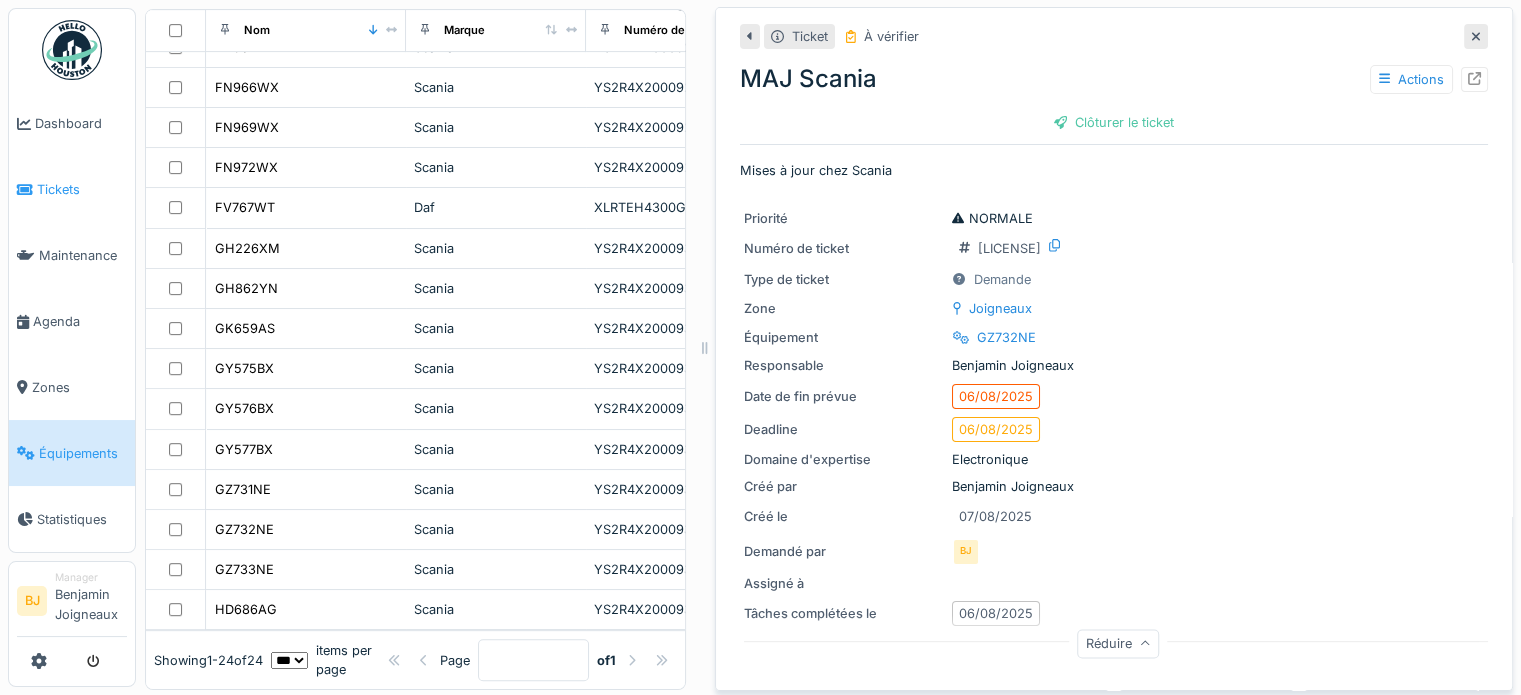 click on "Tickets" at bounding box center (82, 189) 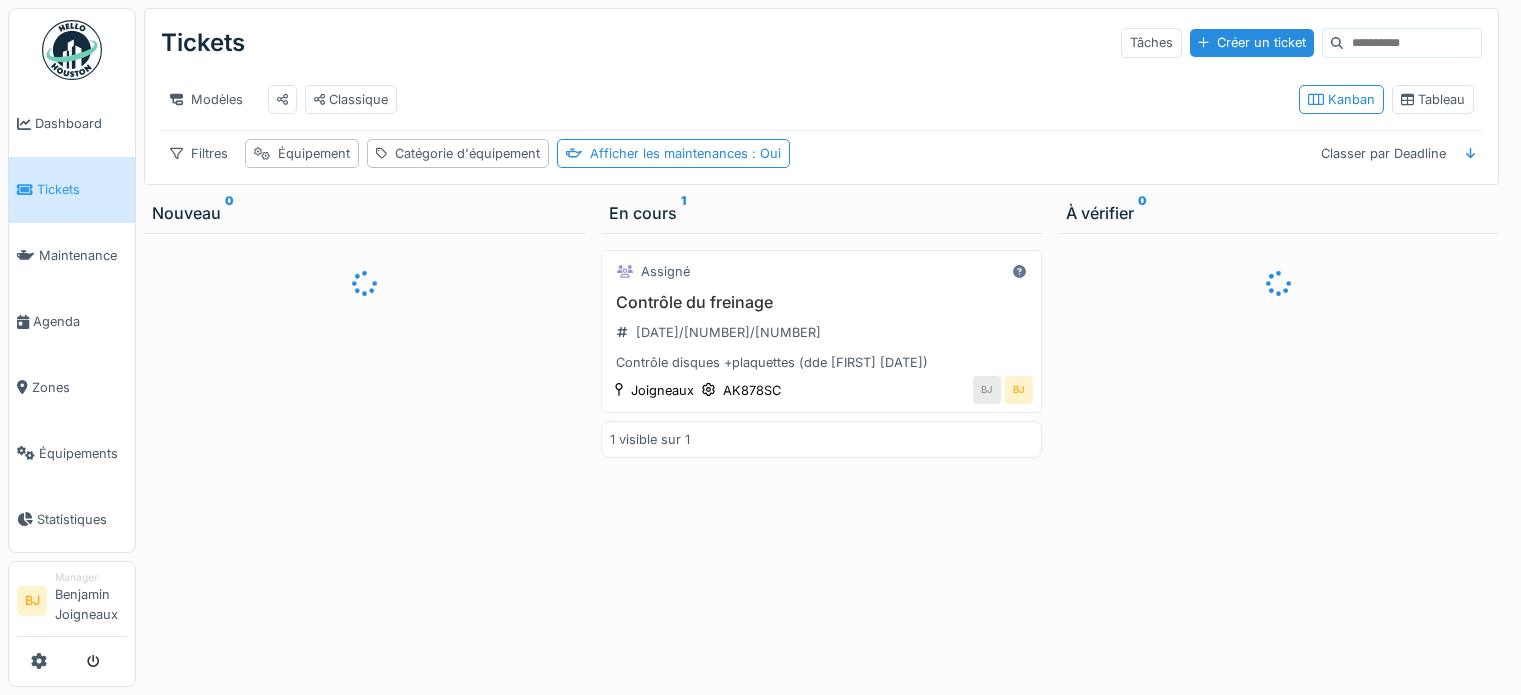 scroll, scrollTop: 0, scrollLeft: 0, axis: both 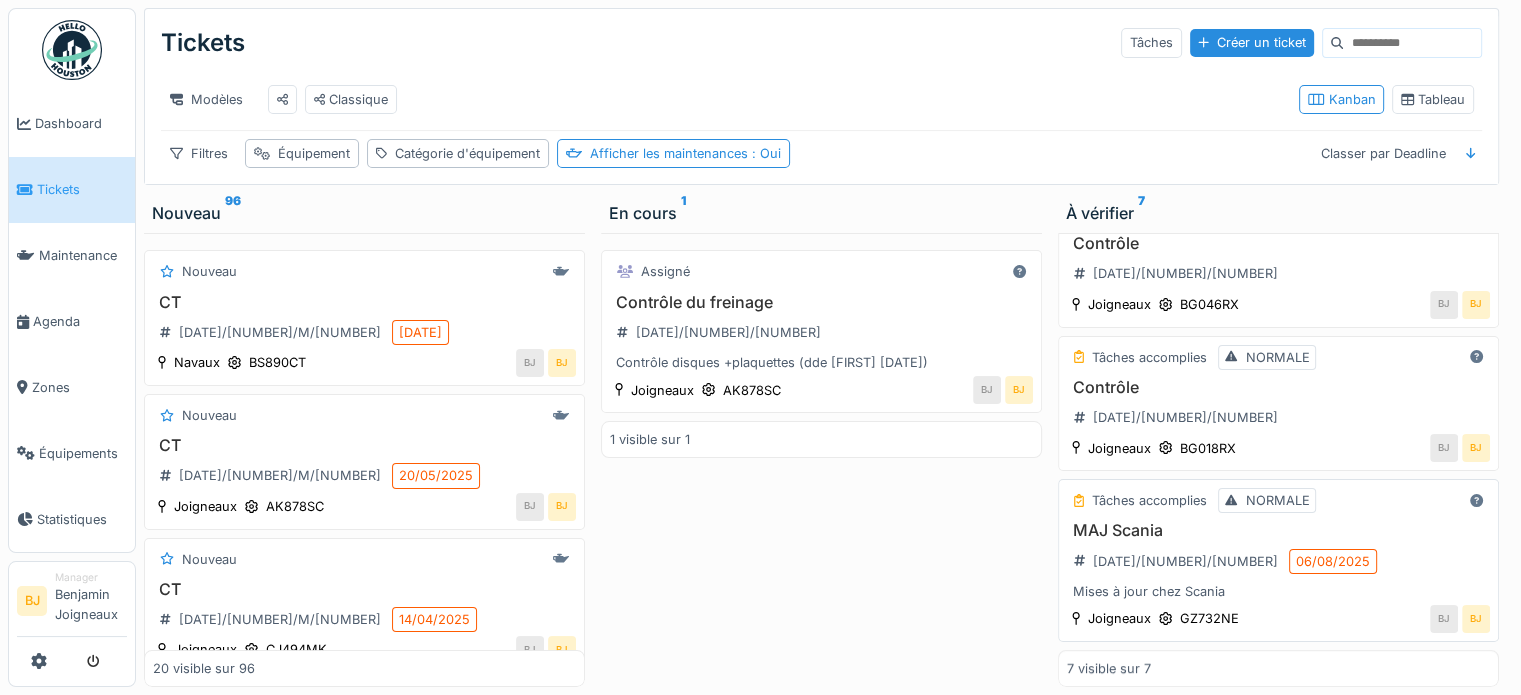 click on "MAJ Scania [DATE]/[NUMBER]/[NUMBER] [DATE] Mises à jour chez Scania" at bounding box center [1278, 561] 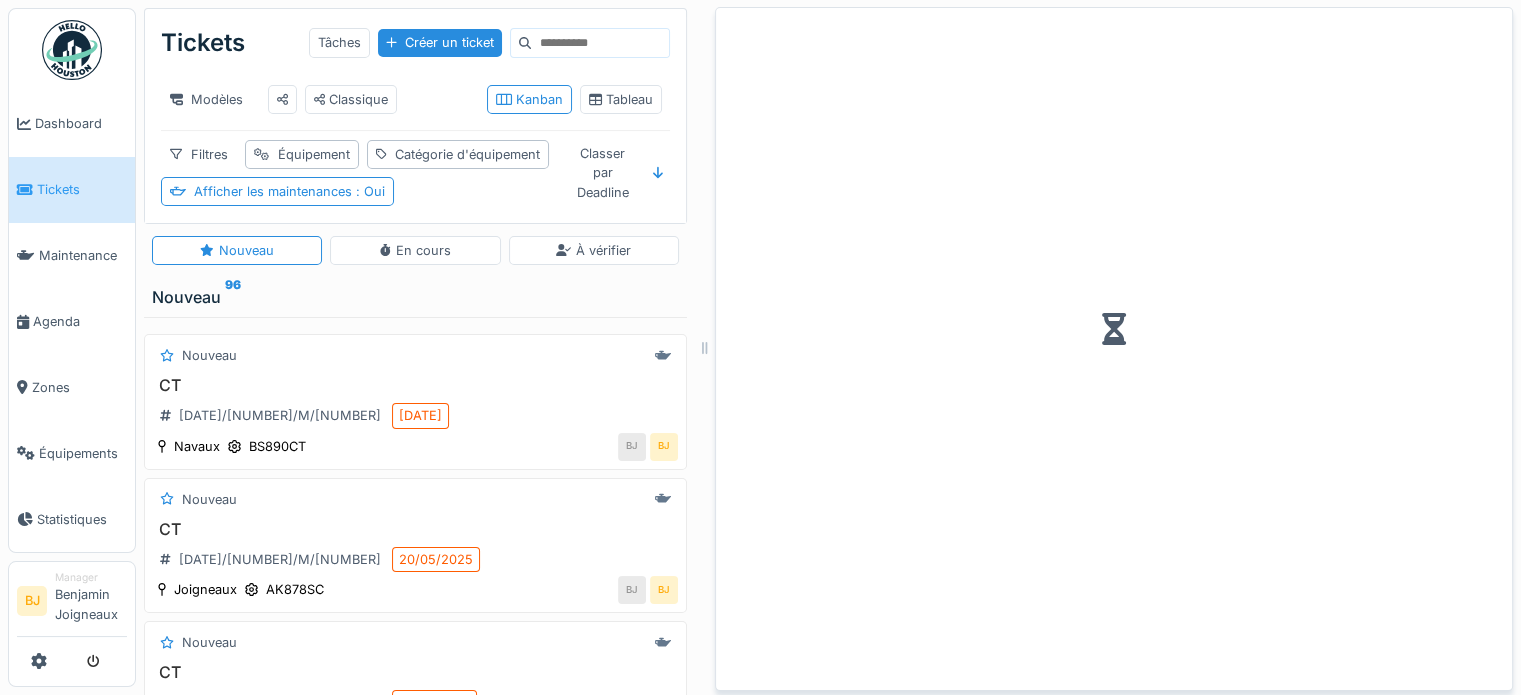 scroll, scrollTop: 0, scrollLeft: 0, axis: both 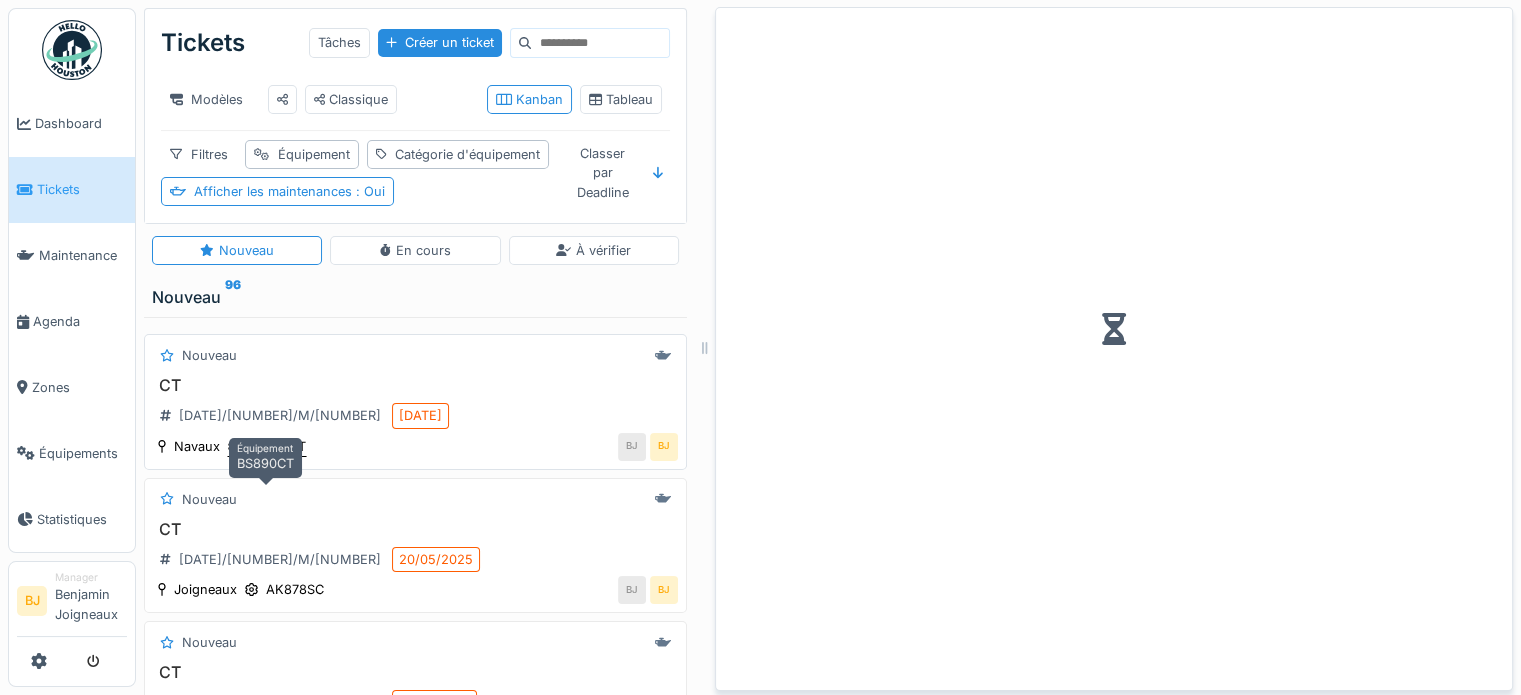 click on "BS890CT" at bounding box center (277, 446) 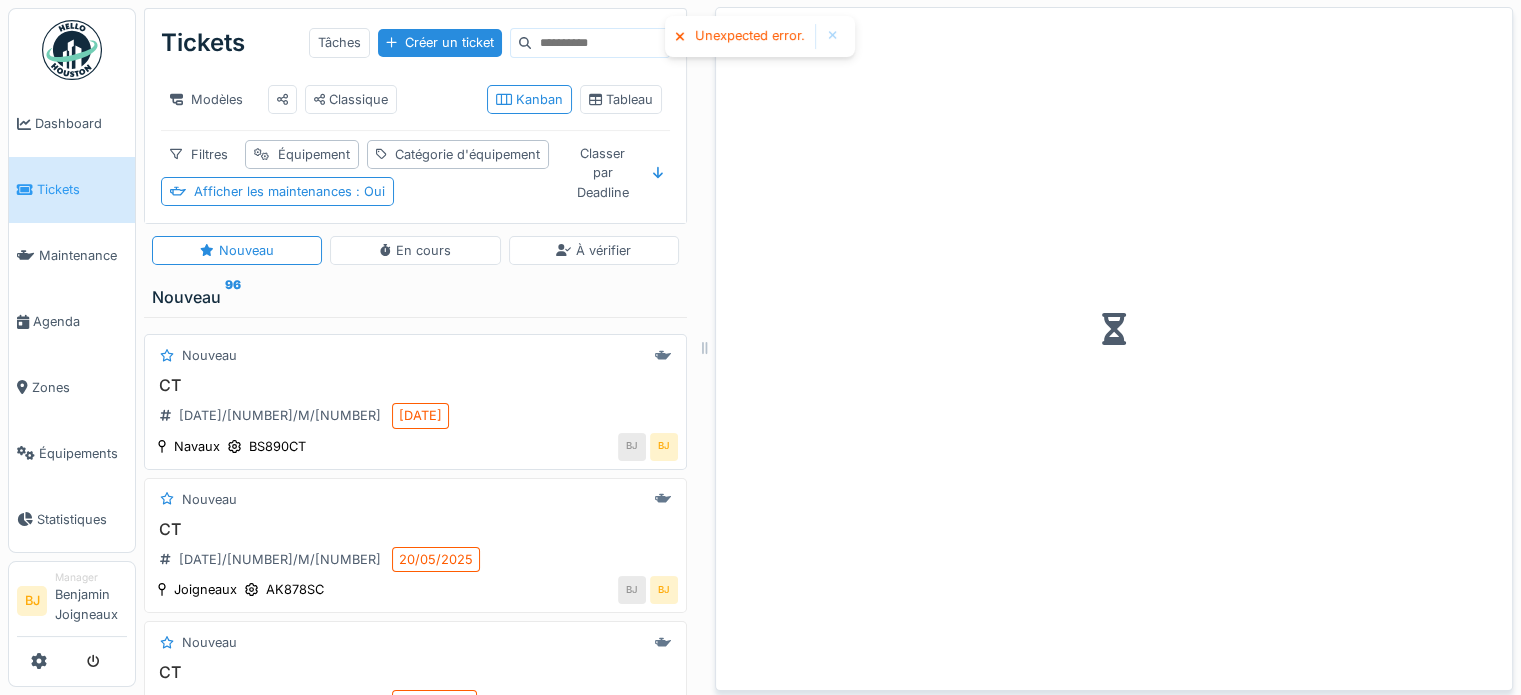 click on "CT [DATE]/[NUMBER]/M/[NUMBER] [DATE]" at bounding box center [415, 404] 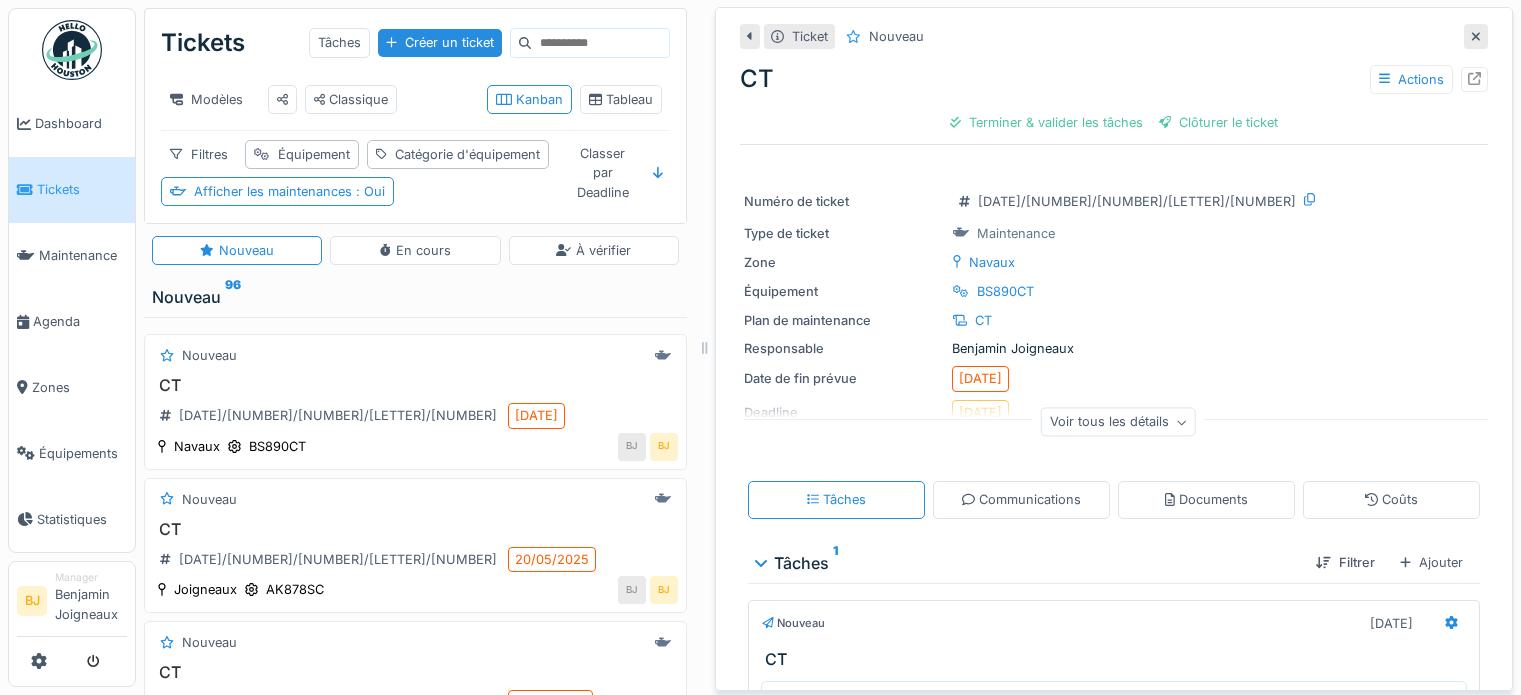 scroll, scrollTop: 0, scrollLeft: 0, axis: both 